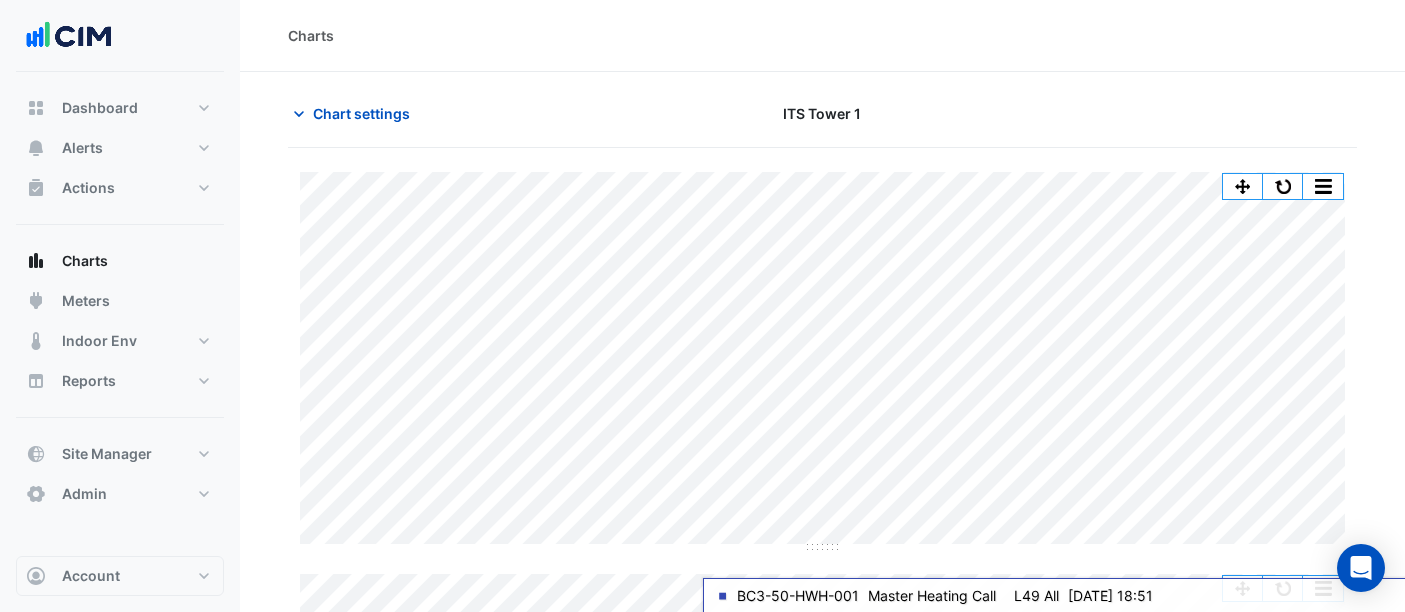 scroll, scrollTop: 0, scrollLeft: 0, axis: both 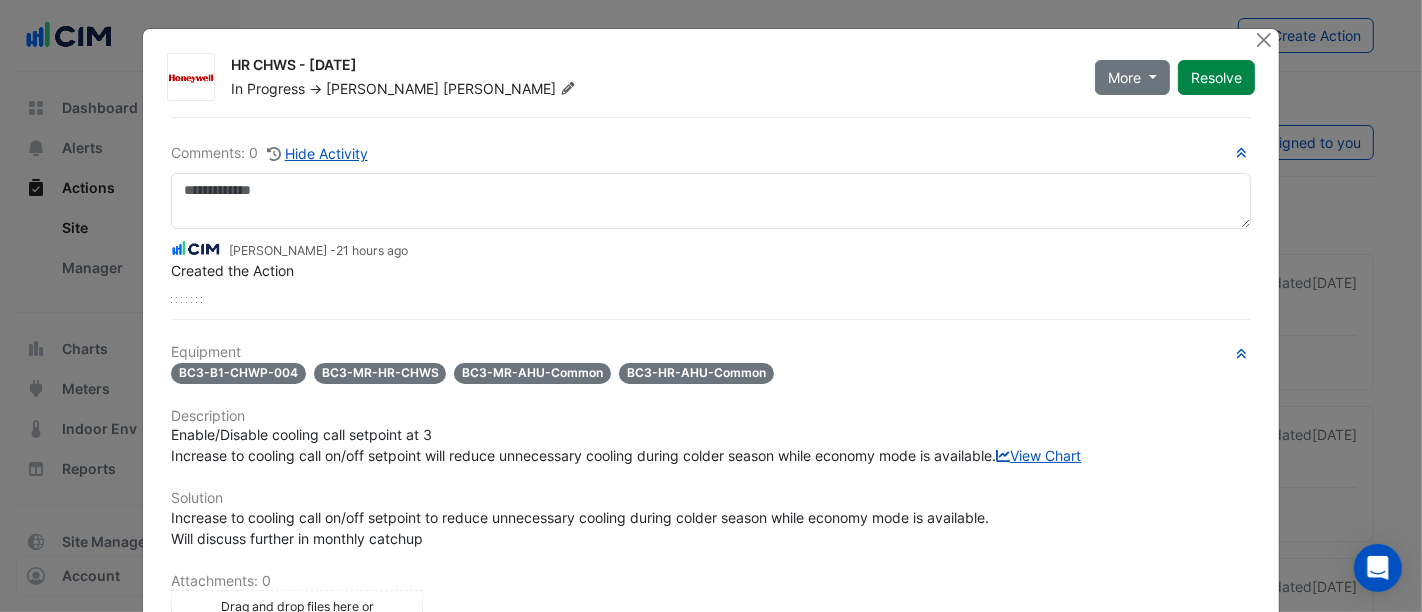 type 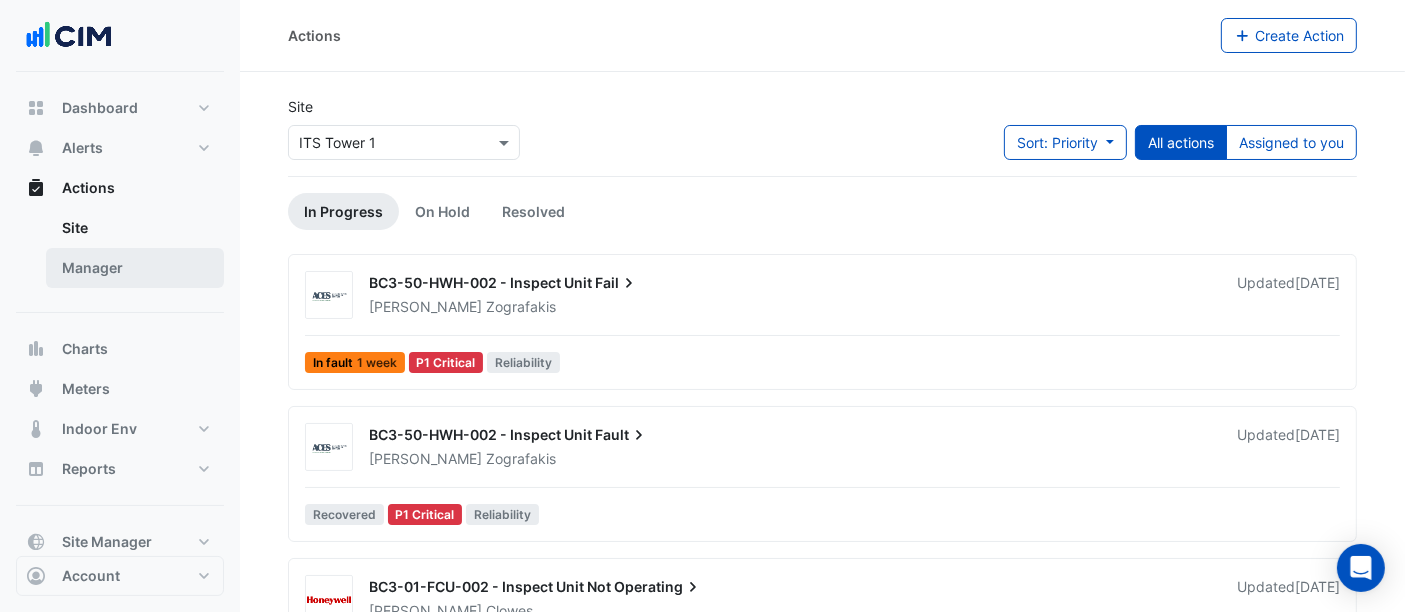 click on "Manager" at bounding box center [135, 268] 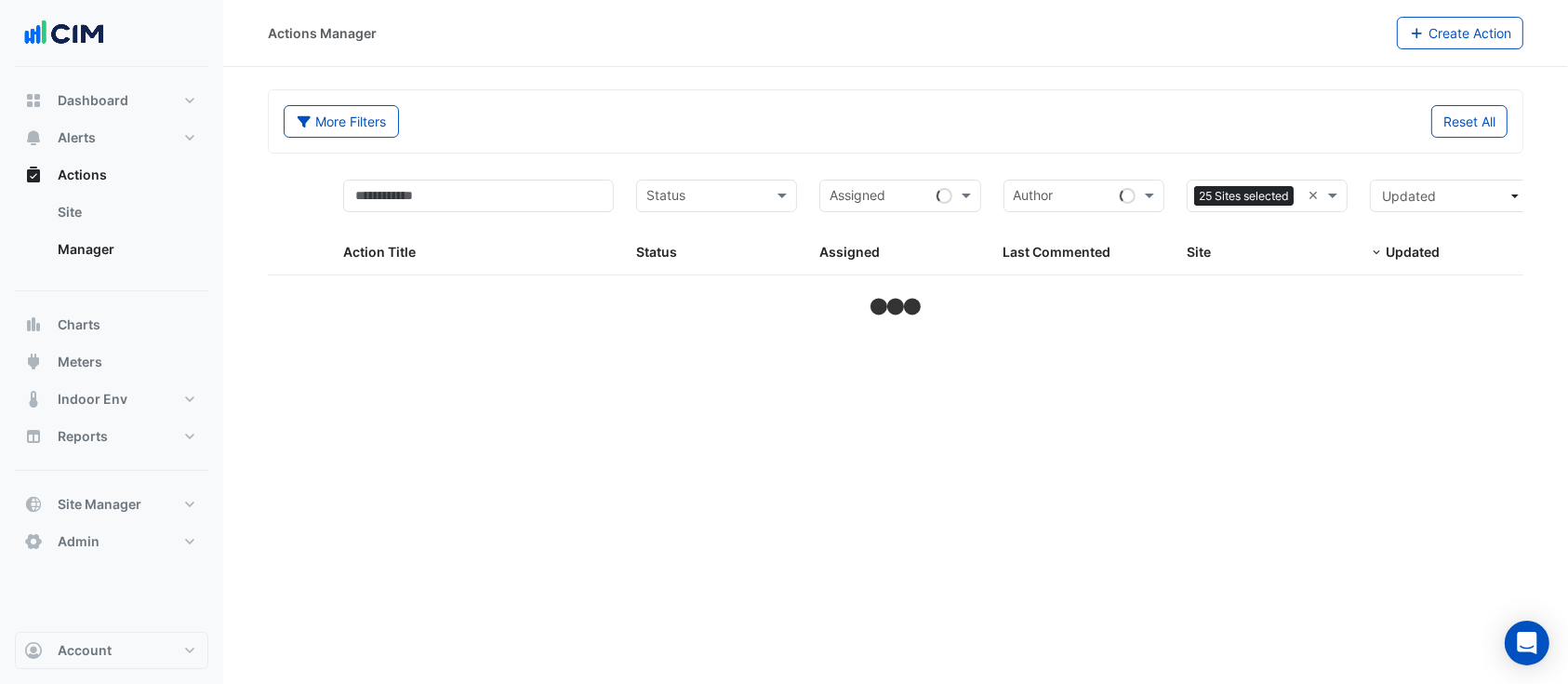 select on "**" 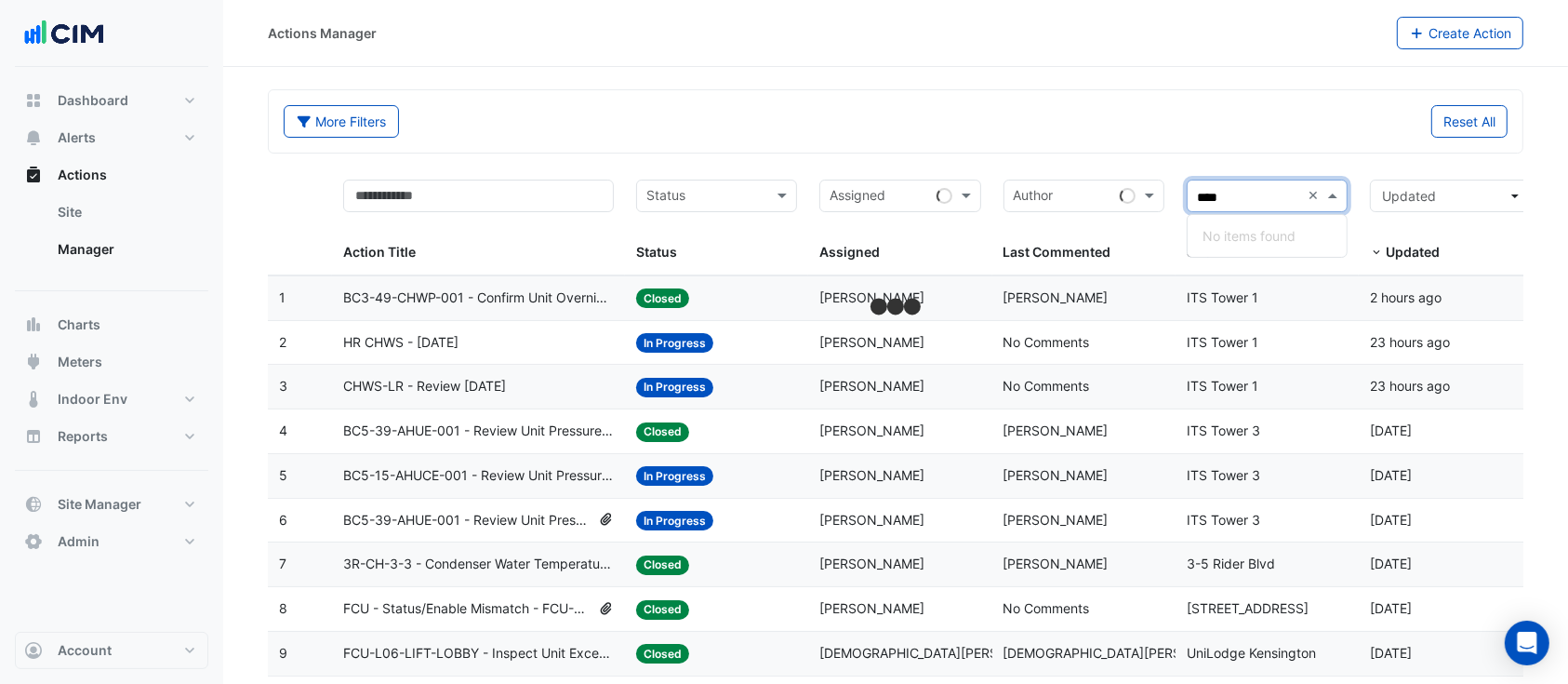 type on "***" 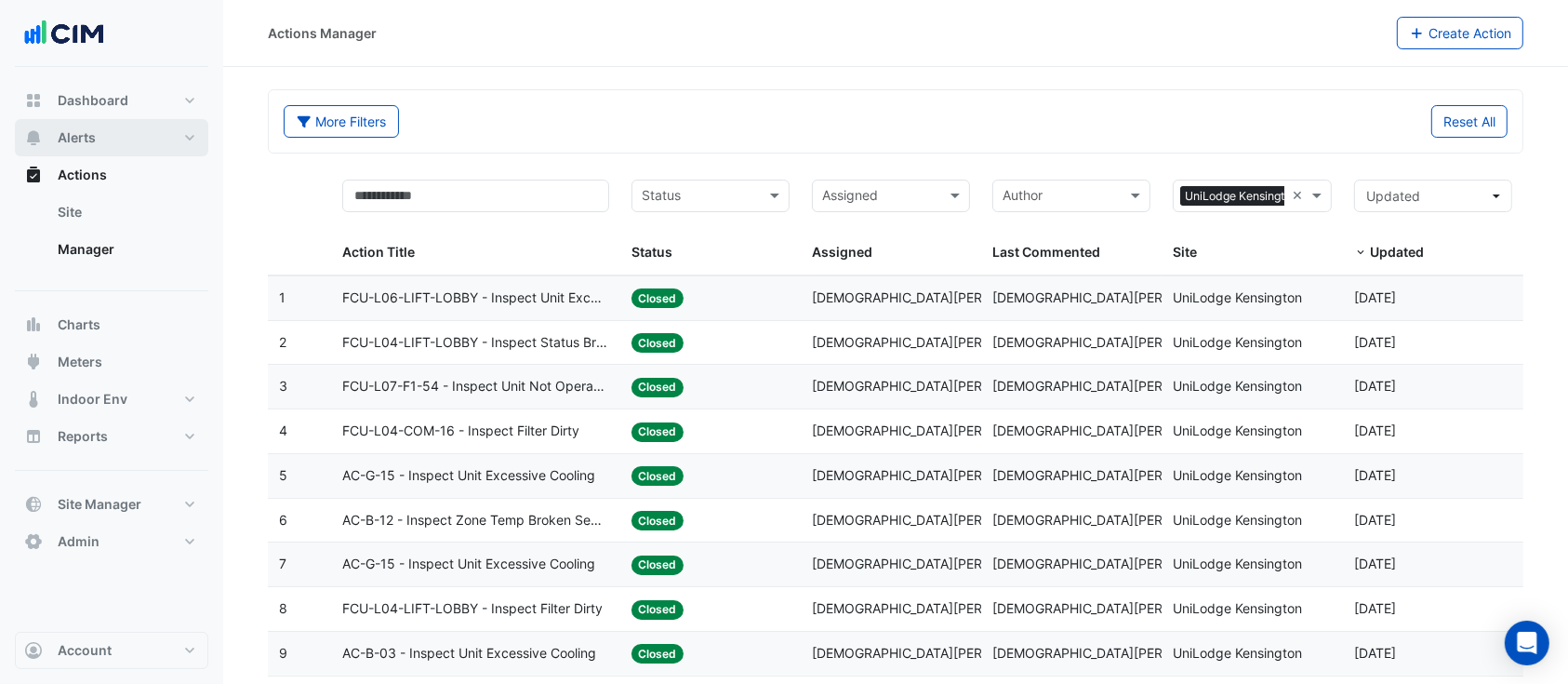 click on "Alerts" at bounding box center [112, 138] 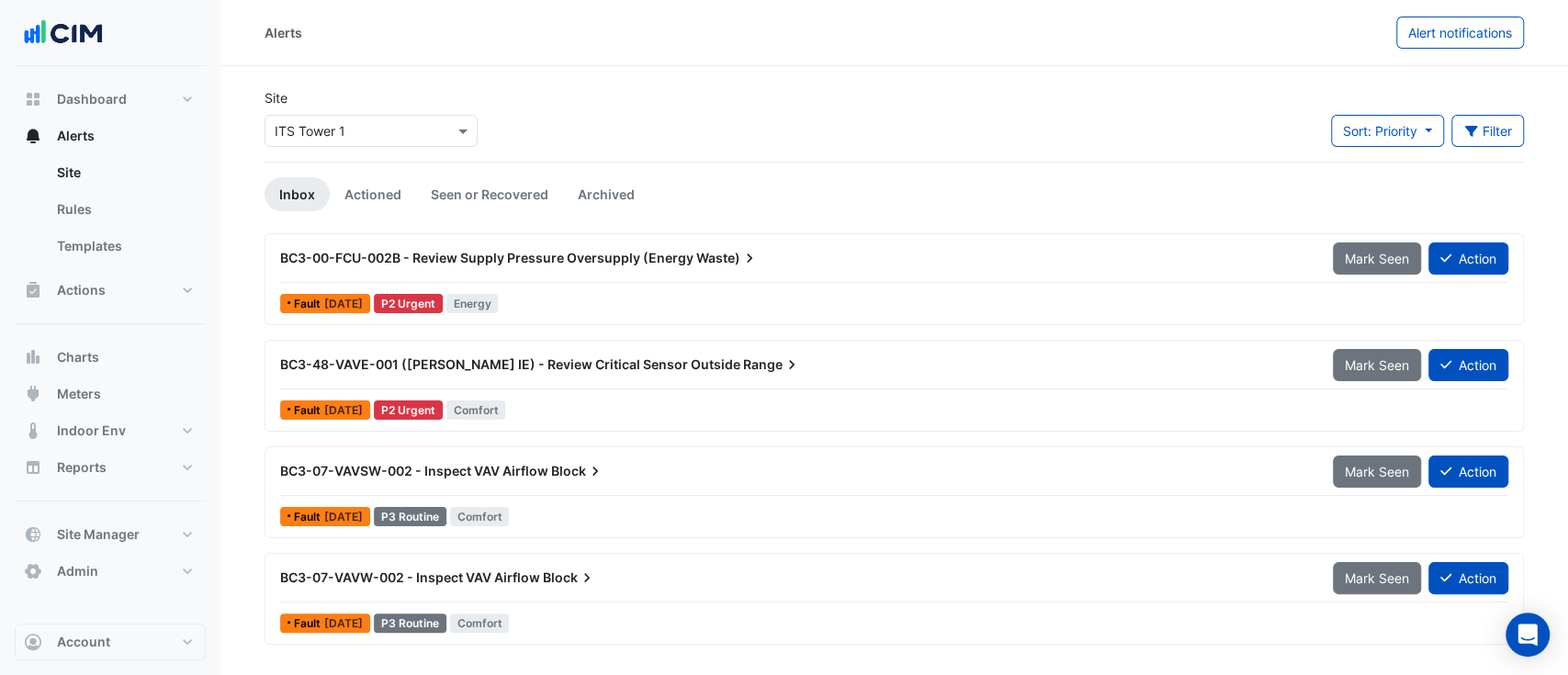 click on "Select a Site × ITS Tower 1" at bounding box center (371, 130) 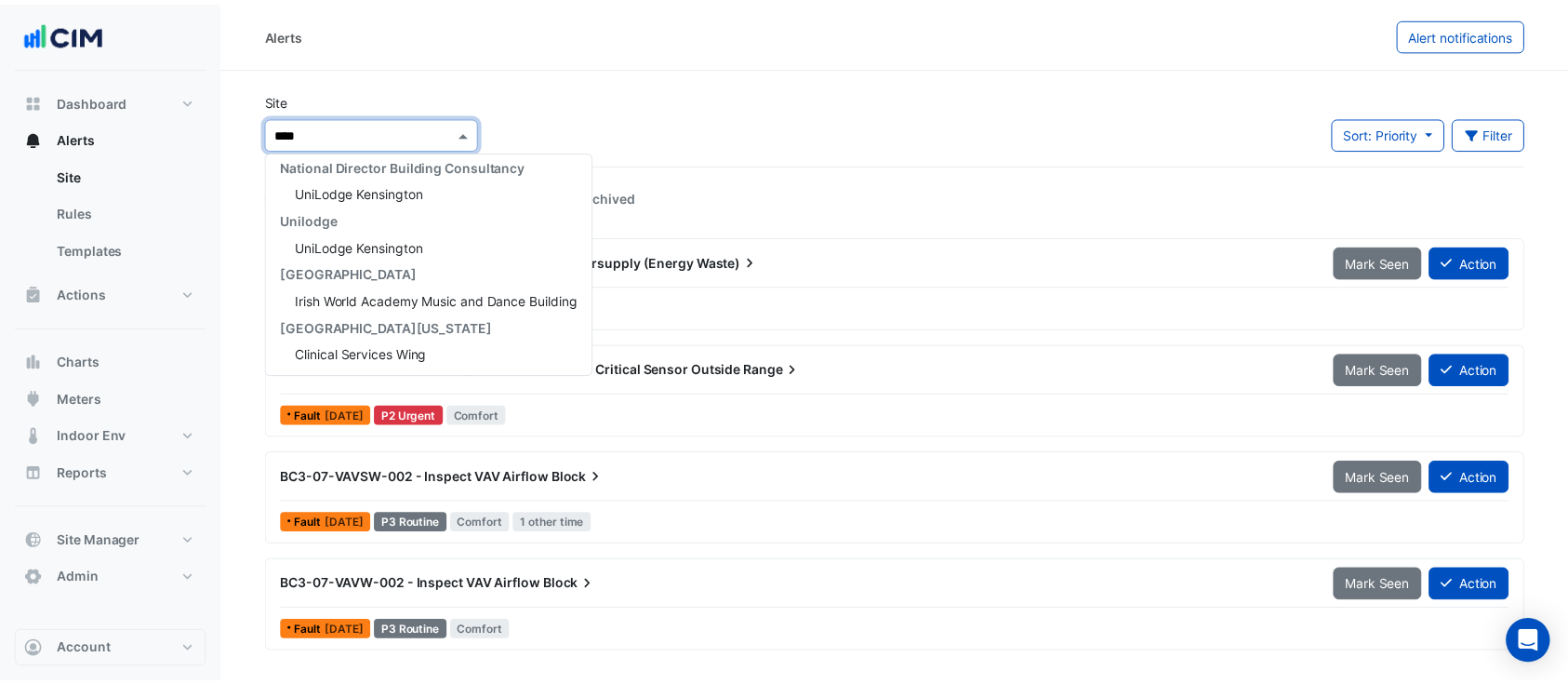 scroll, scrollTop: 0, scrollLeft: 0, axis: both 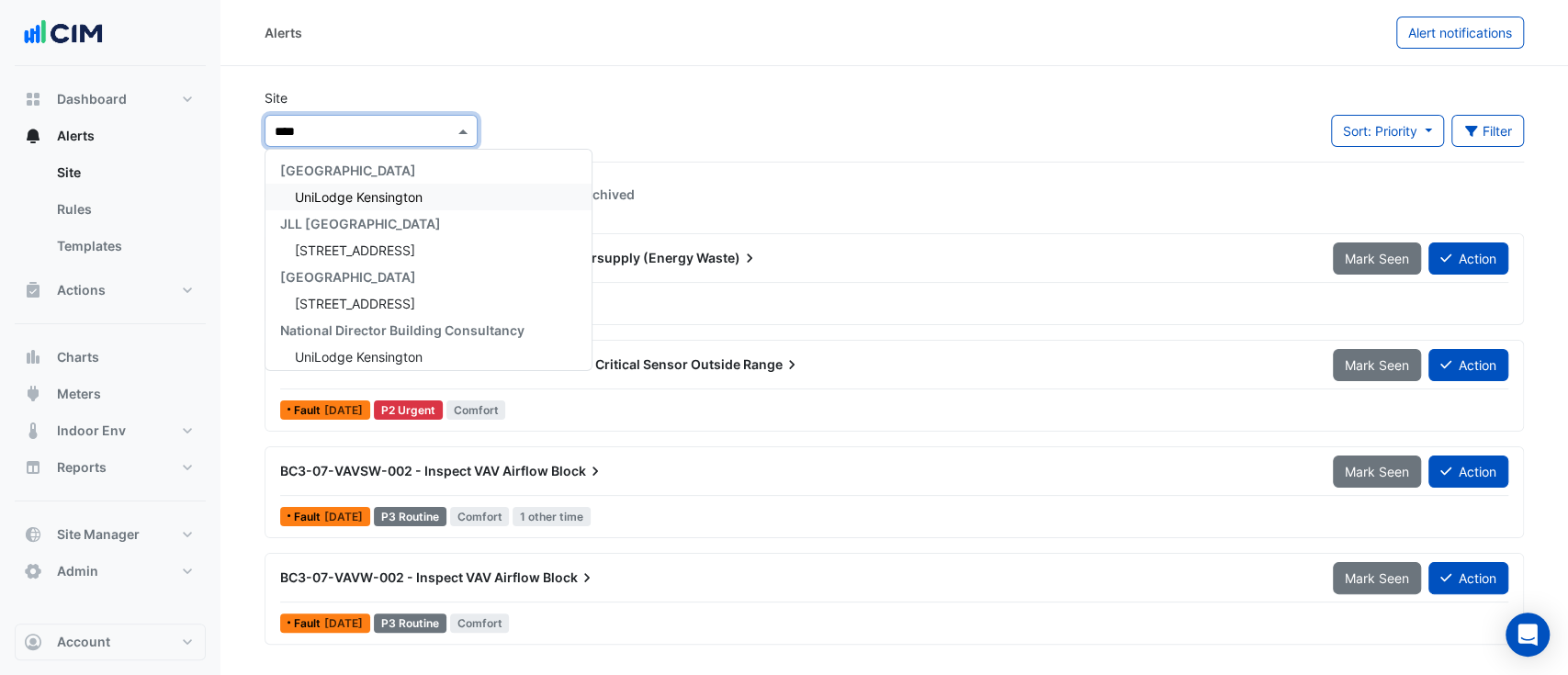 type on "*****" 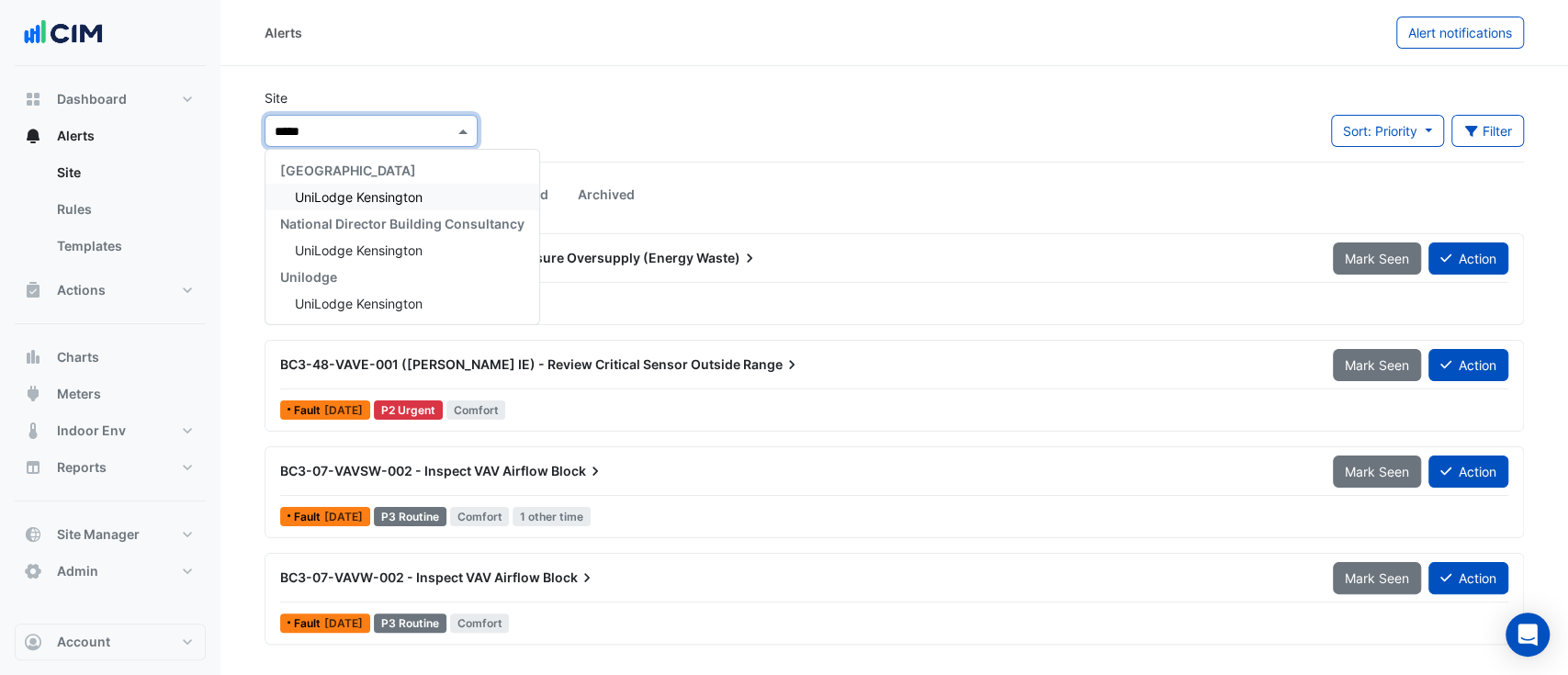 type 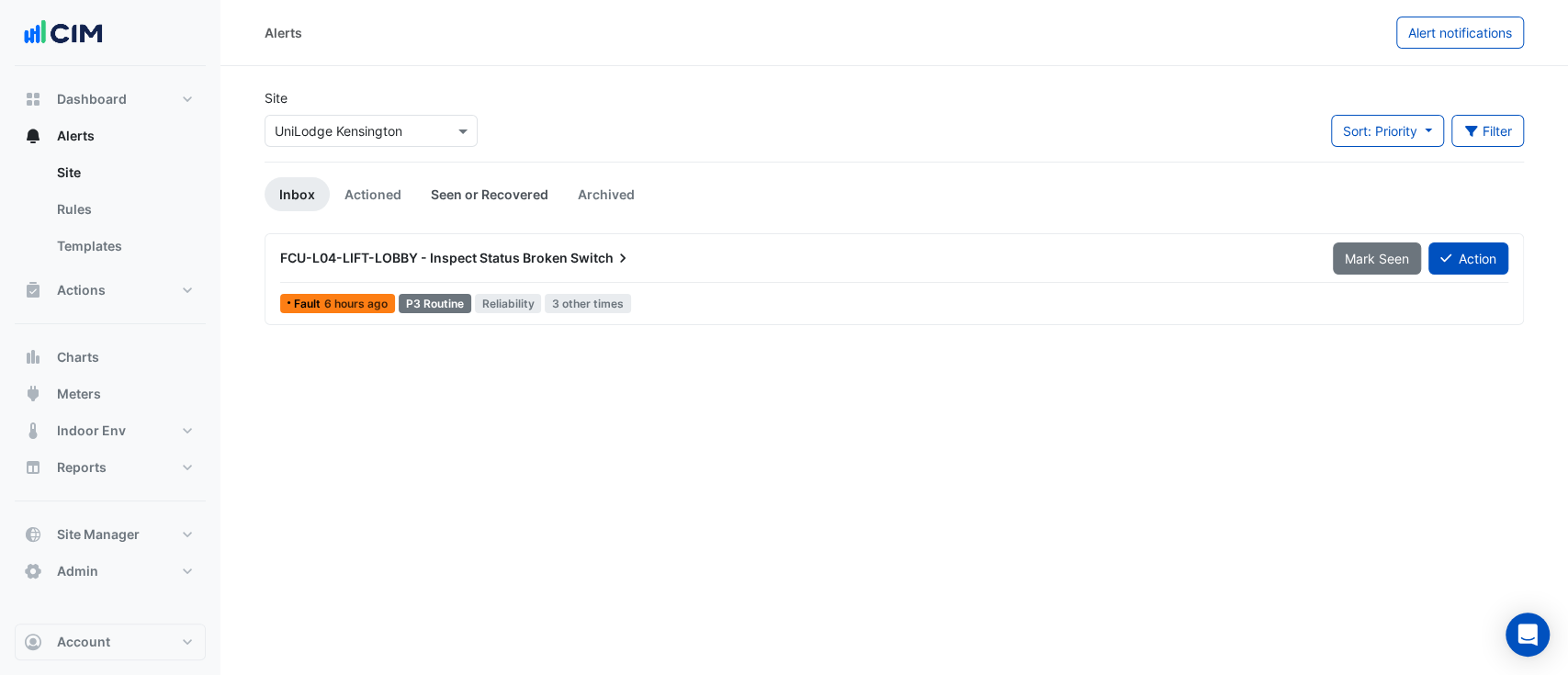 drag, startPoint x: 500, startPoint y: 191, endPoint x: 546, endPoint y: 119, distance: 85.44004 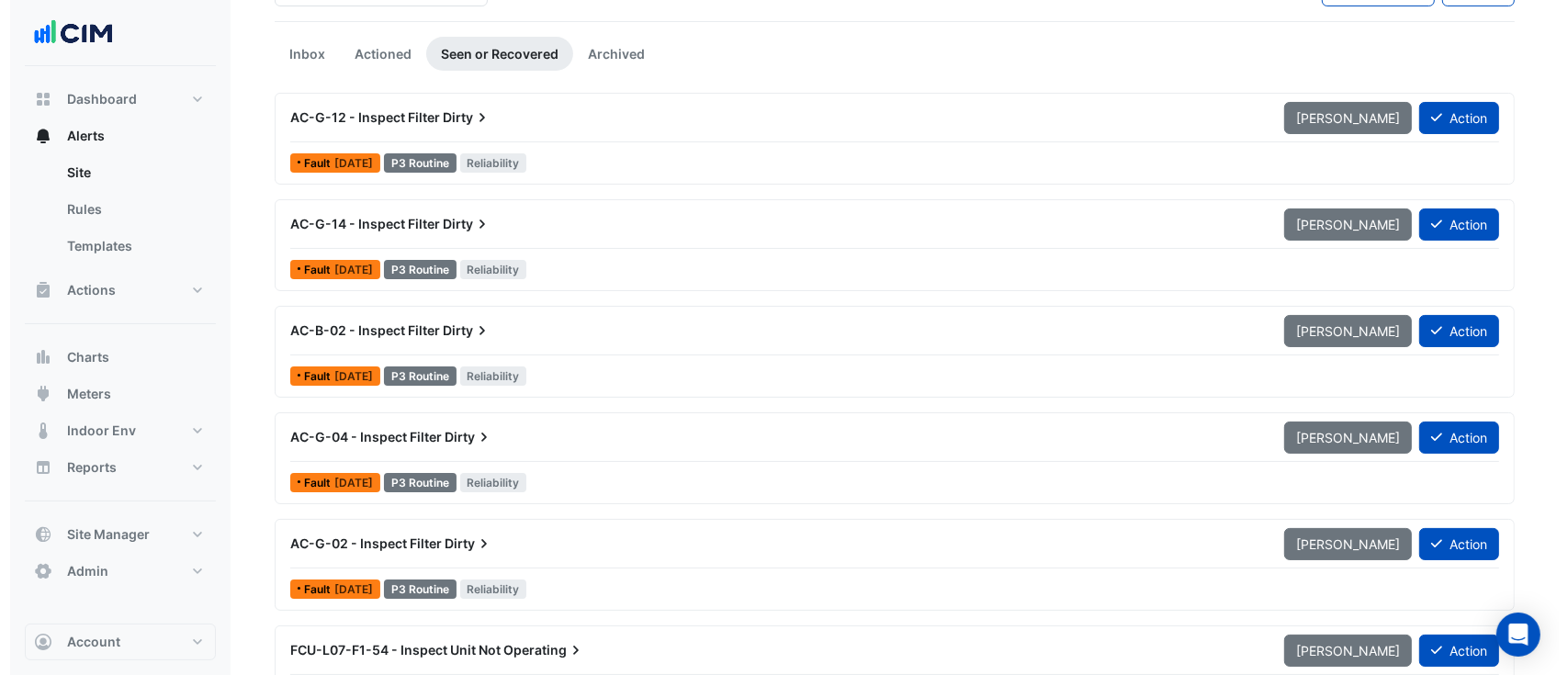 scroll, scrollTop: 326, scrollLeft: 0, axis: vertical 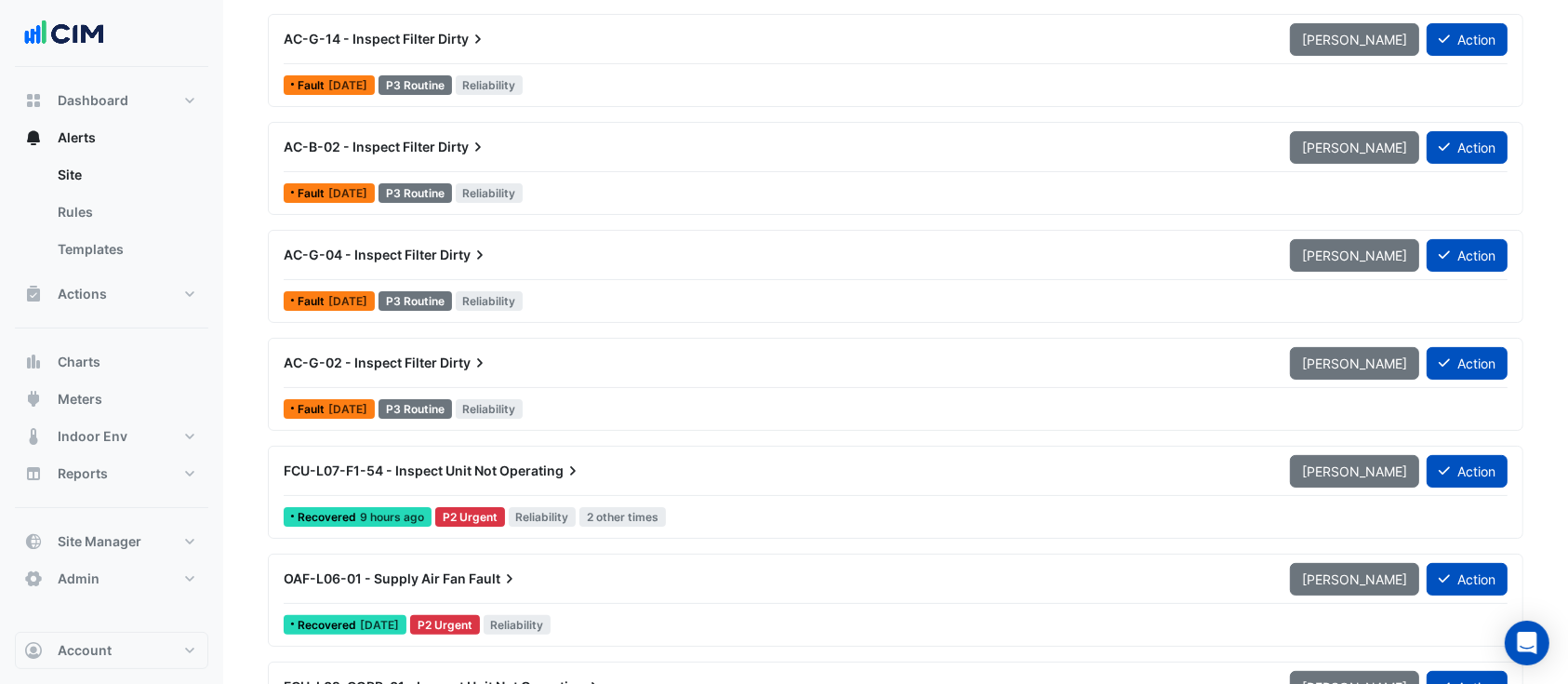 click on "FCU-L07-F1-54 - Inspect Unit Not
Operating" at bounding box center [776, 471] 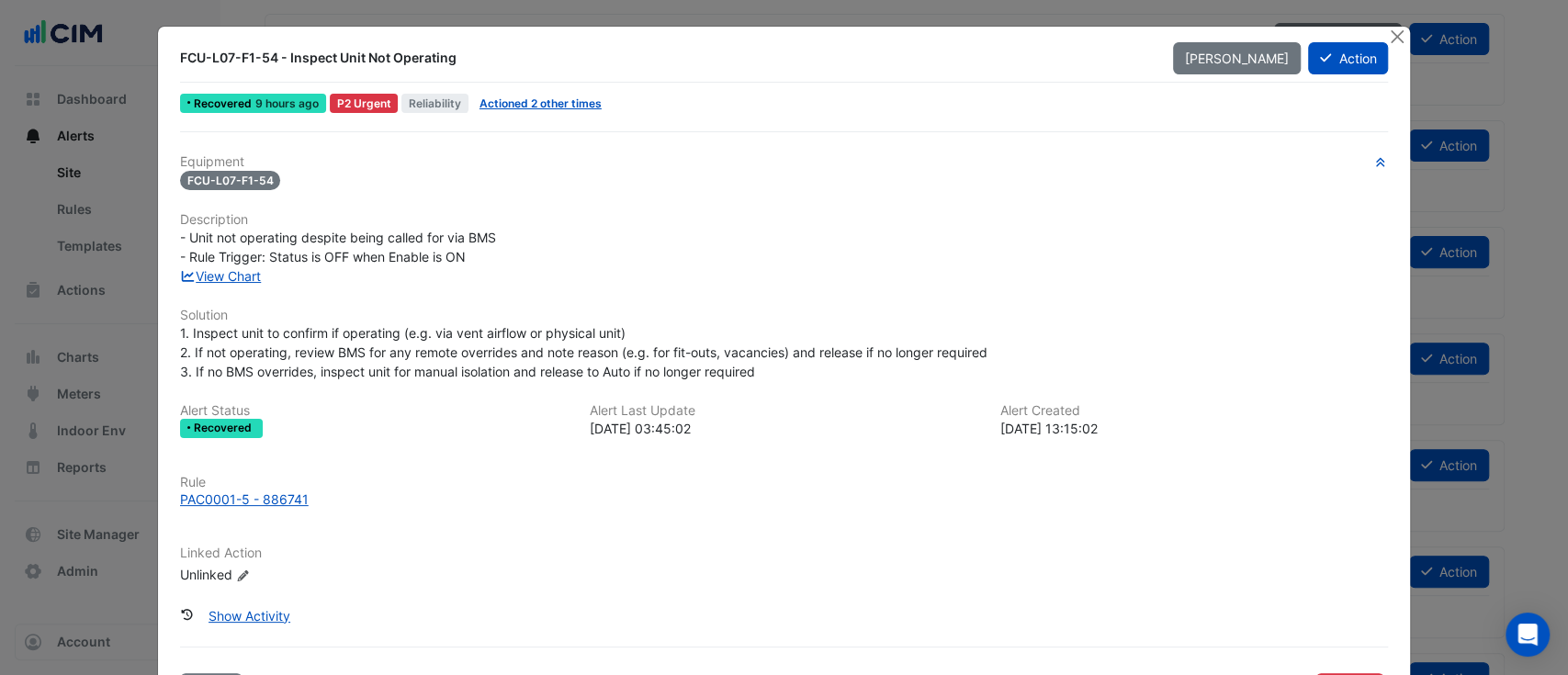 drag, startPoint x: 223, startPoint y: 278, endPoint x: 354, endPoint y: 203, distance: 150.9503 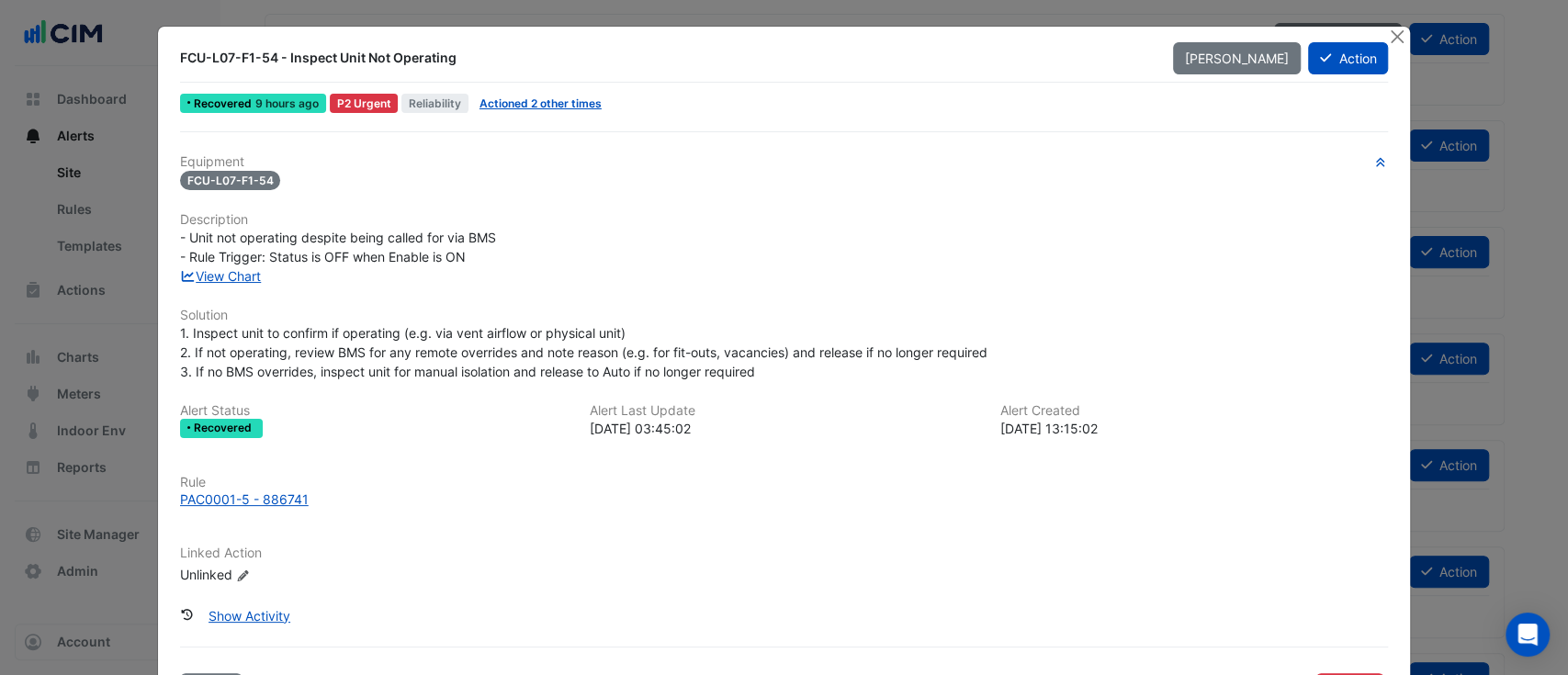 click on "Recovered
9 hours ago
P2 Urgent
Reliability
Actioned 2 other times" 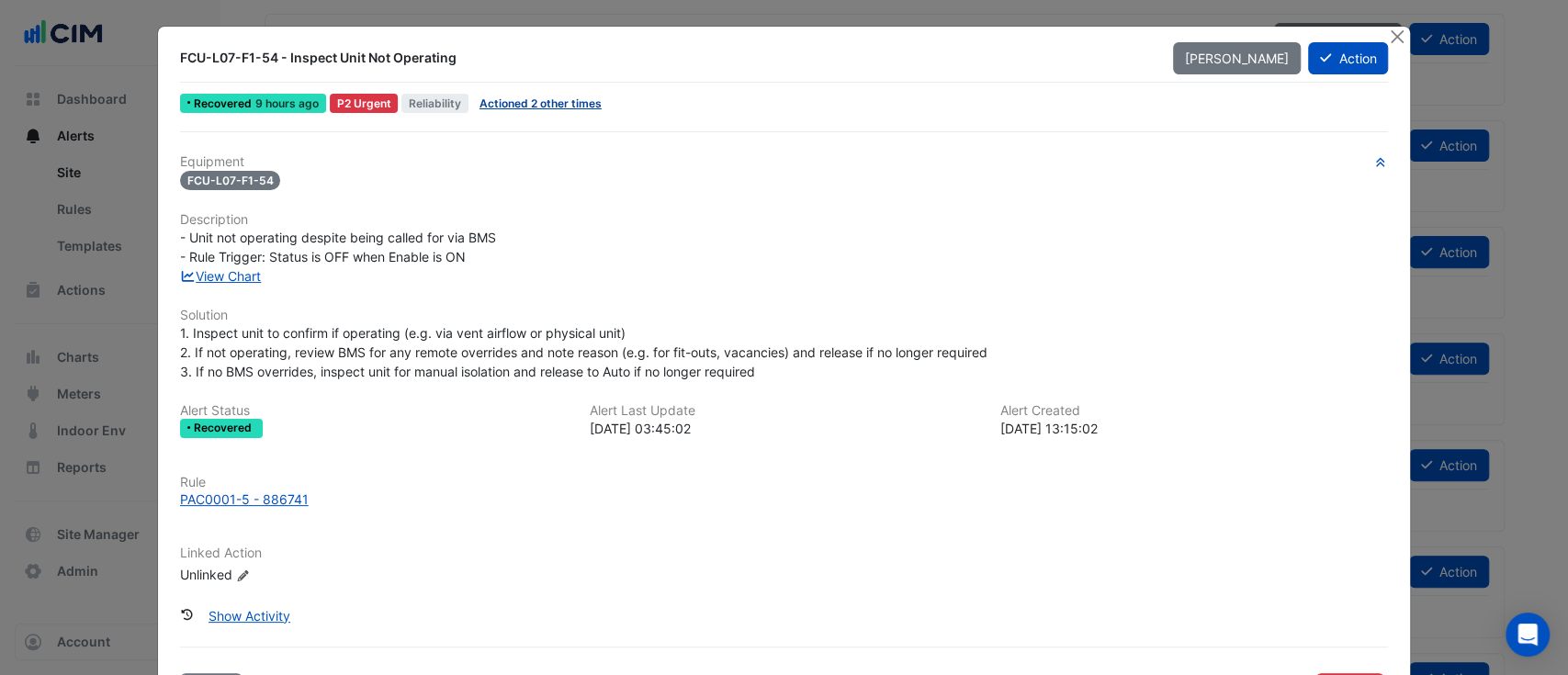 click on "Actioned 2 other times" 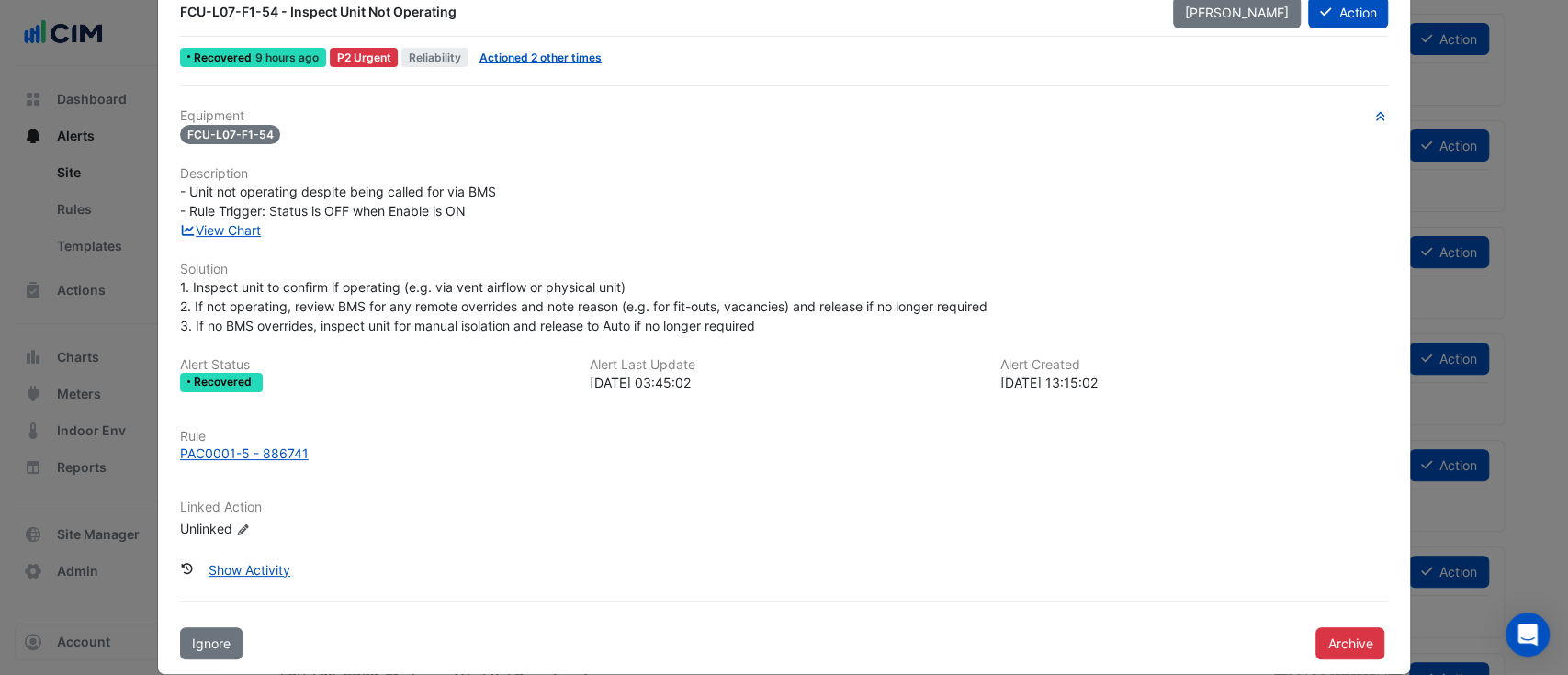scroll, scrollTop: 69, scrollLeft: 0, axis: vertical 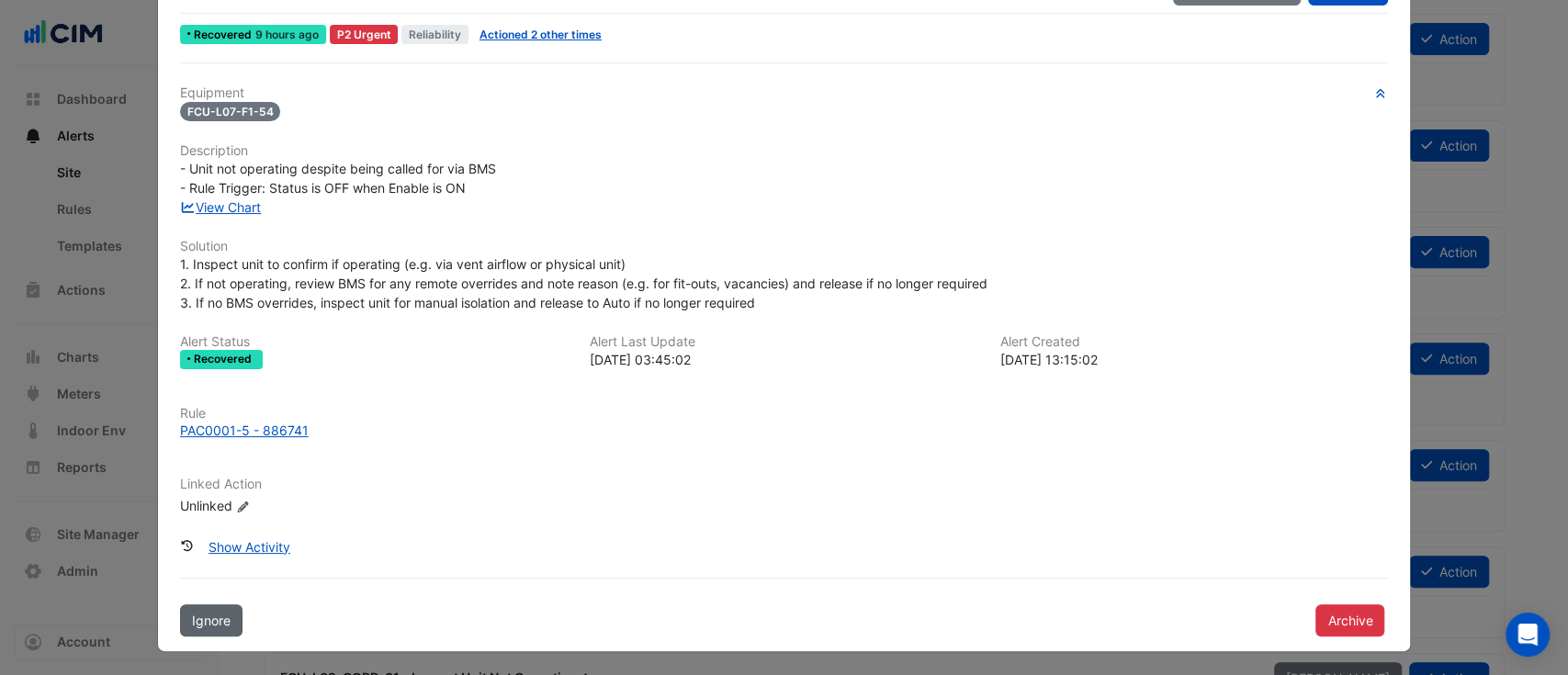 click on "Ignore" 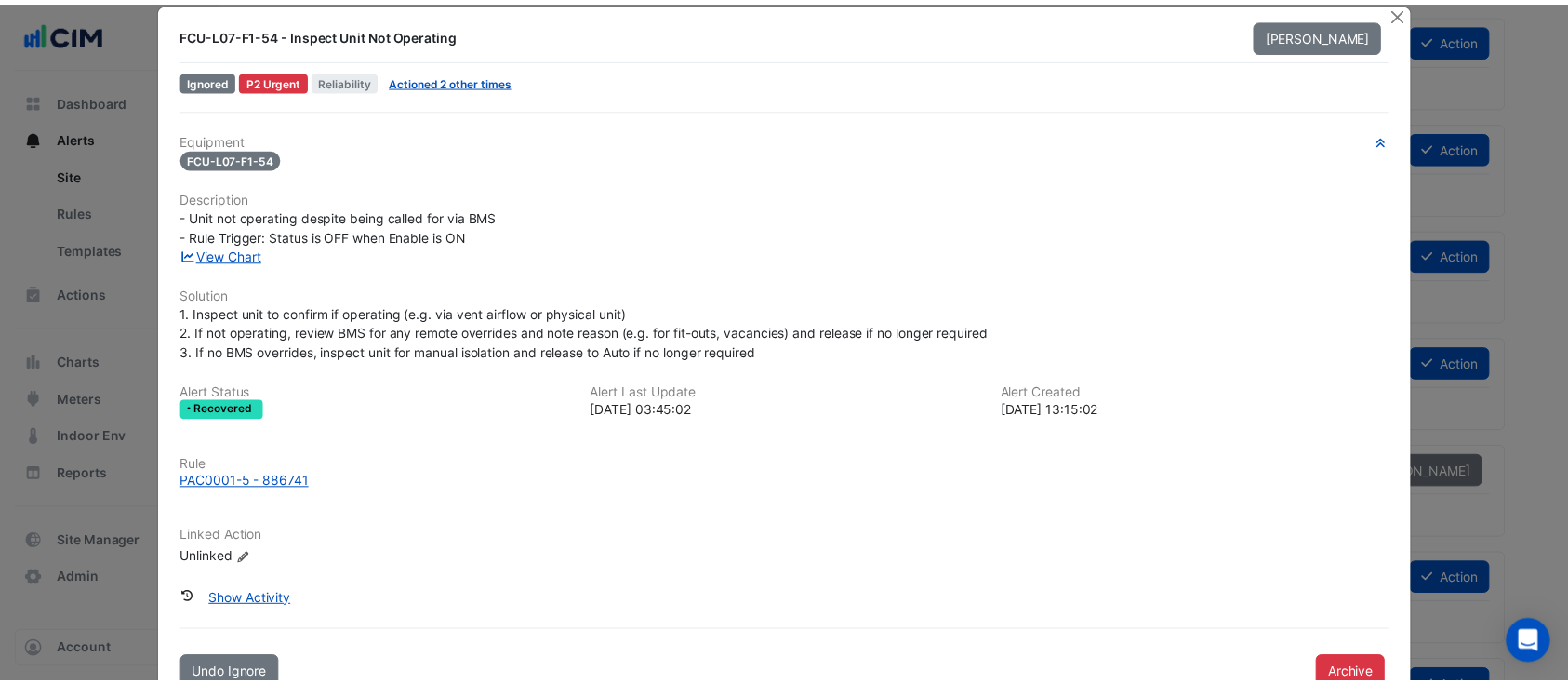scroll, scrollTop: 0, scrollLeft: 0, axis: both 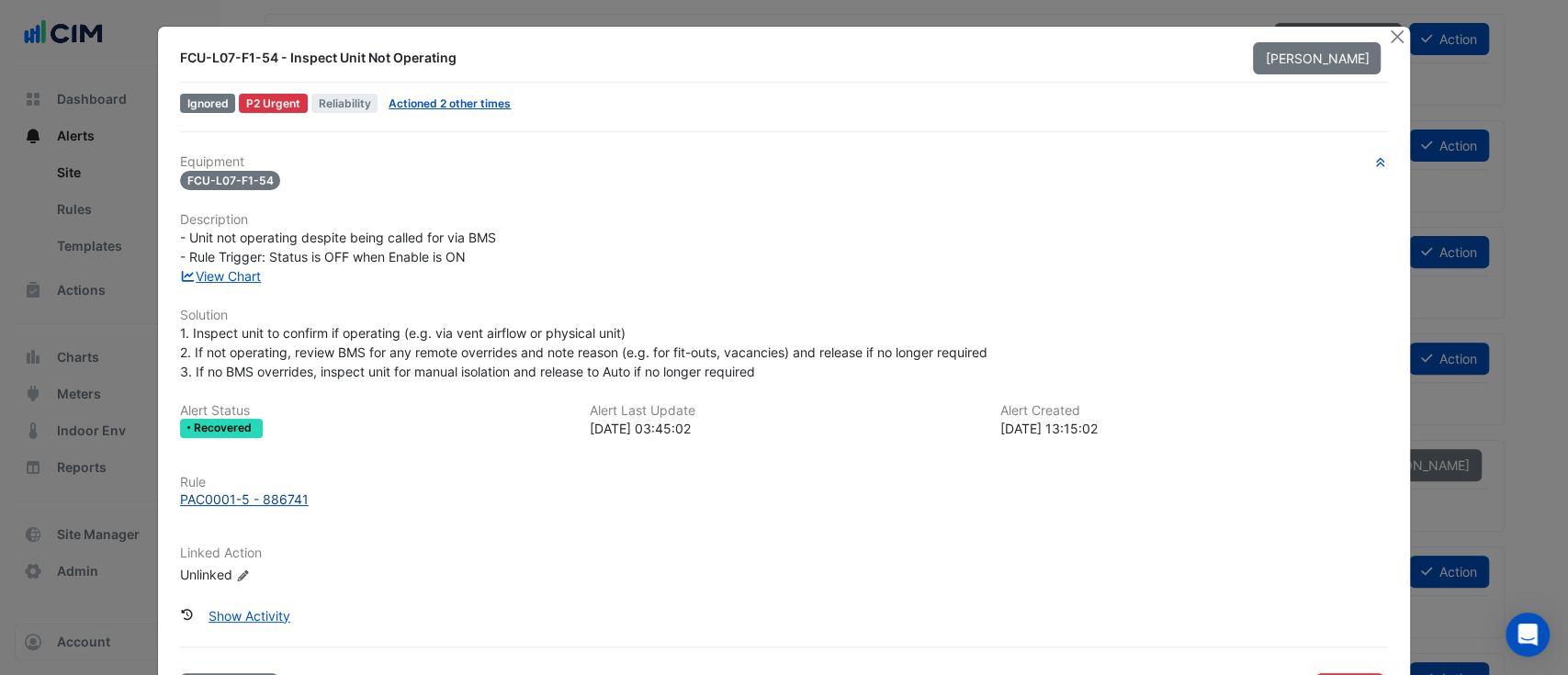 click on "PAC0001-5 - 886741" 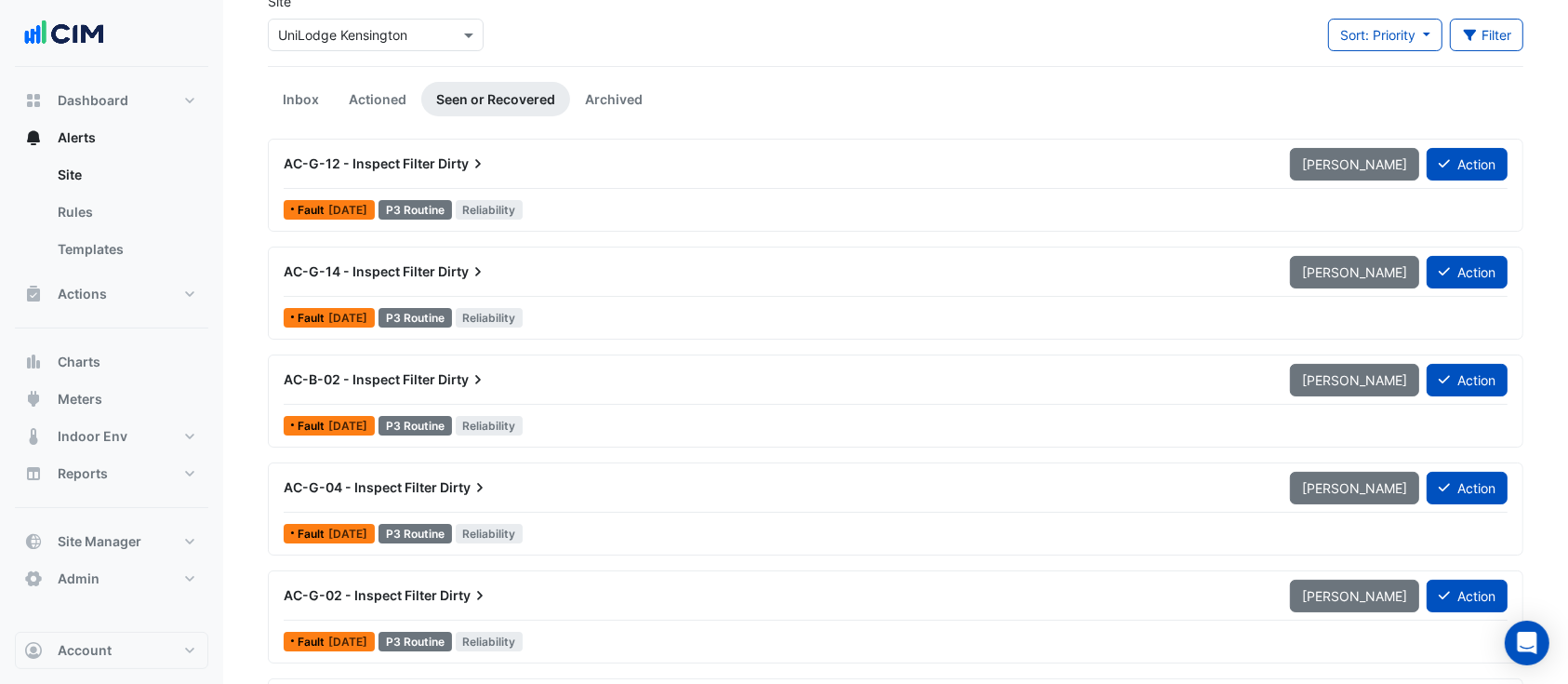 scroll, scrollTop: 0, scrollLeft: 0, axis: both 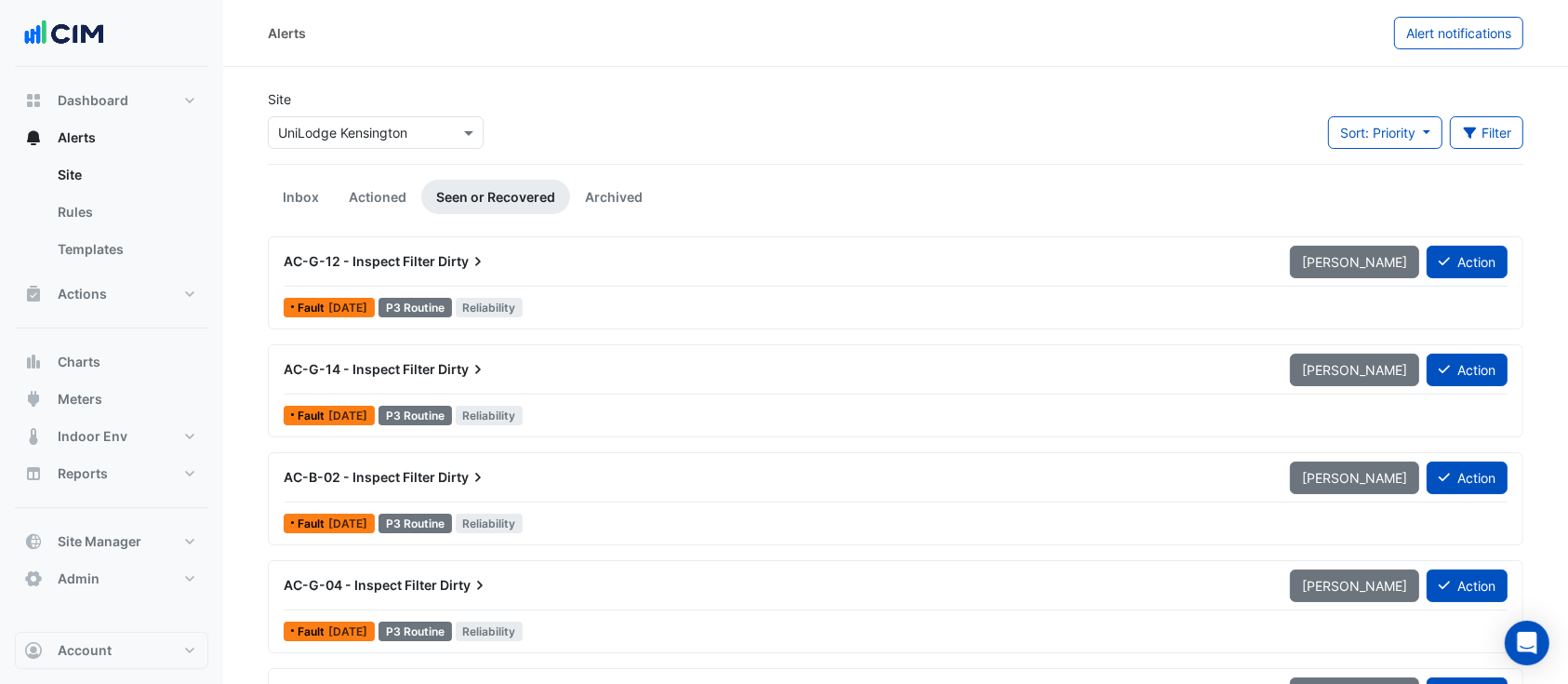 click on "Site
Select a Site × UniLodge Kensington
Sort: Priority
Priority
Updated
Filter
Title
Priority
Filter
Impact
Filter
Equipment Type" 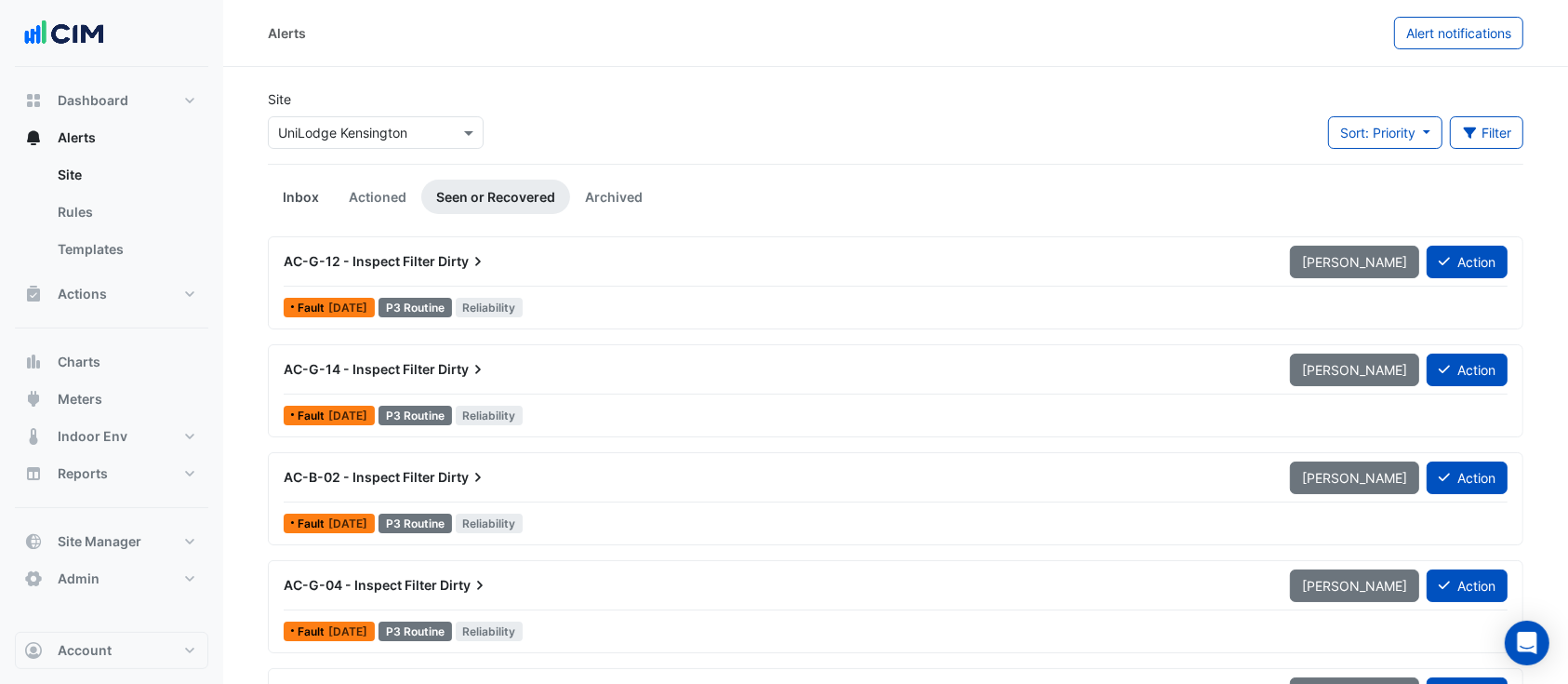 click on "Inbox" at bounding box center (300, 196) 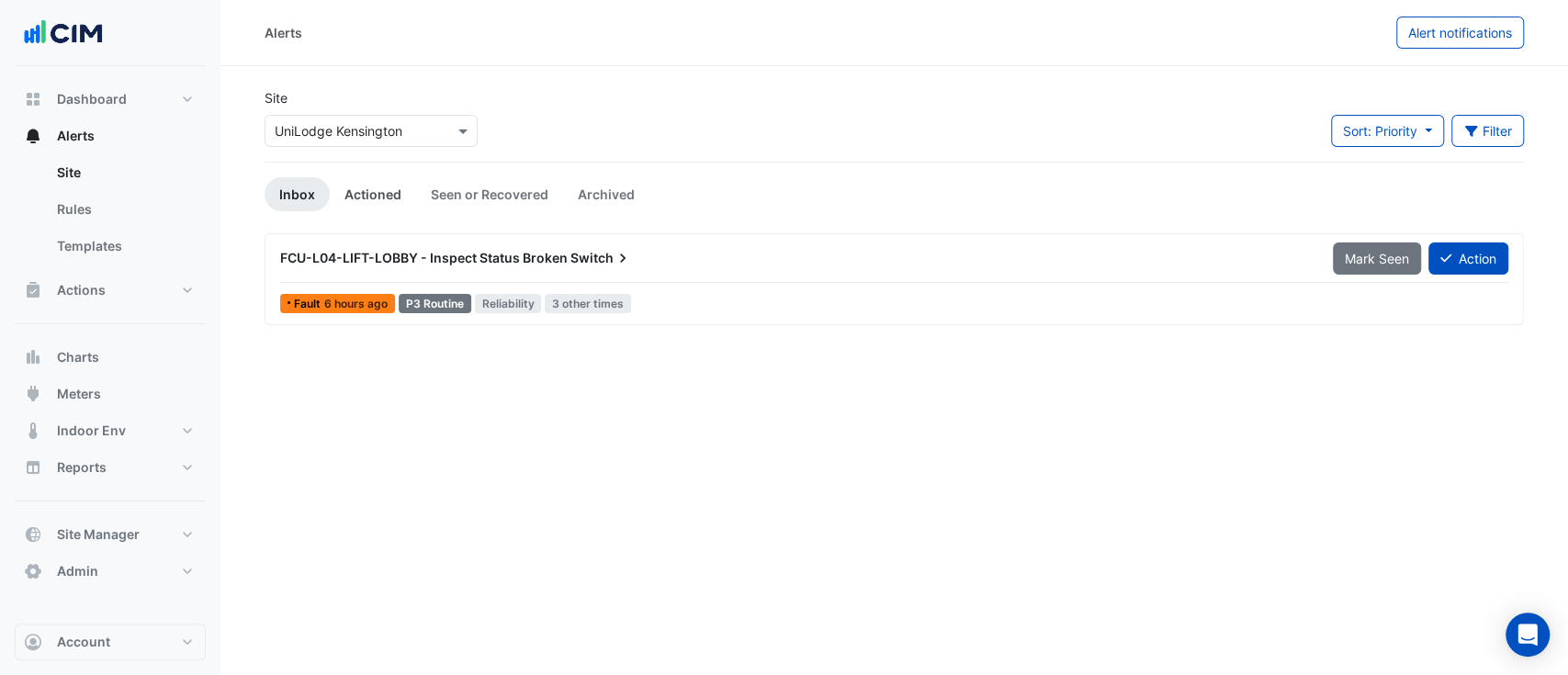click on "Actioned" at bounding box center (373, 194) 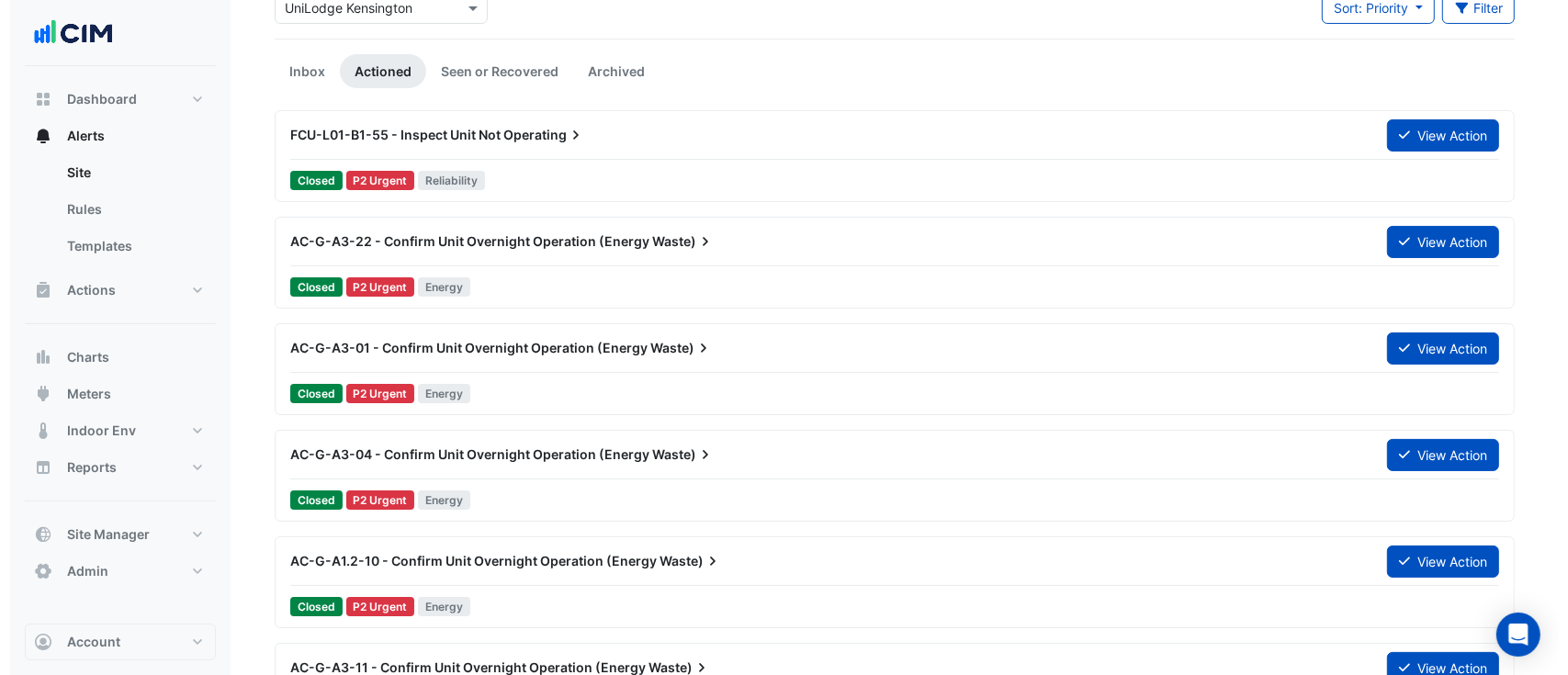 scroll, scrollTop: 0, scrollLeft: 0, axis: both 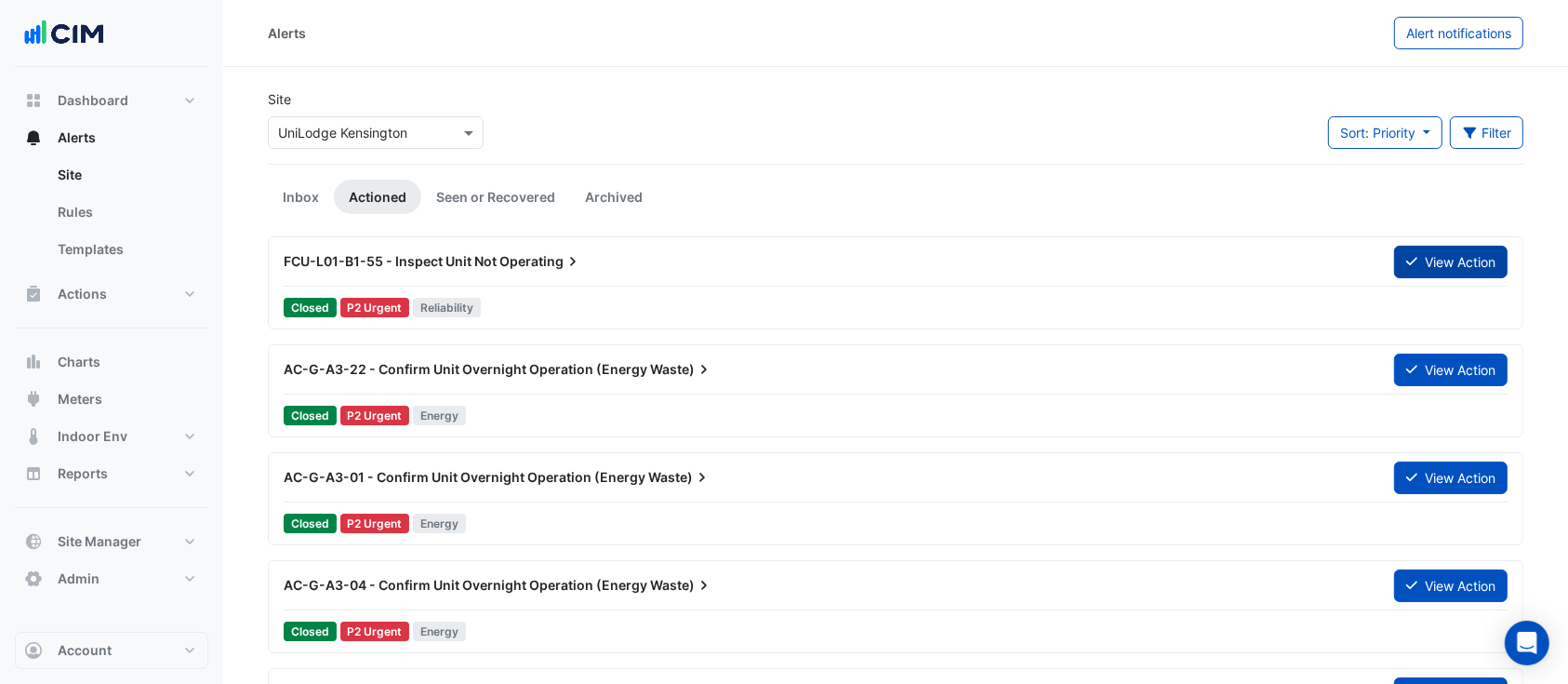 click on "View Action" at bounding box center (1451, 262) 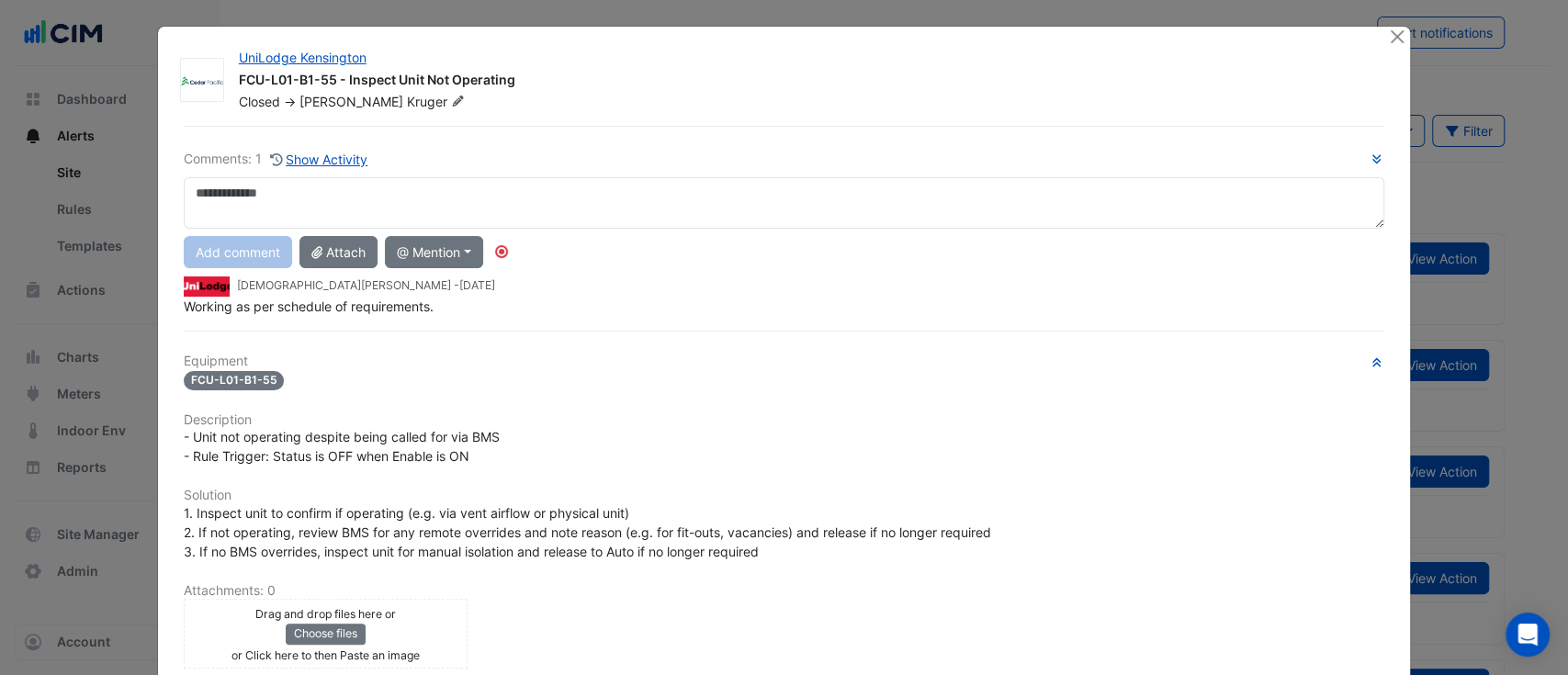scroll, scrollTop: 251, scrollLeft: 0, axis: vertical 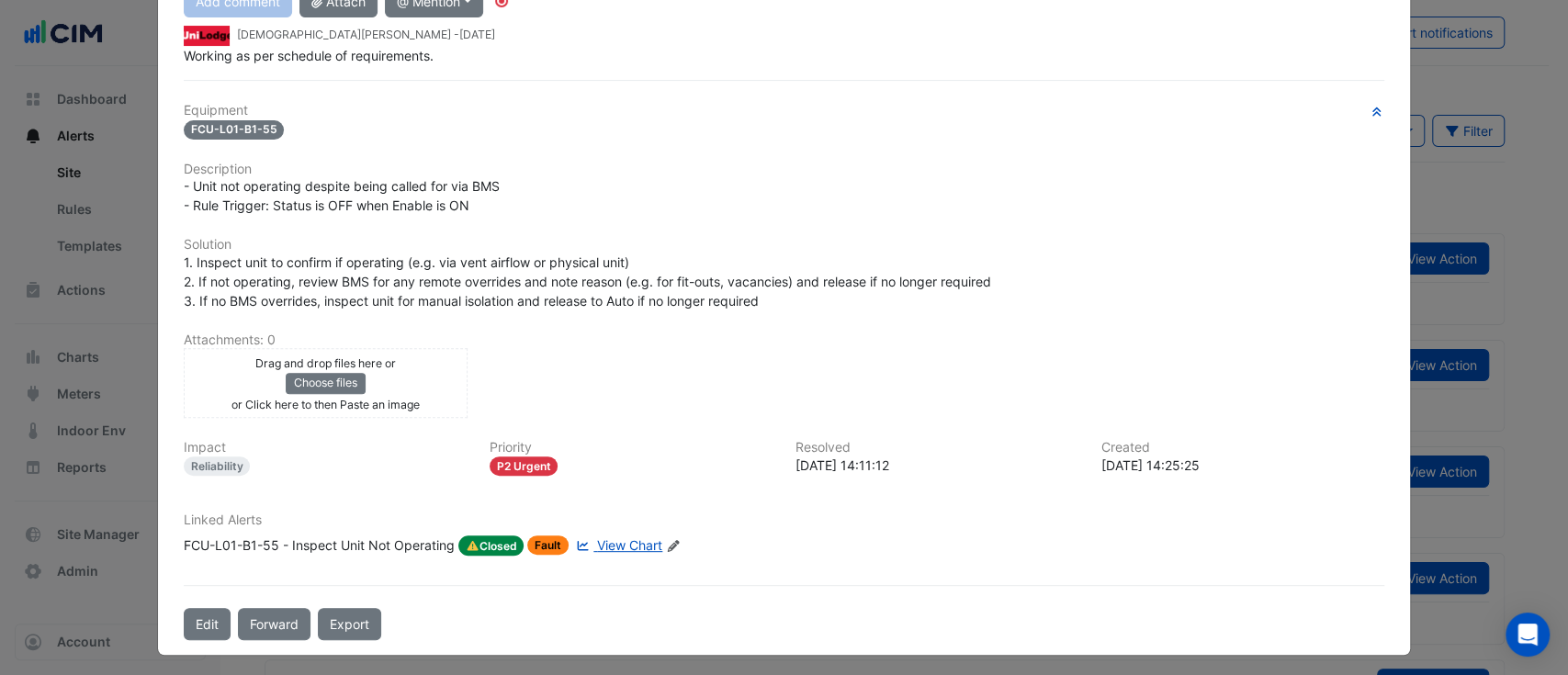 click on "FCU-L01-B1-55 - Inspect Unit Not Operating" 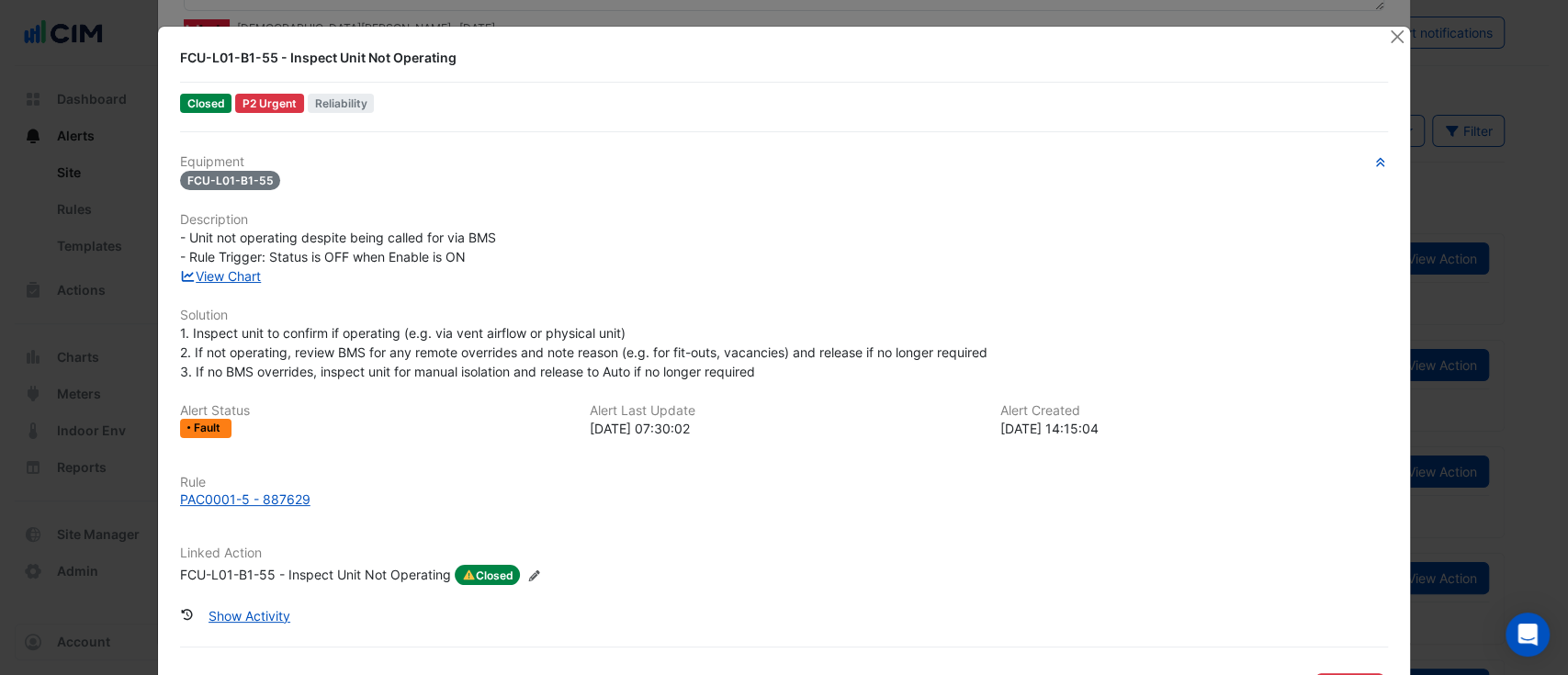 scroll, scrollTop: 212, scrollLeft: 0, axis: vertical 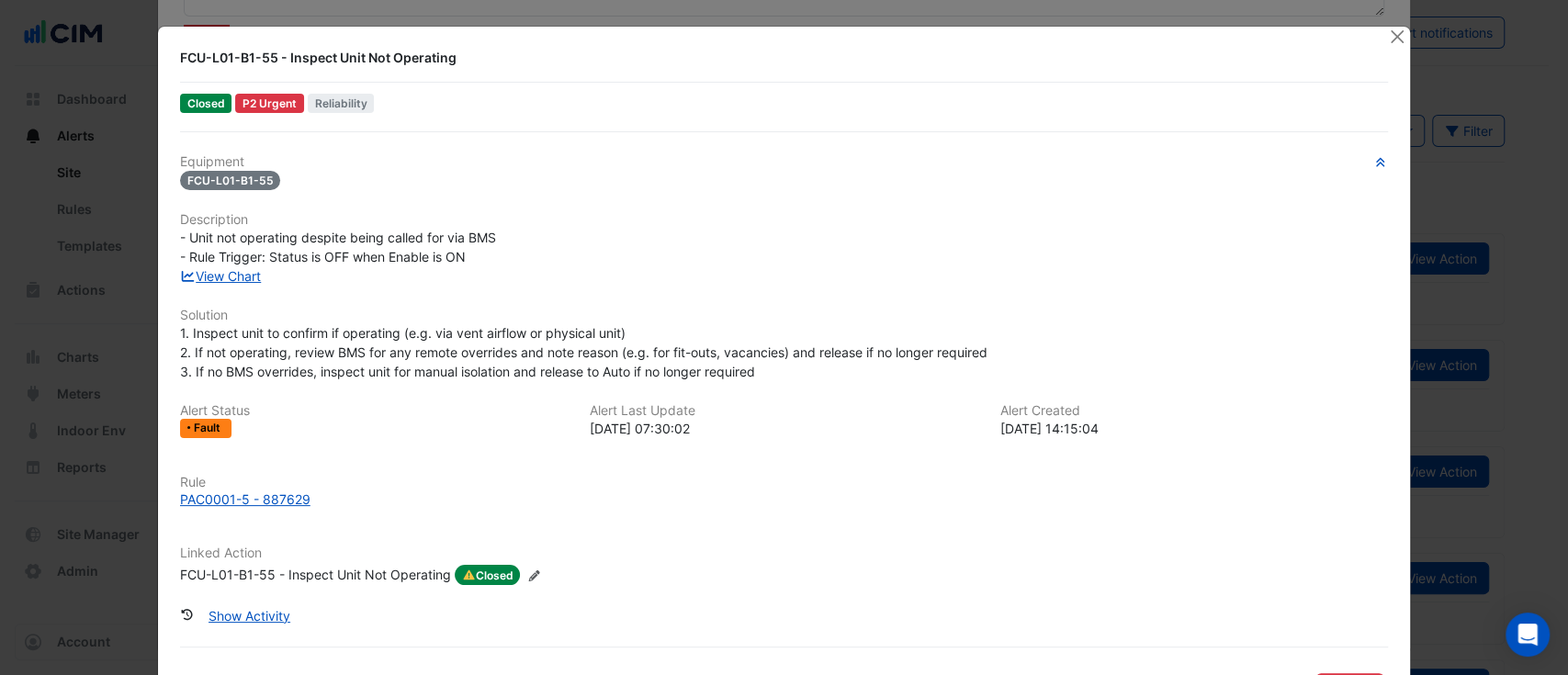 type 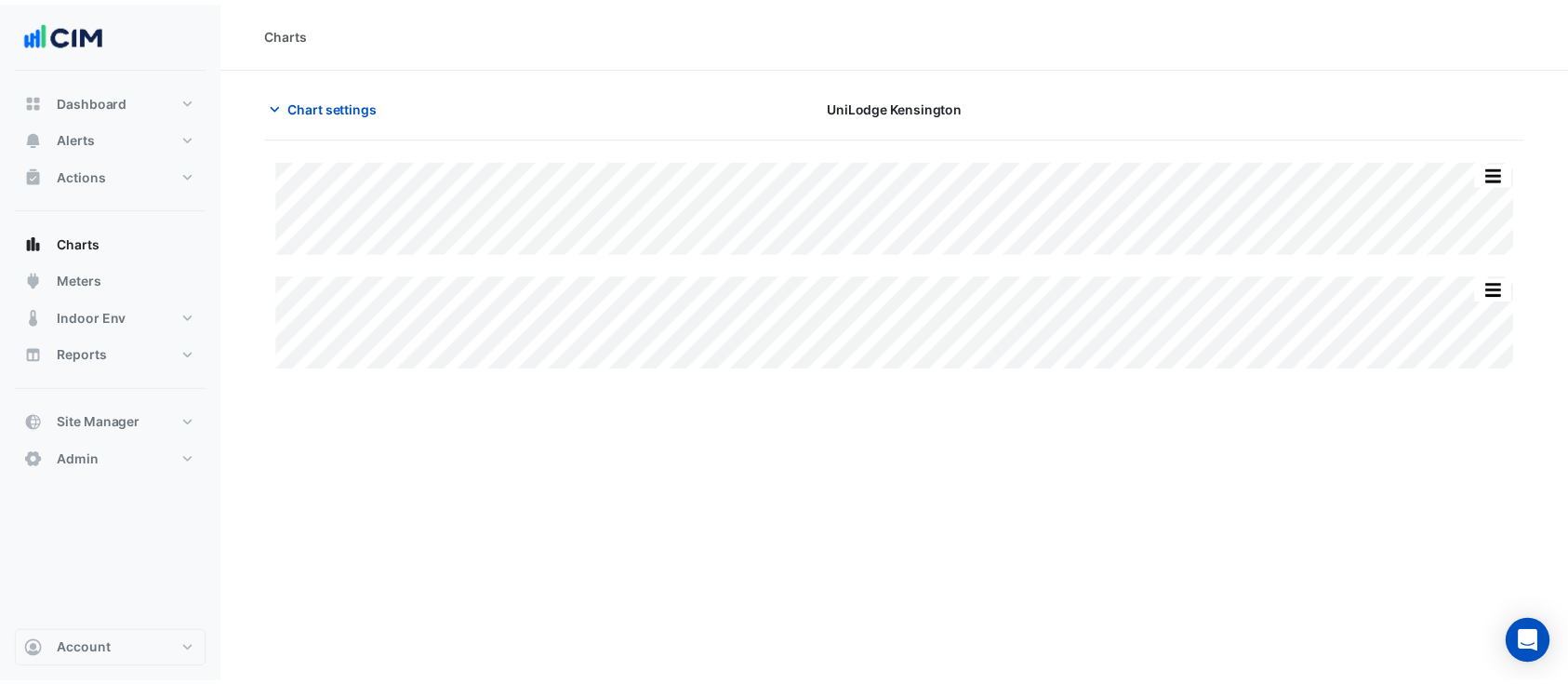 scroll, scrollTop: 0, scrollLeft: 0, axis: both 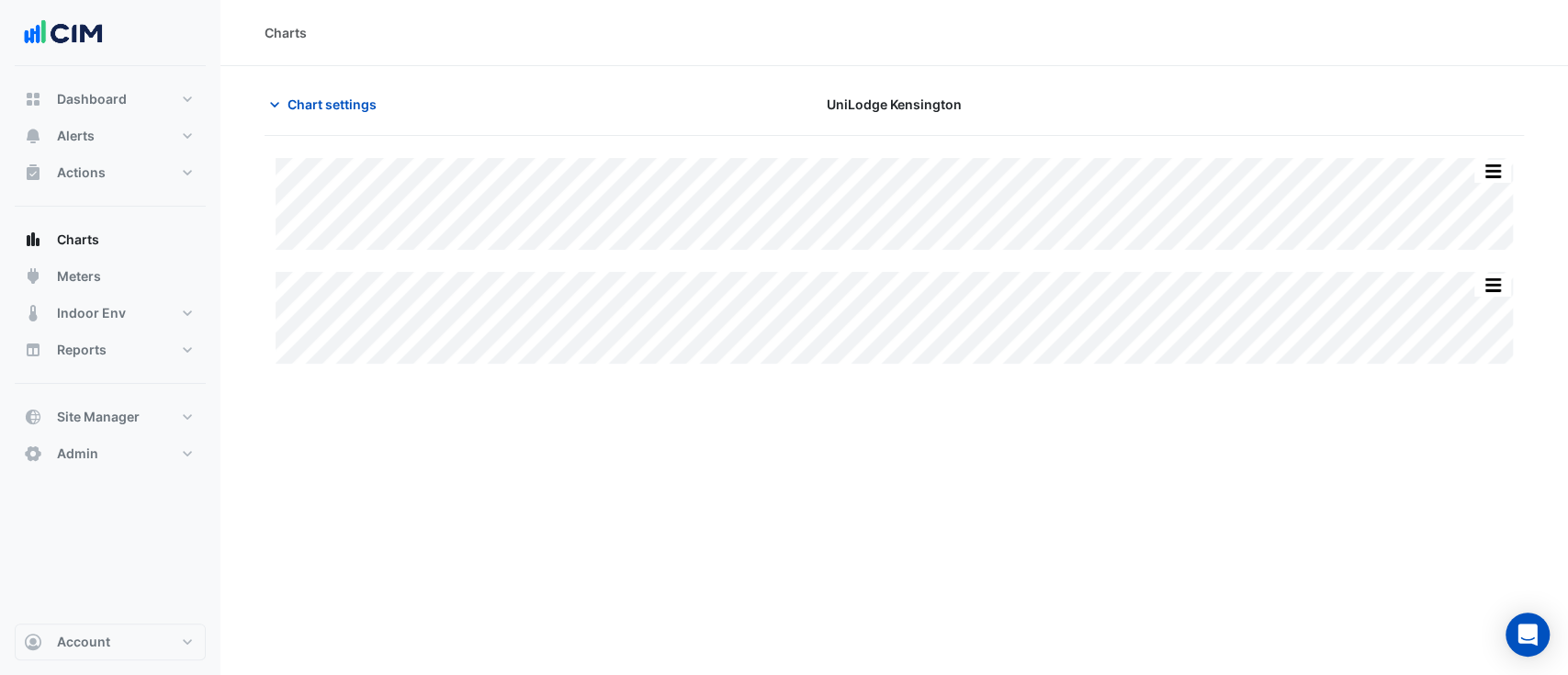 type on "**********" 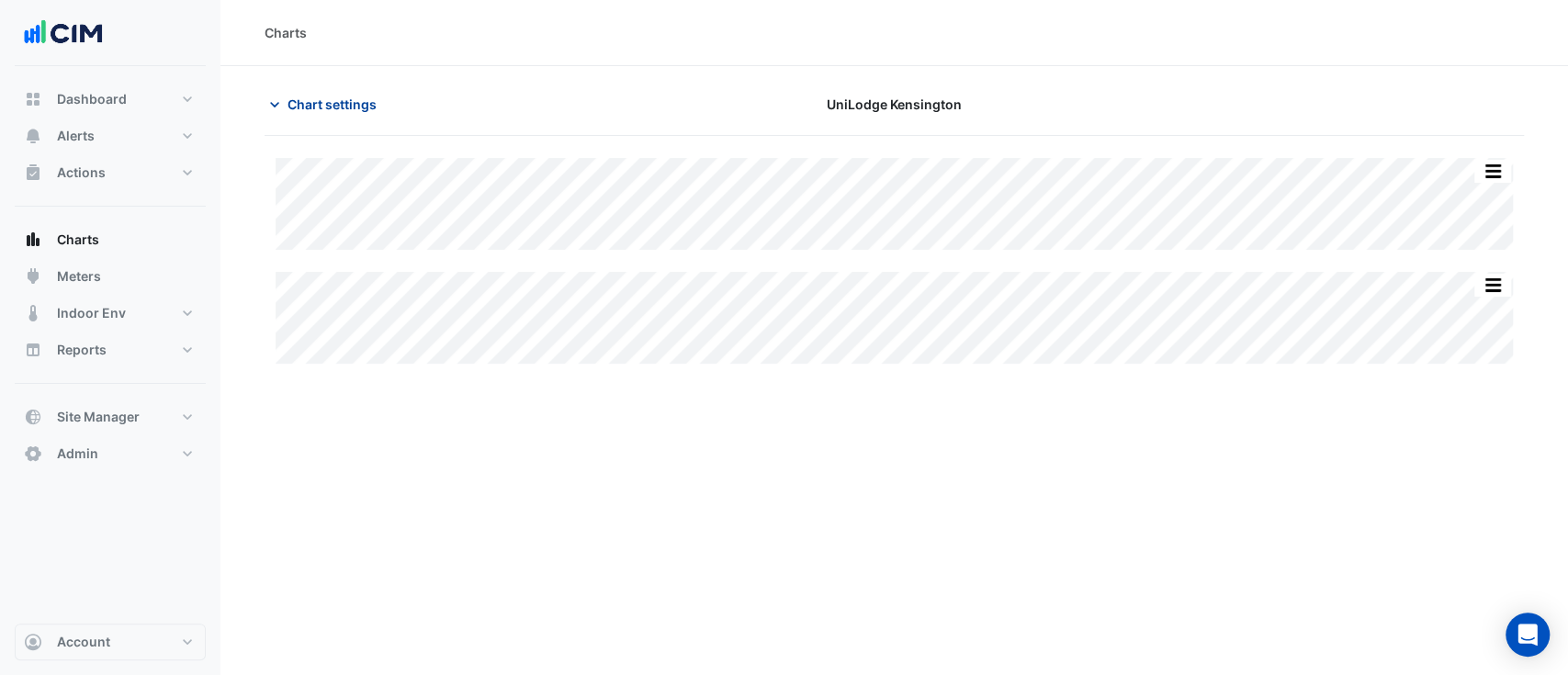 click on "Chart settings" 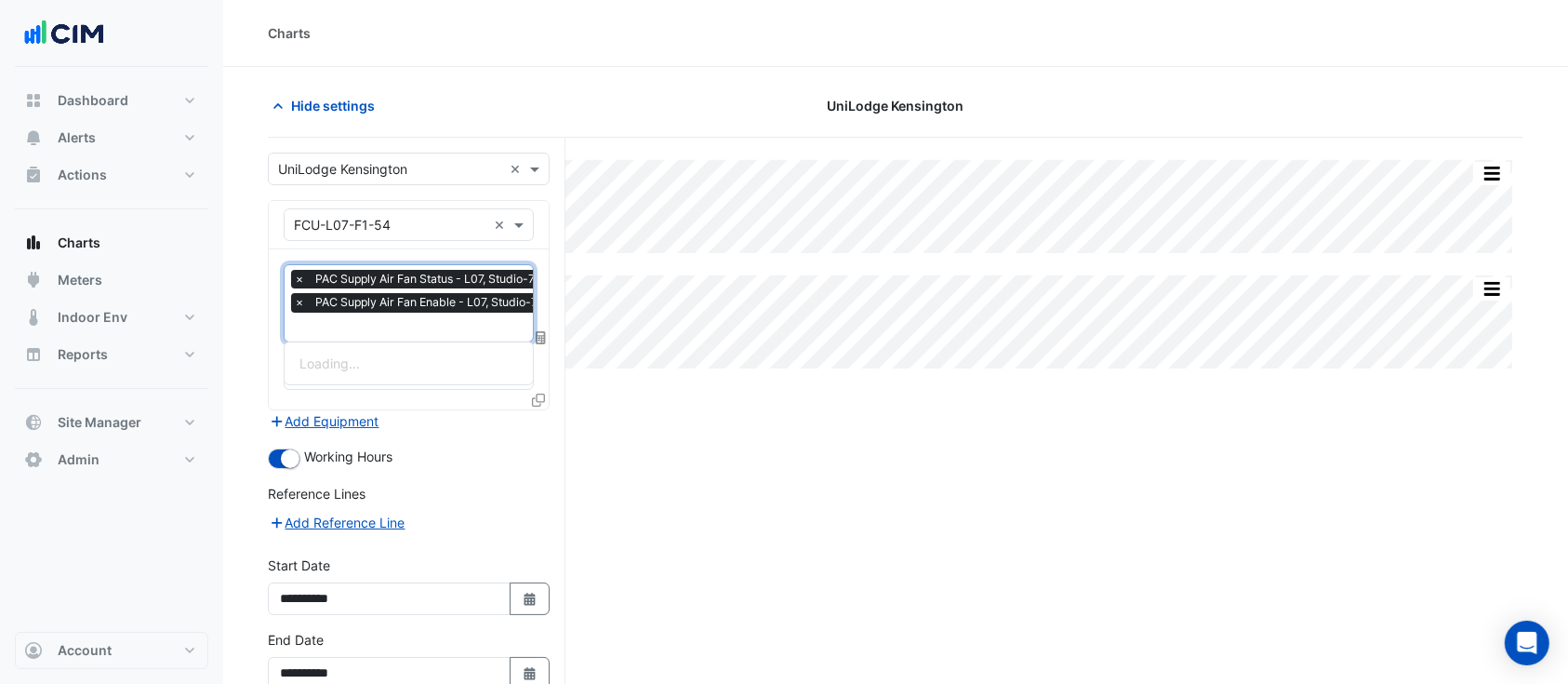 scroll, scrollTop: 0, scrollLeft: 8, axis: horizontal 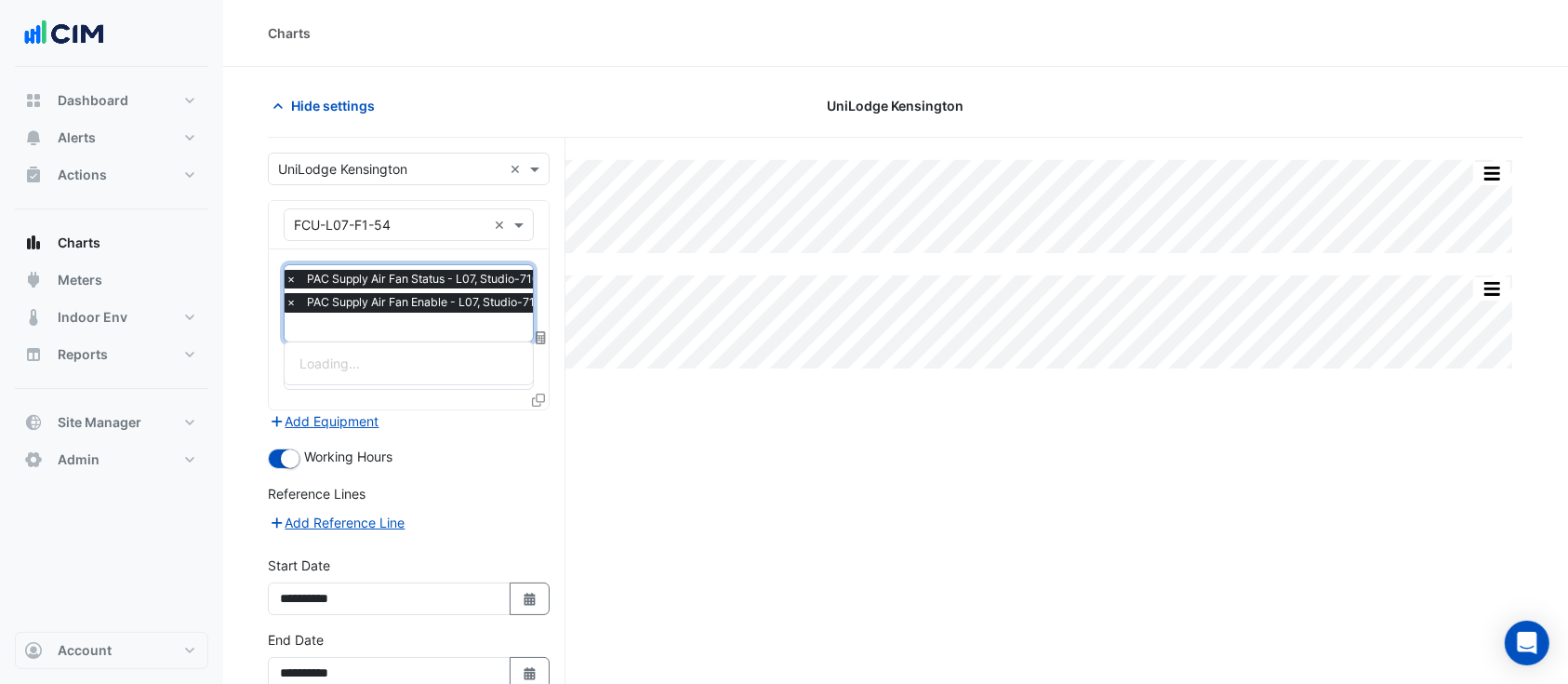 click at bounding box center (419, 329) 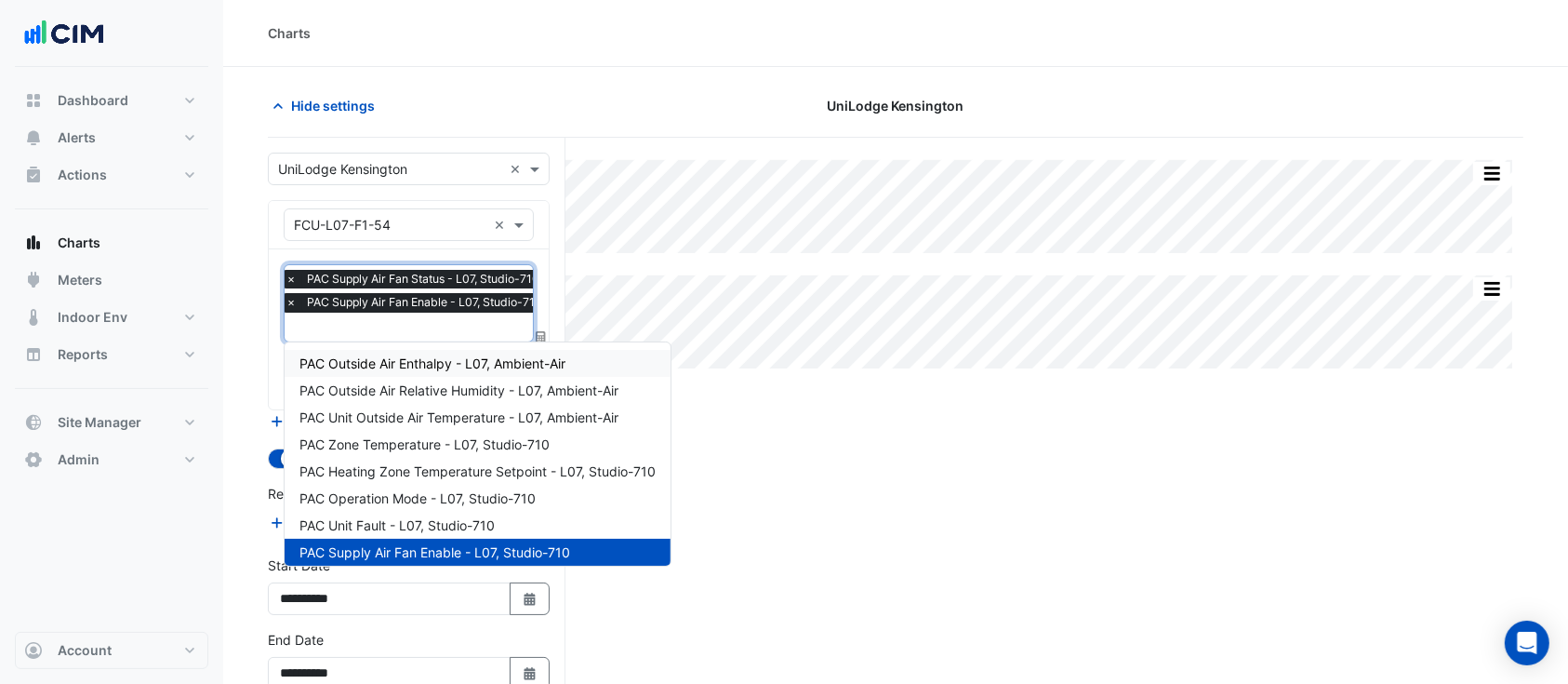 click at bounding box center [419, 329] 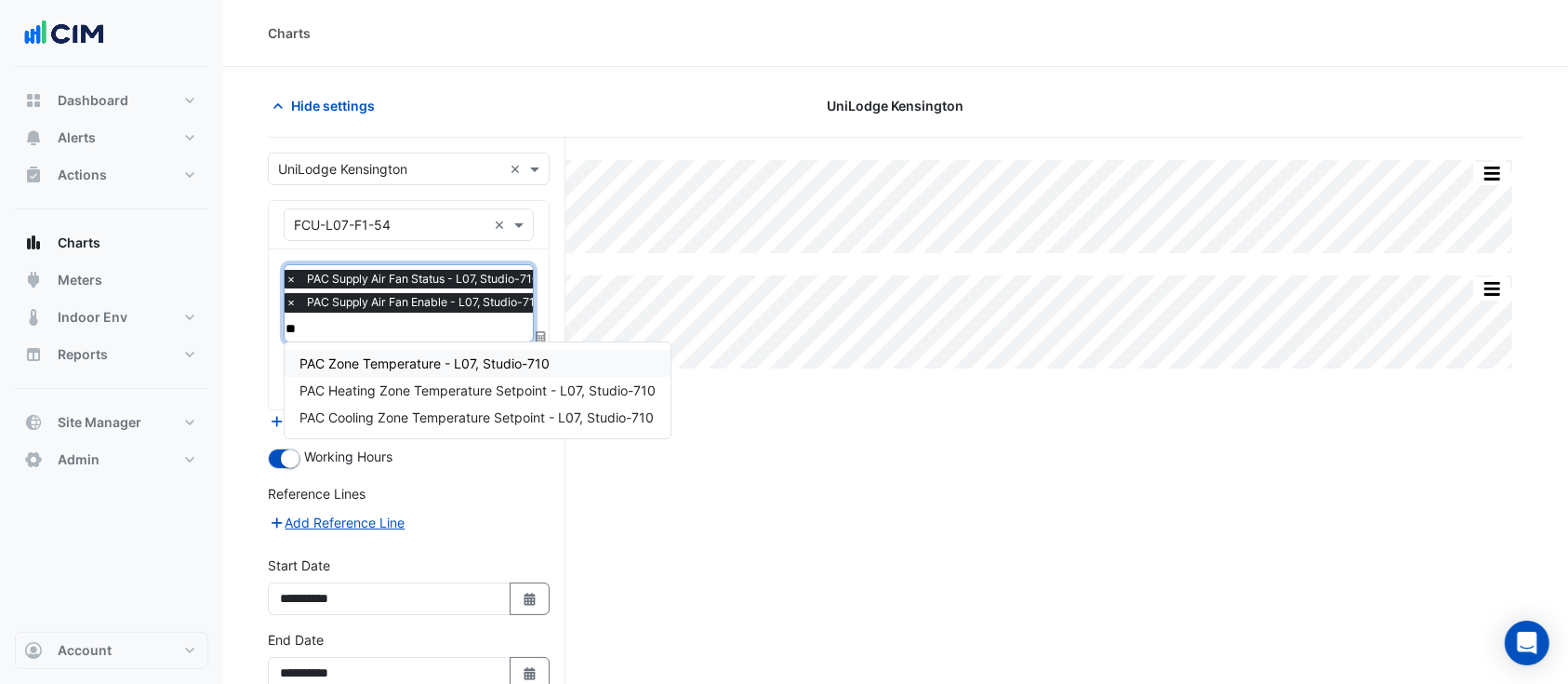 type on "***" 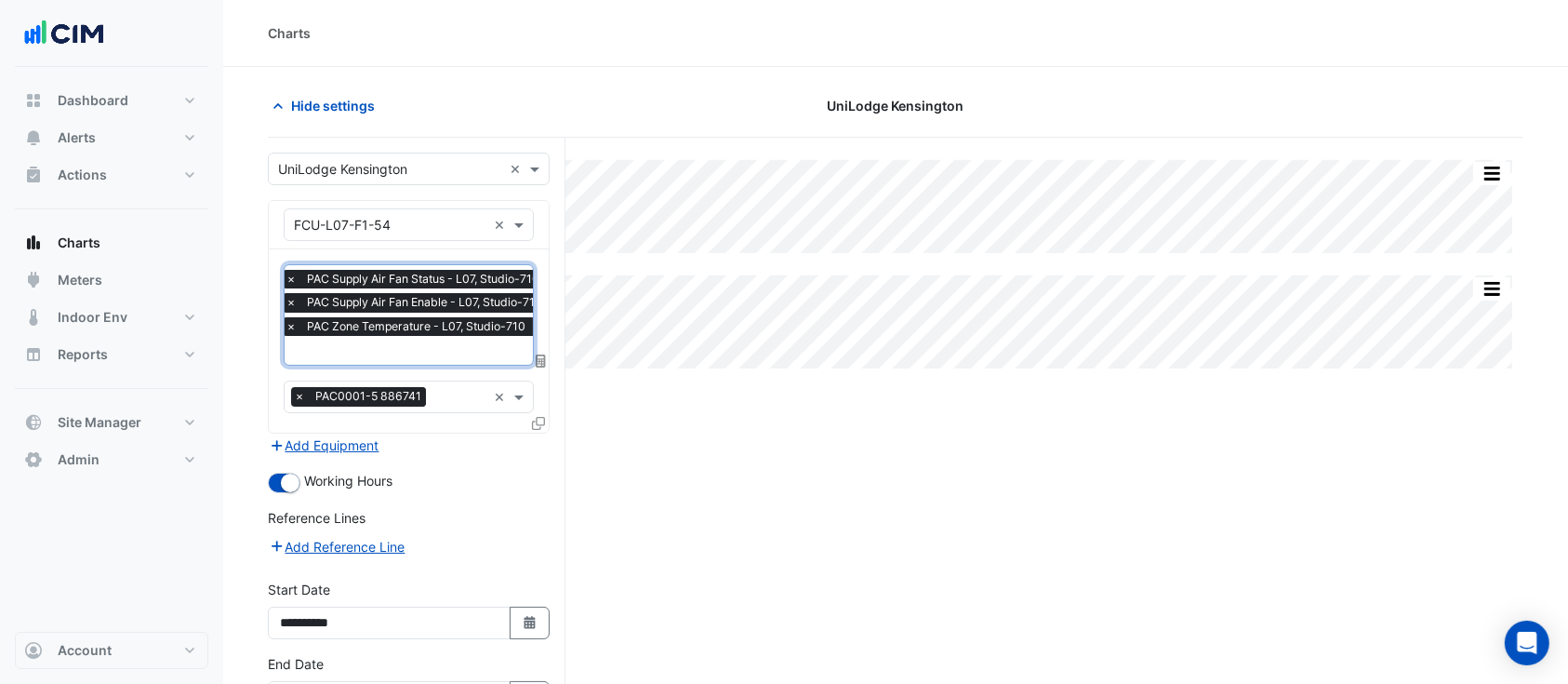 paste on "***" 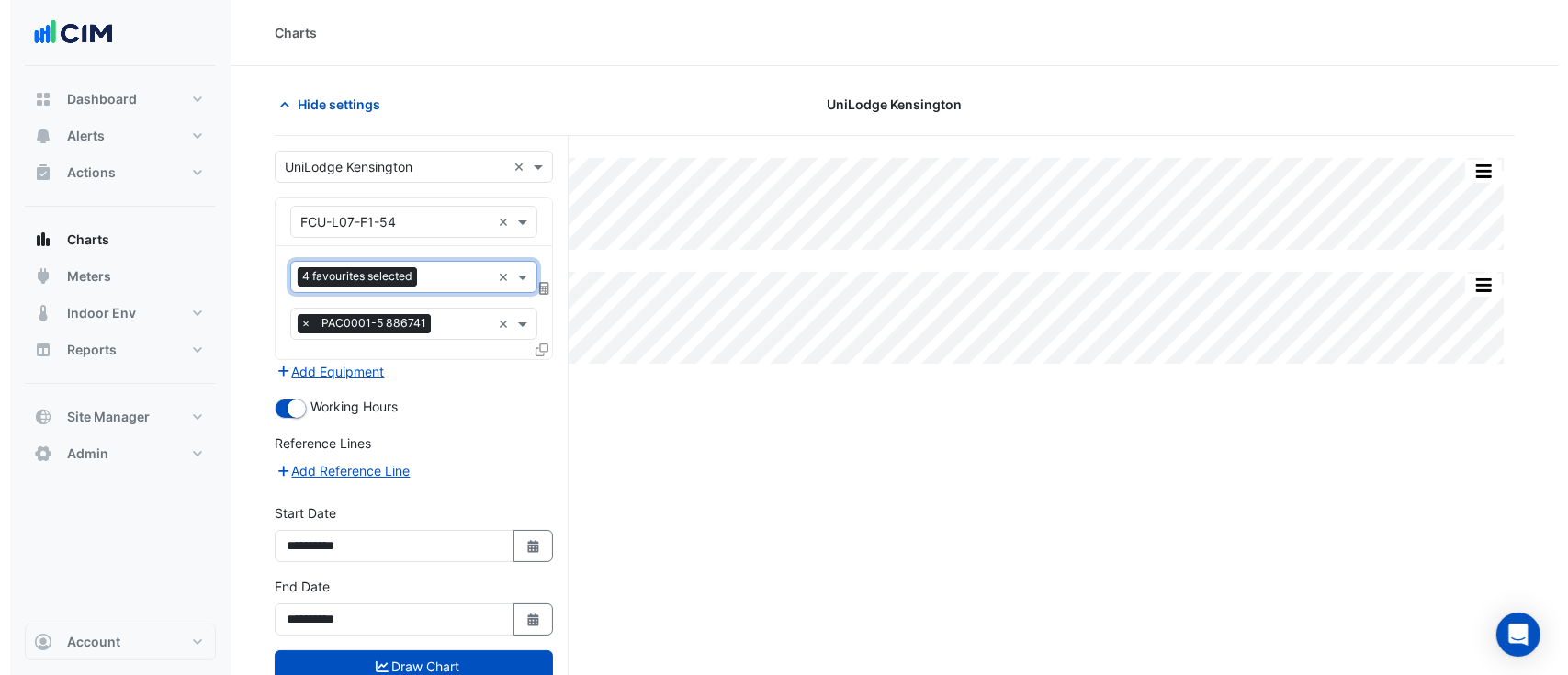 scroll, scrollTop: 0, scrollLeft: 0, axis: both 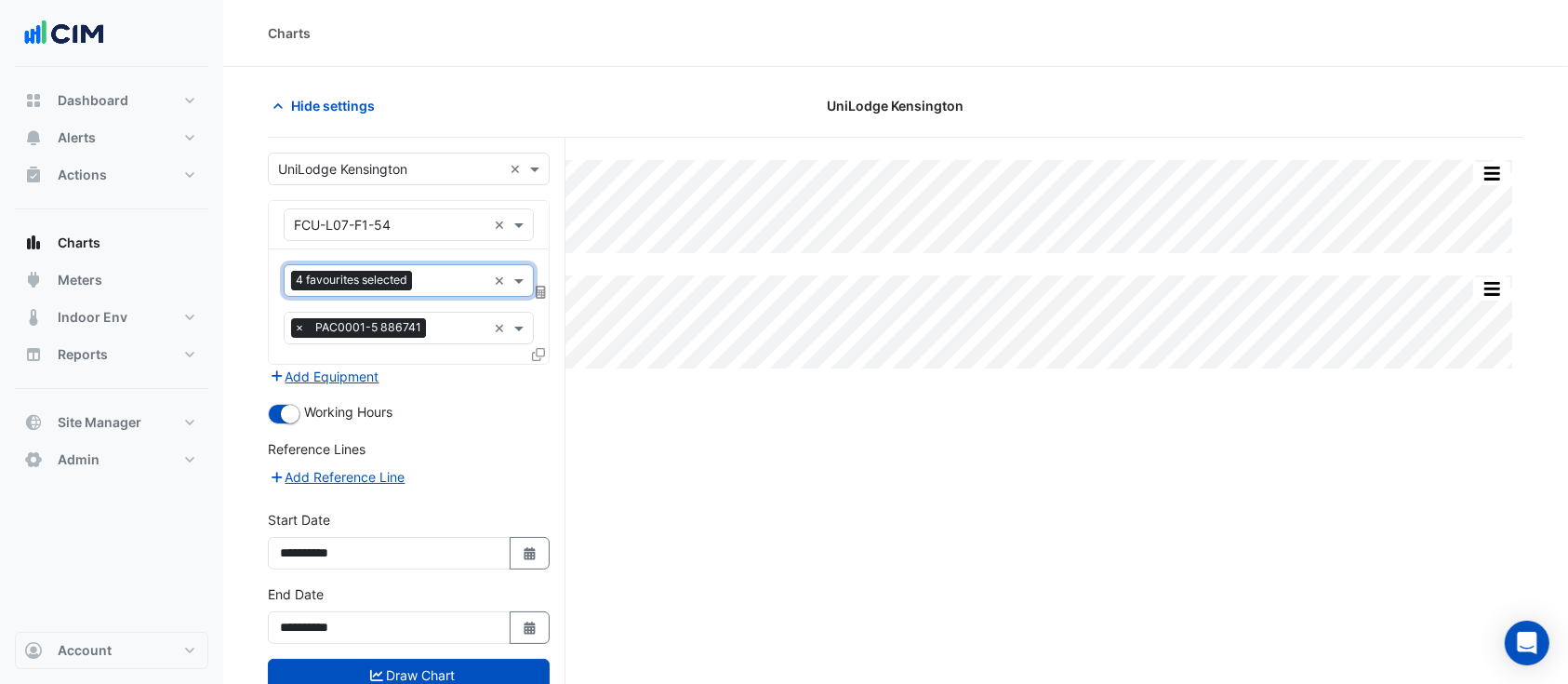 paste on "***" 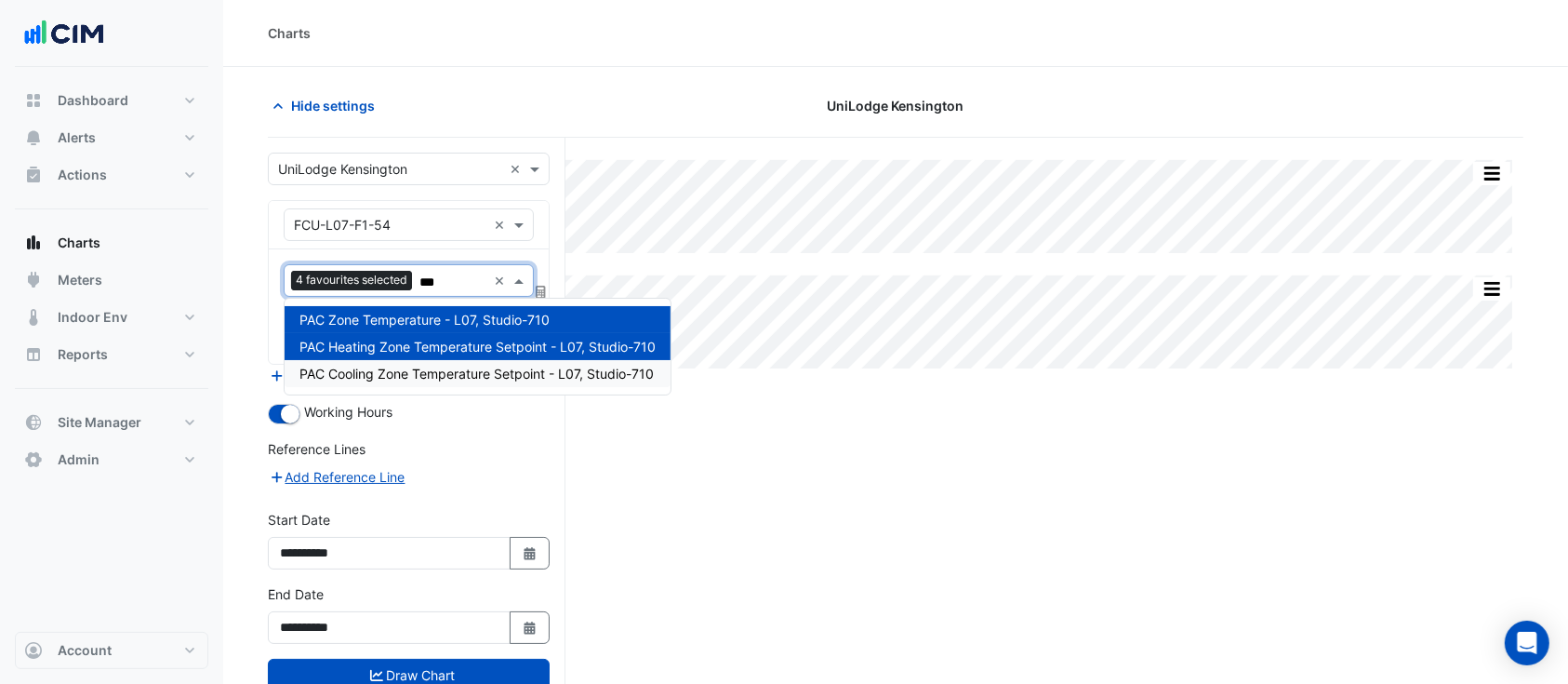 click on "PAC Cooling Zone Temperature Setpoint - L07, Studio-710" at bounding box center (476, 373) 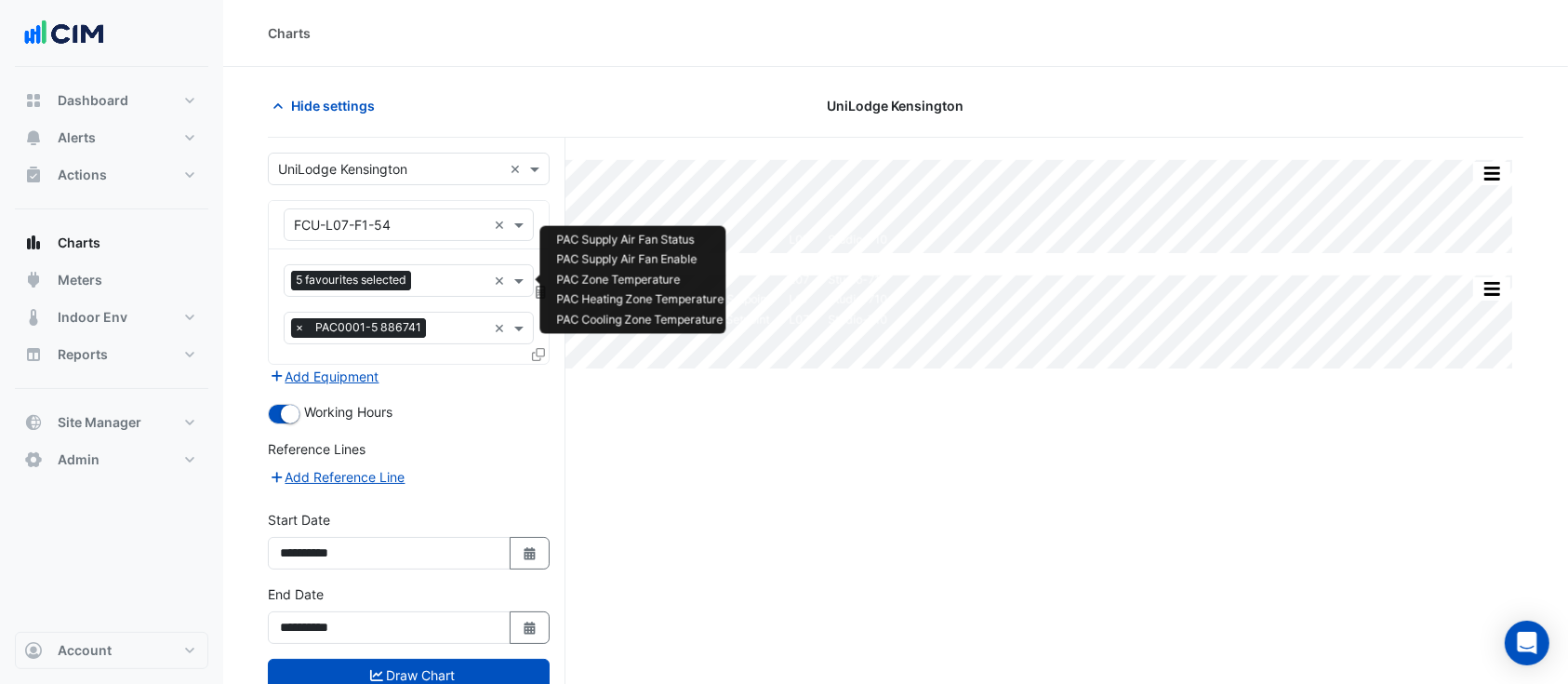 click on "**********" at bounding box center (408, 622) 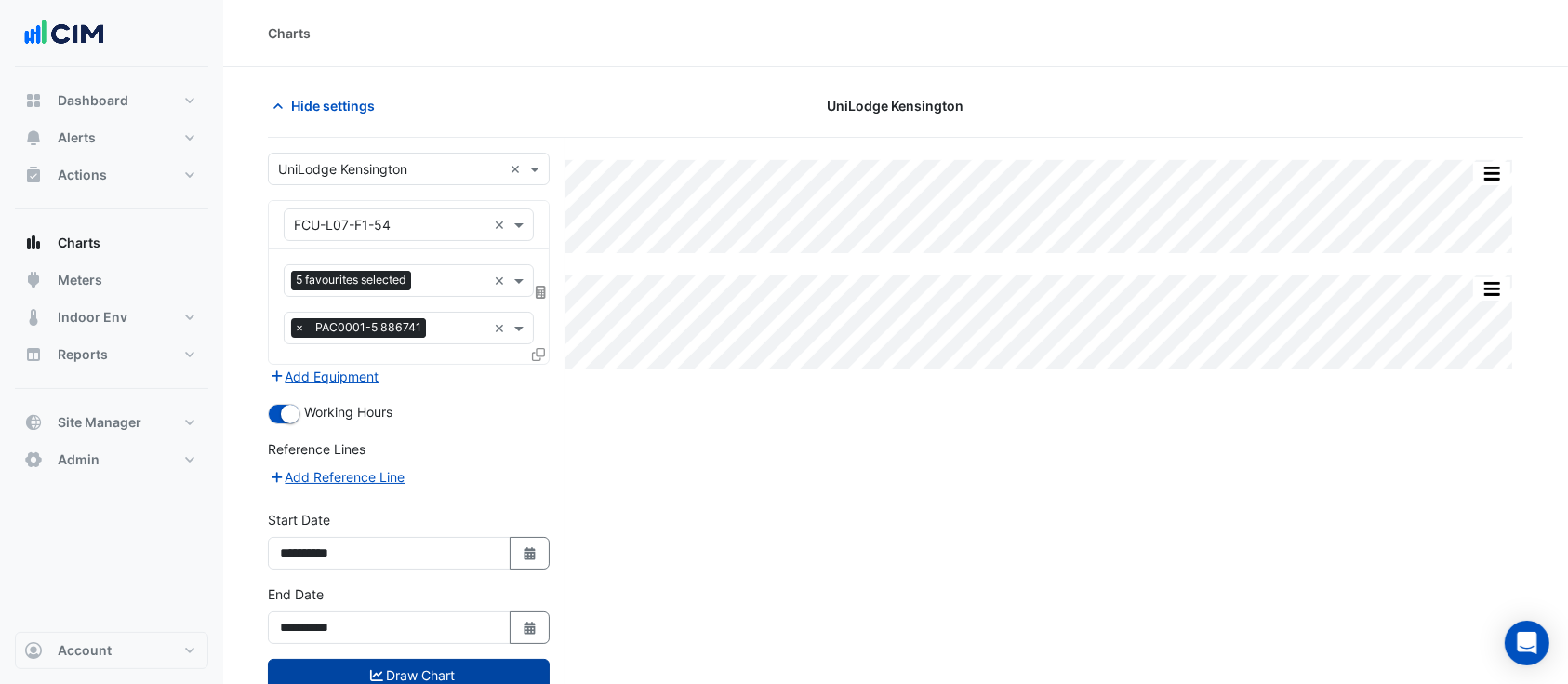 click on "Draw Chart" at bounding box center [408, 675] 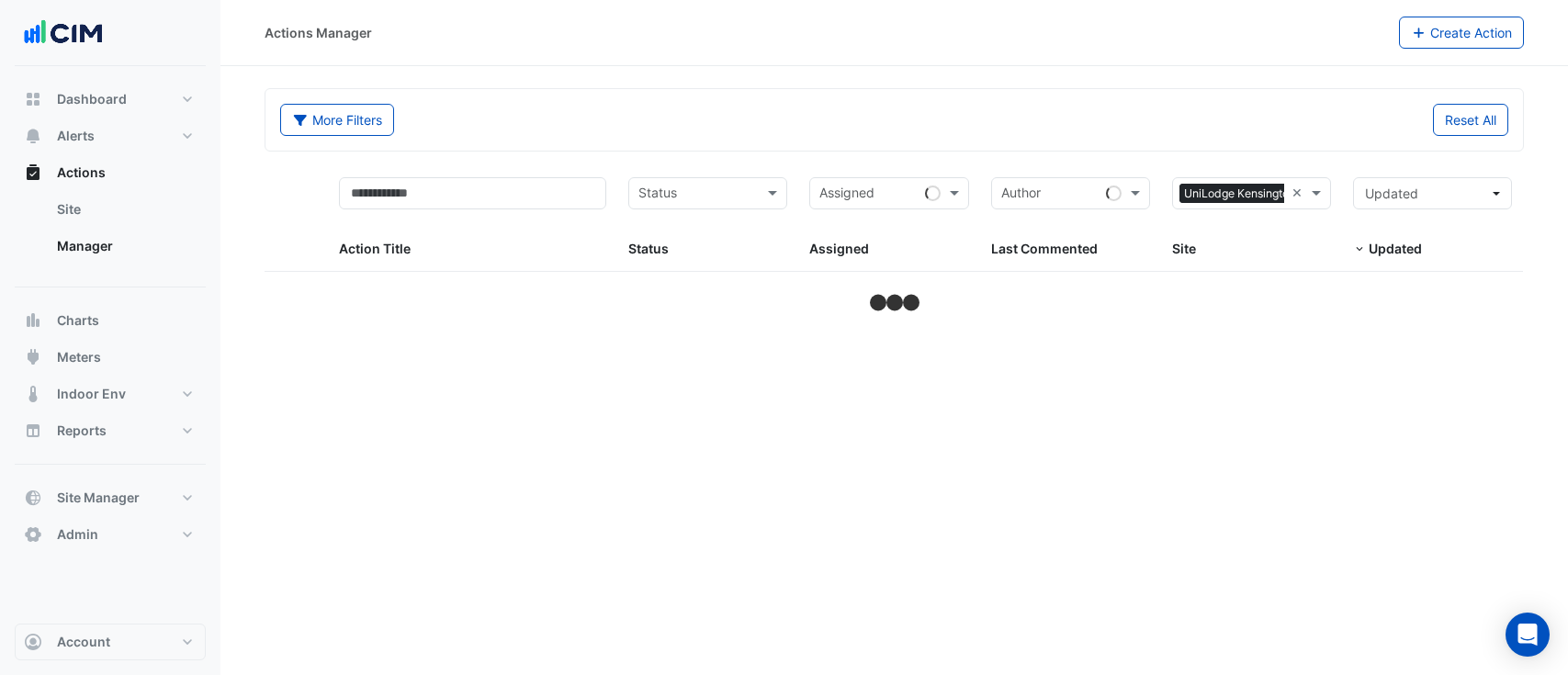 select on "**" 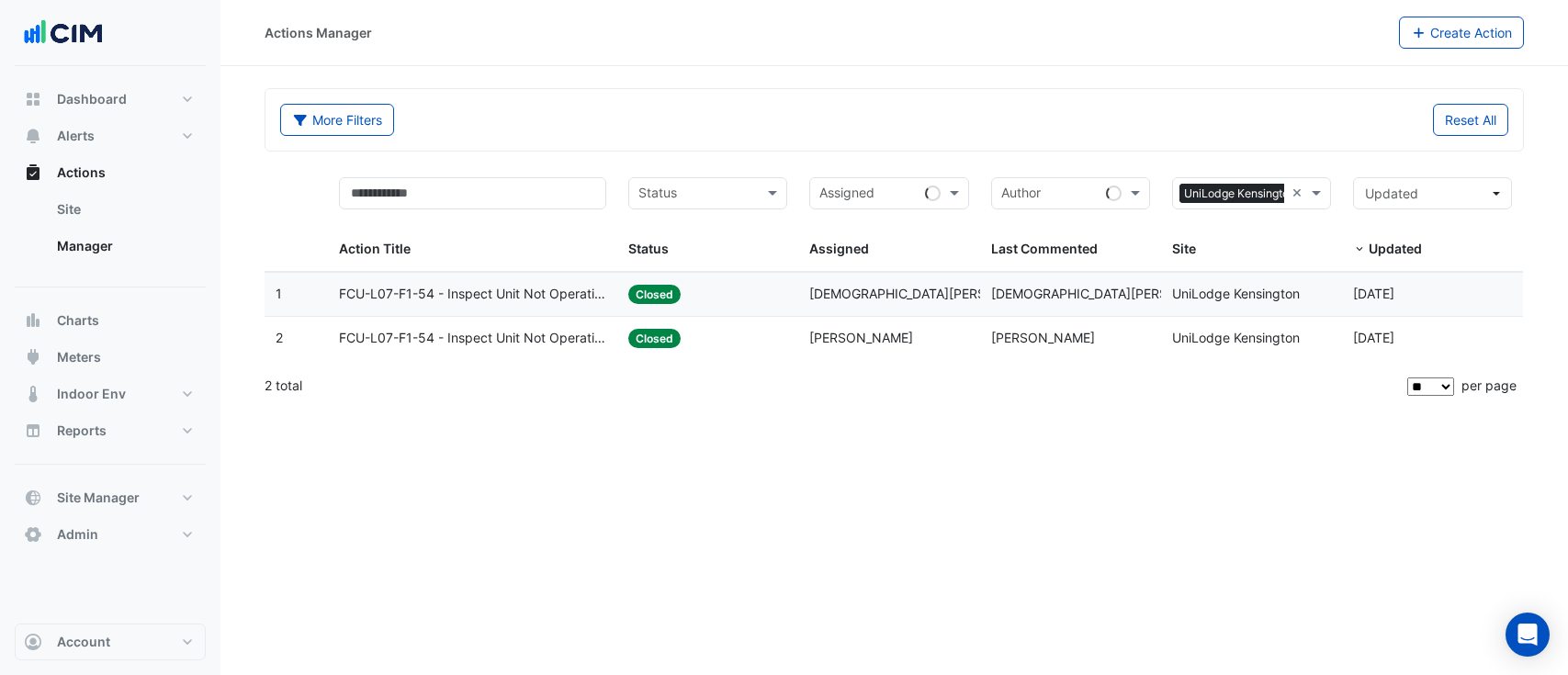 scroll, scrollTop: 0, scrollLeft: 0, axis: both 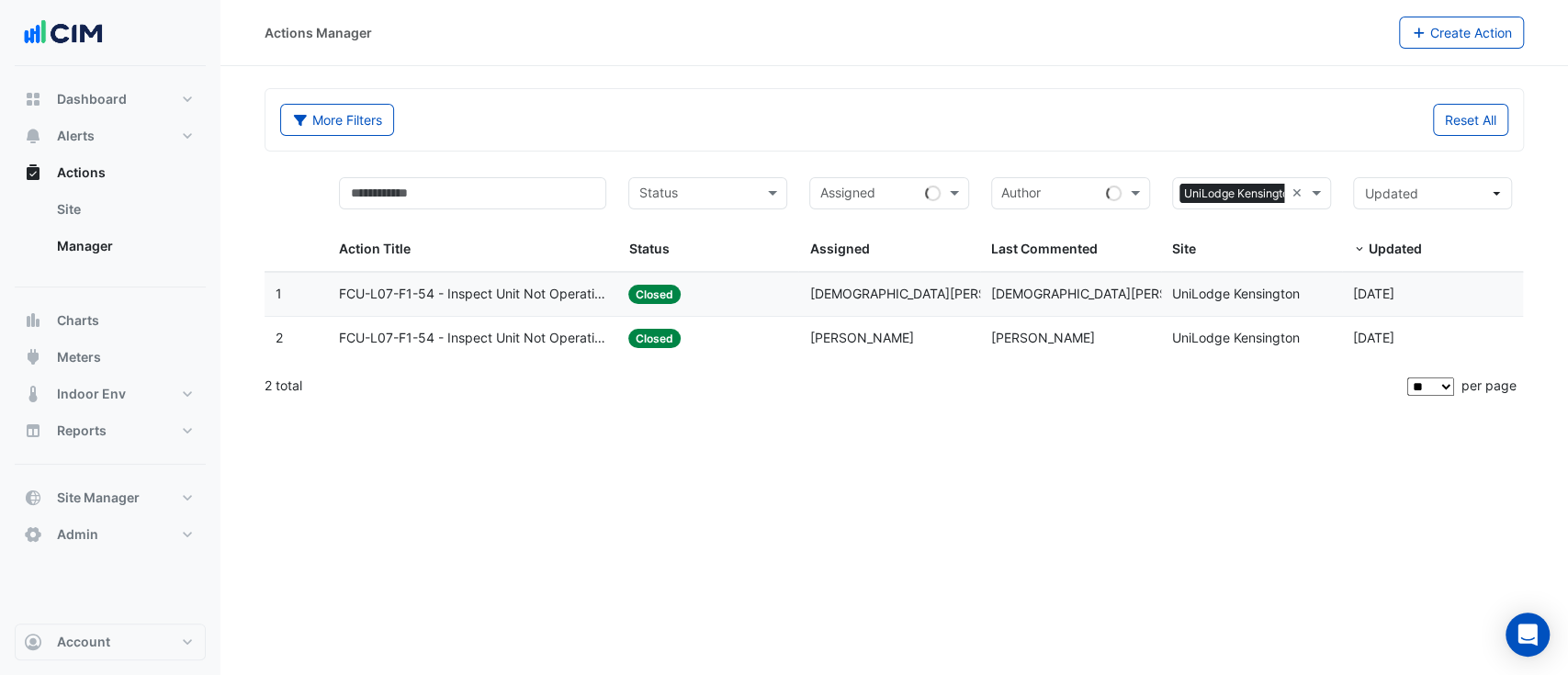 click on "Last Commented:
[PERSON_NAME]" 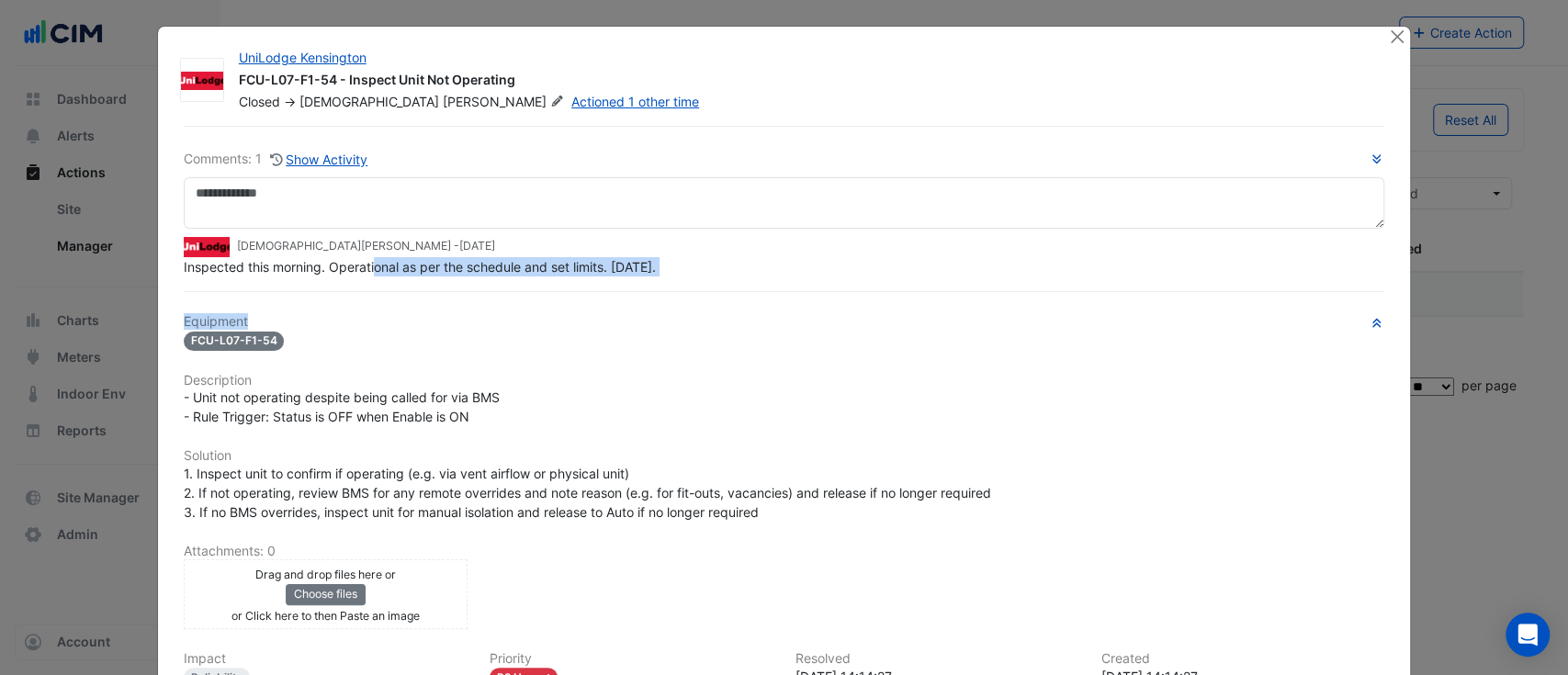 drag, startPoint x: 367, startPoint y: 309, endPoint x: 460, endPoint y: 298, distance: 93.648278 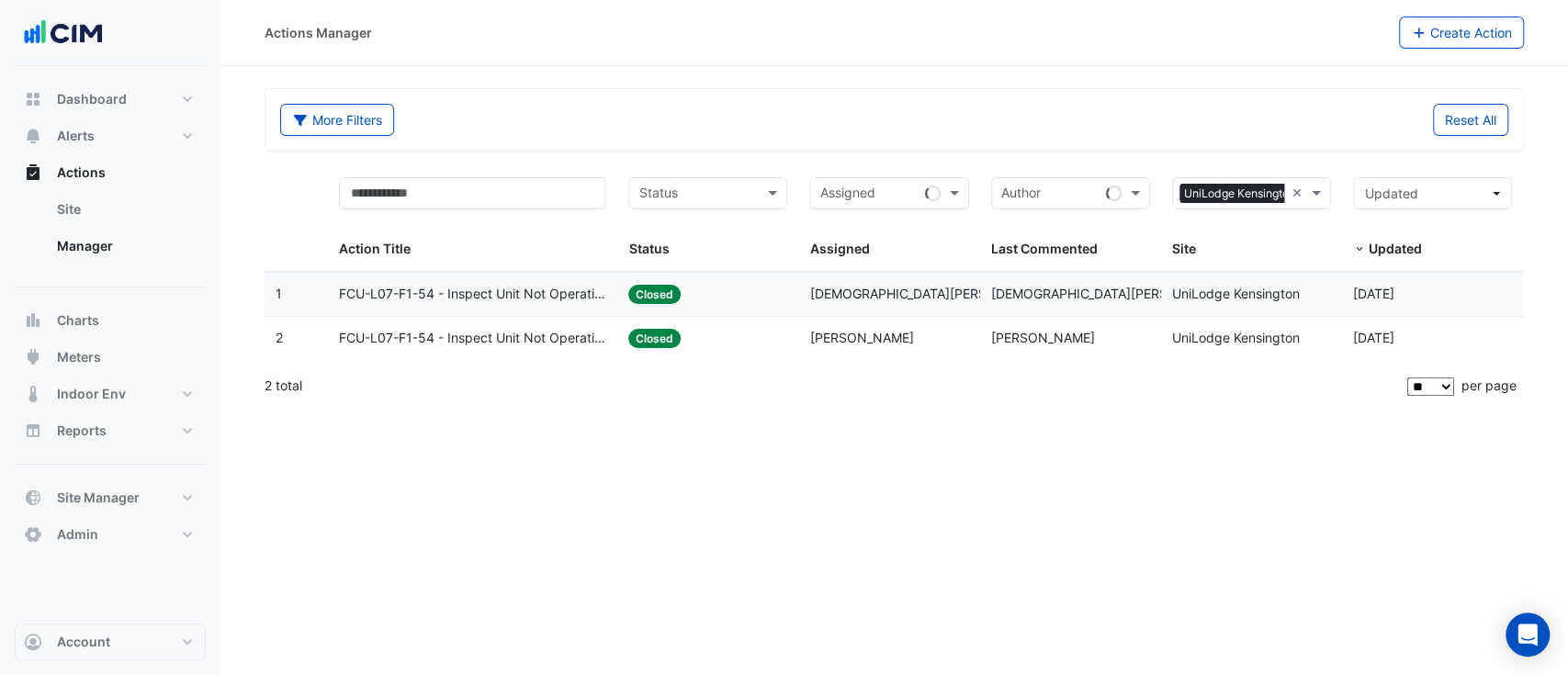 click on "Closed" 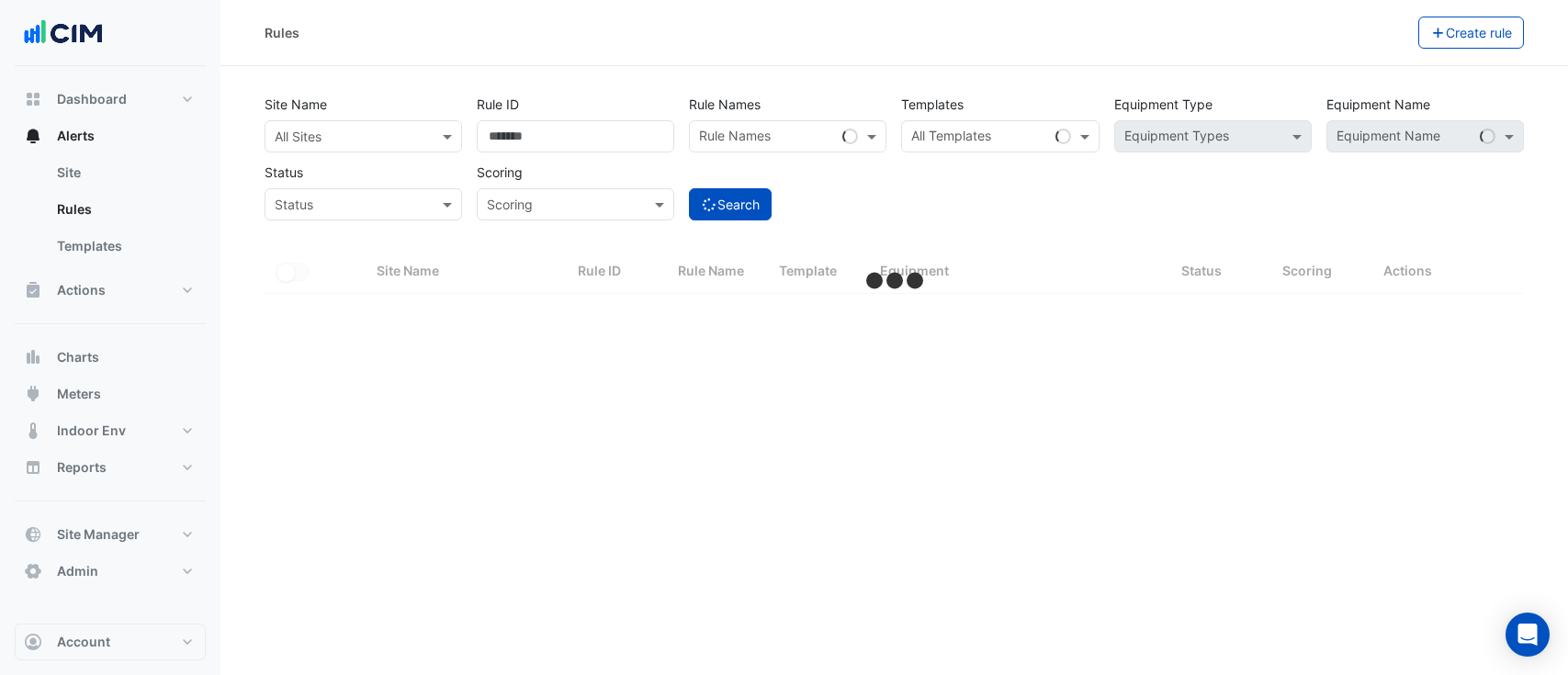 select on "**" 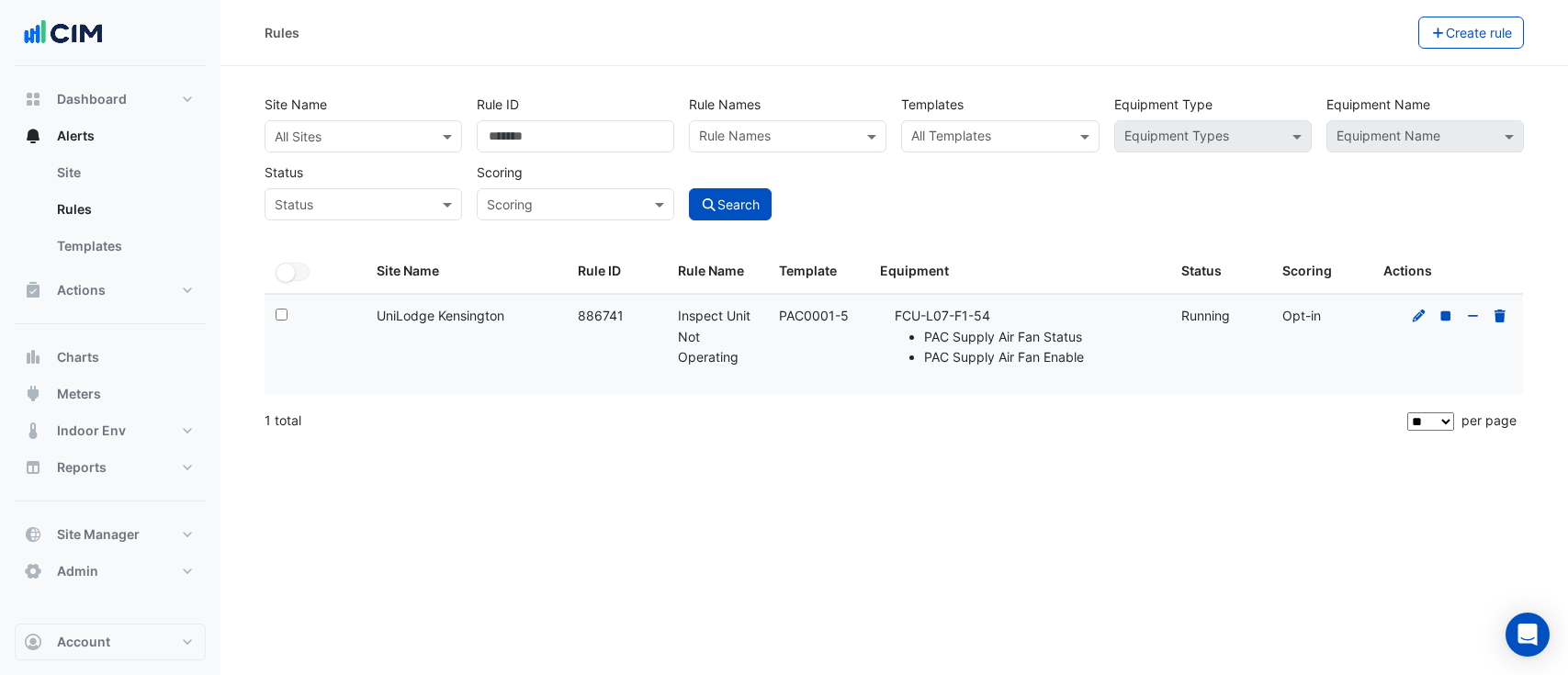 scroll, scrollTop: 0, scrollLeft: 0, axis: both 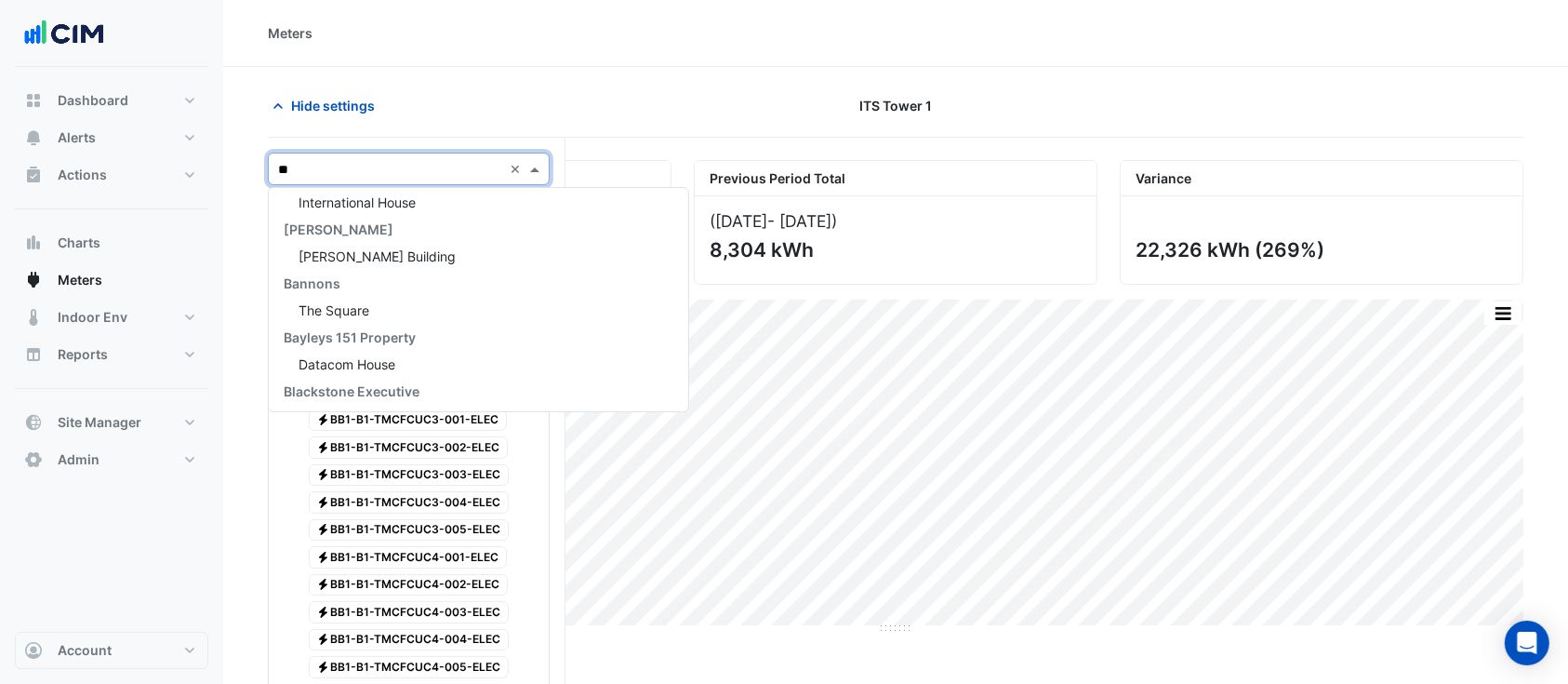 type on "***" 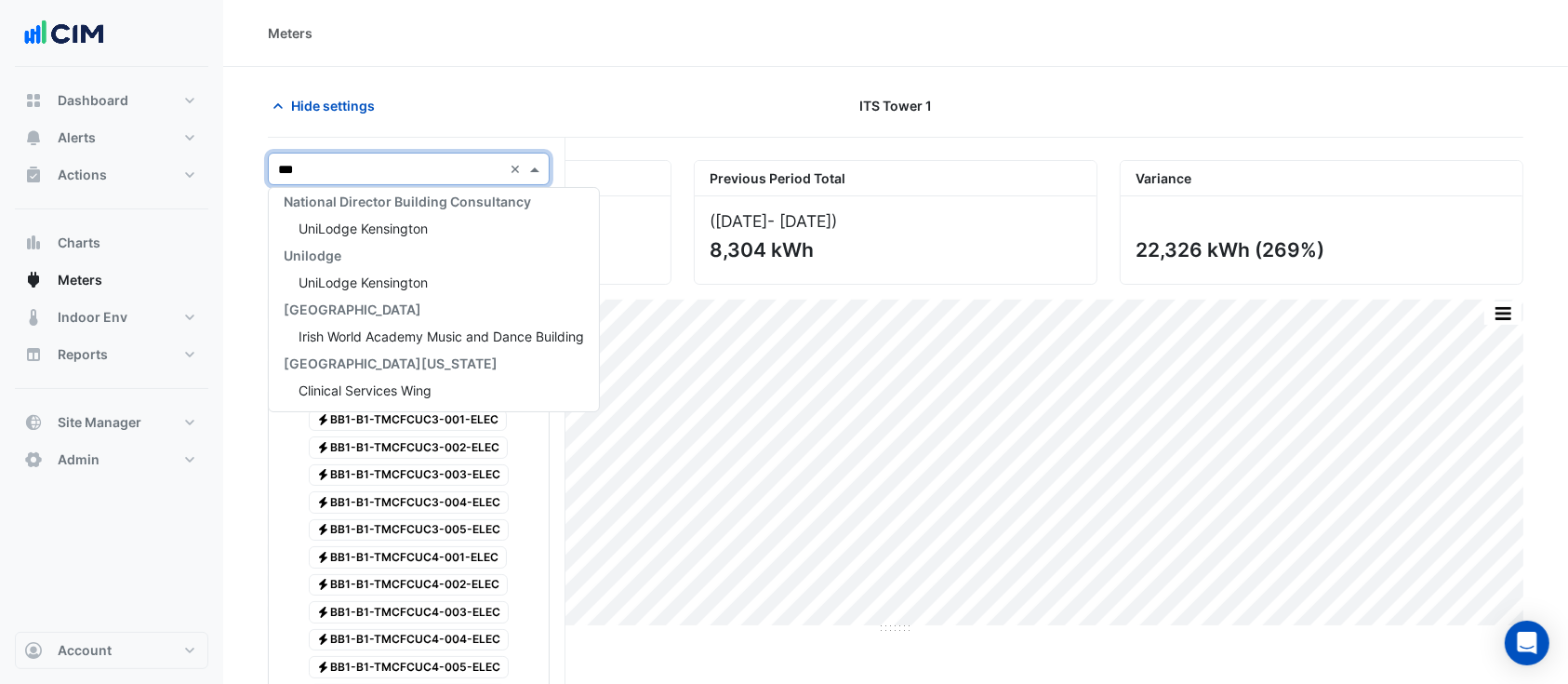 scroll, scrollTop: 169, scrollLeft: 0, axis: vertical 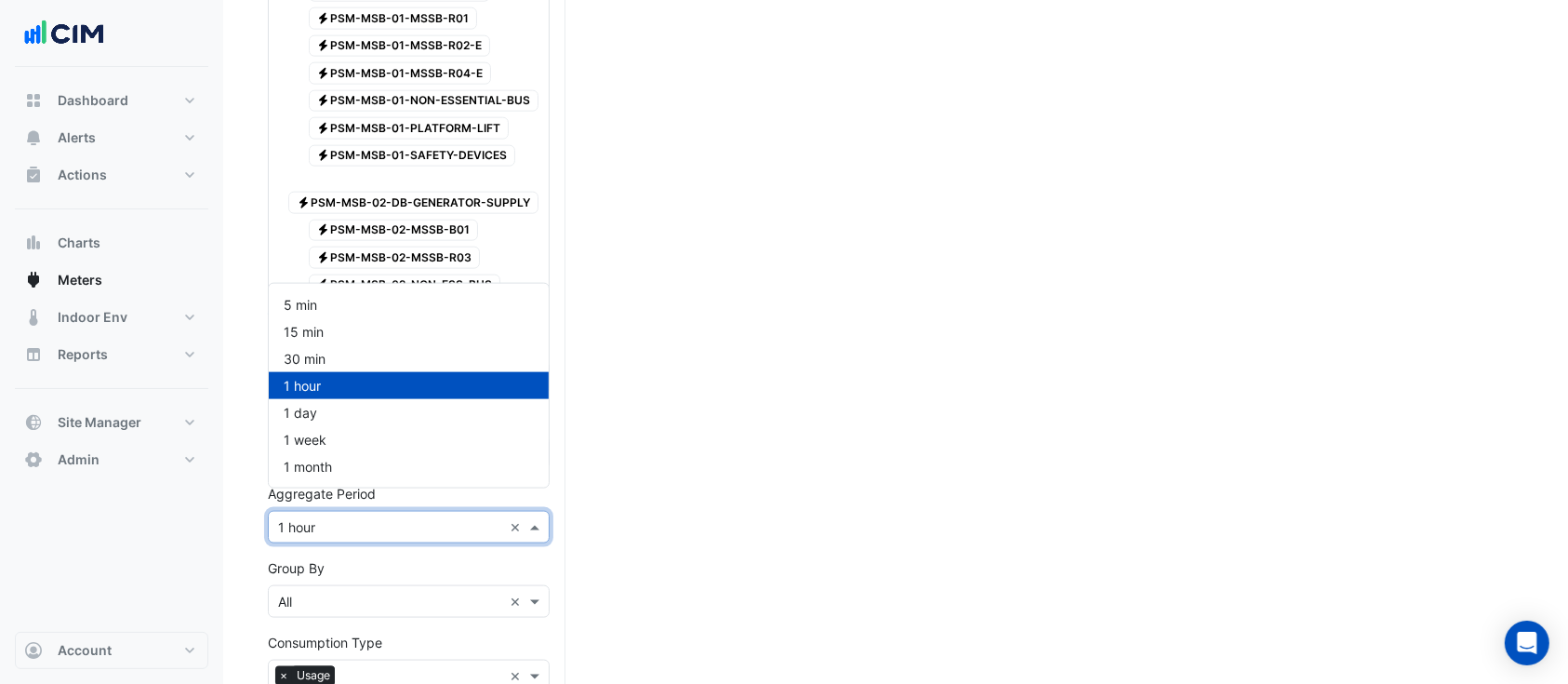 click on "Aggregate Period × 1 hour ×" at bounding box center (408, 527) 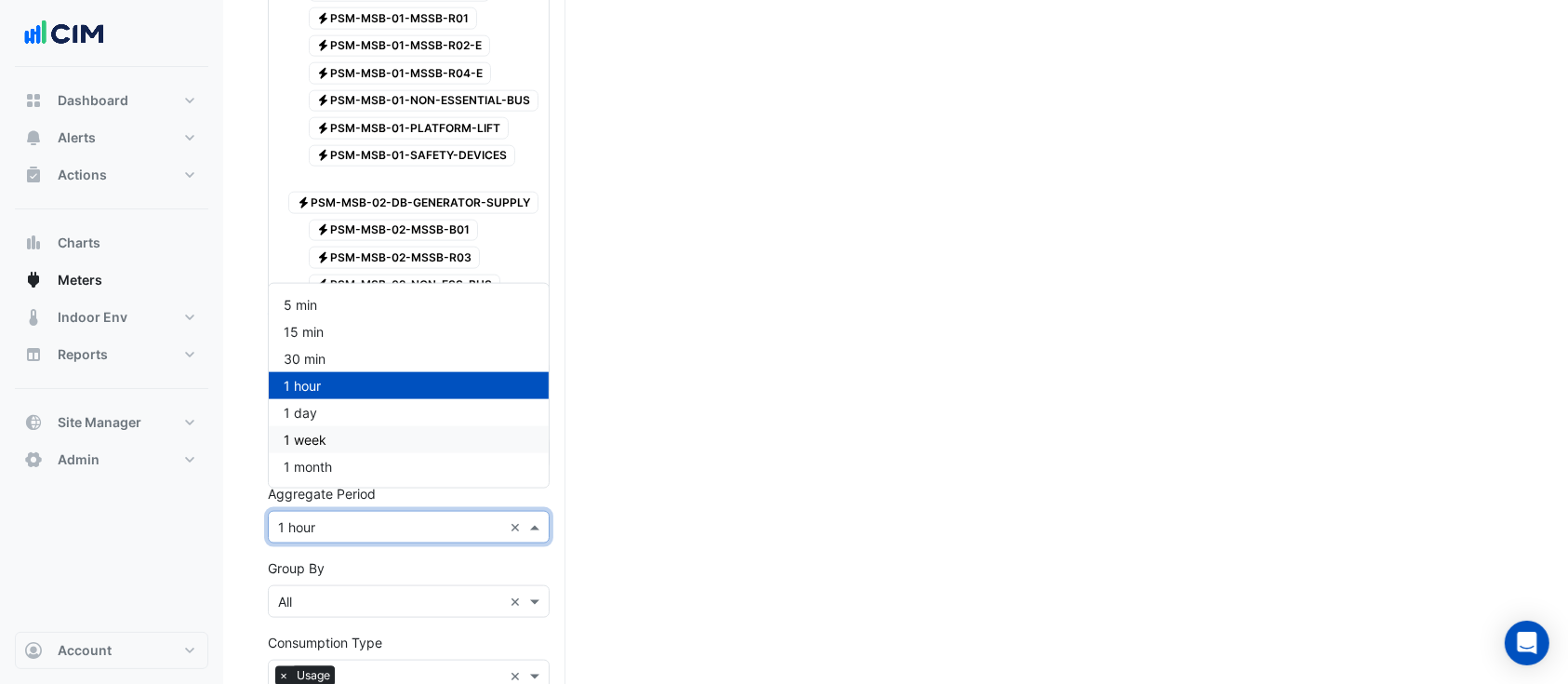 click on "1 month" at bounding box center [408, 466] 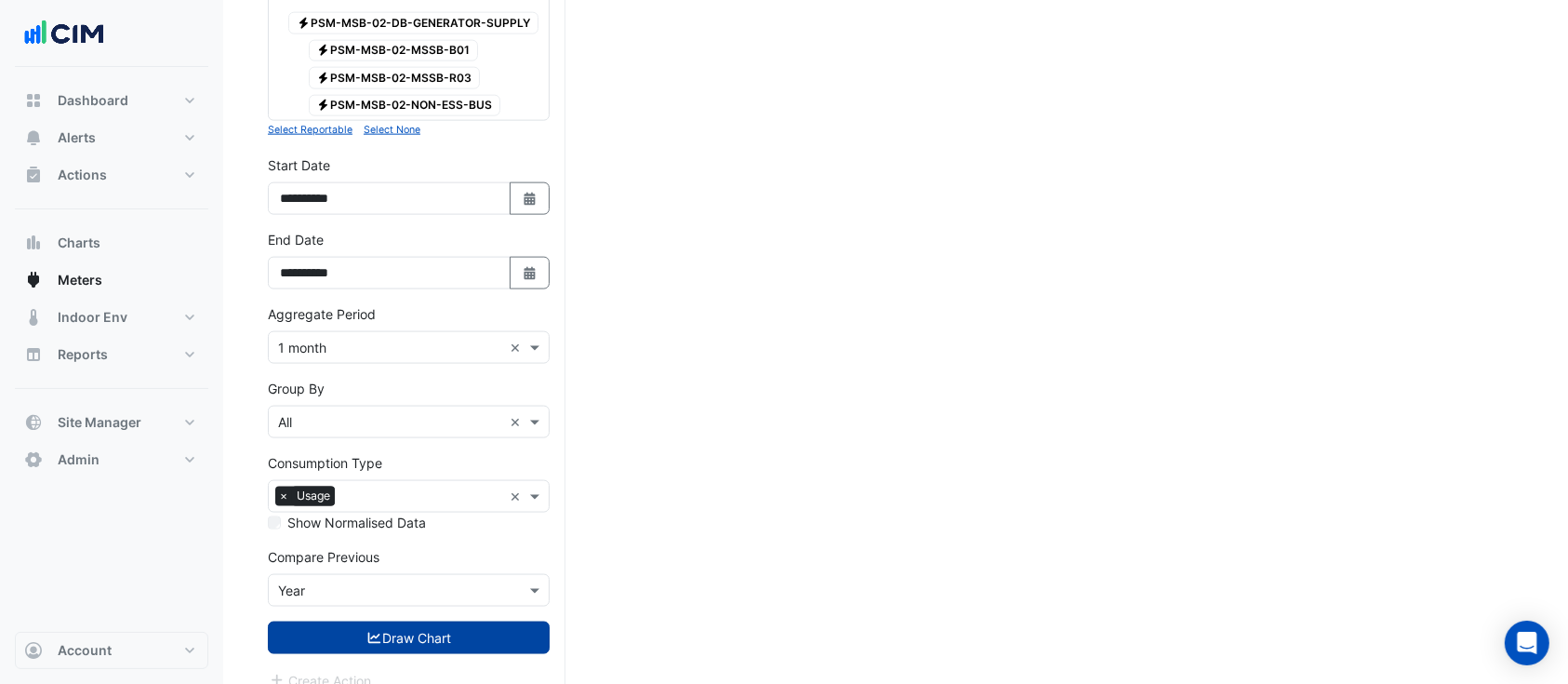 click on "Draw Chart" at bounding box center [408, 637] 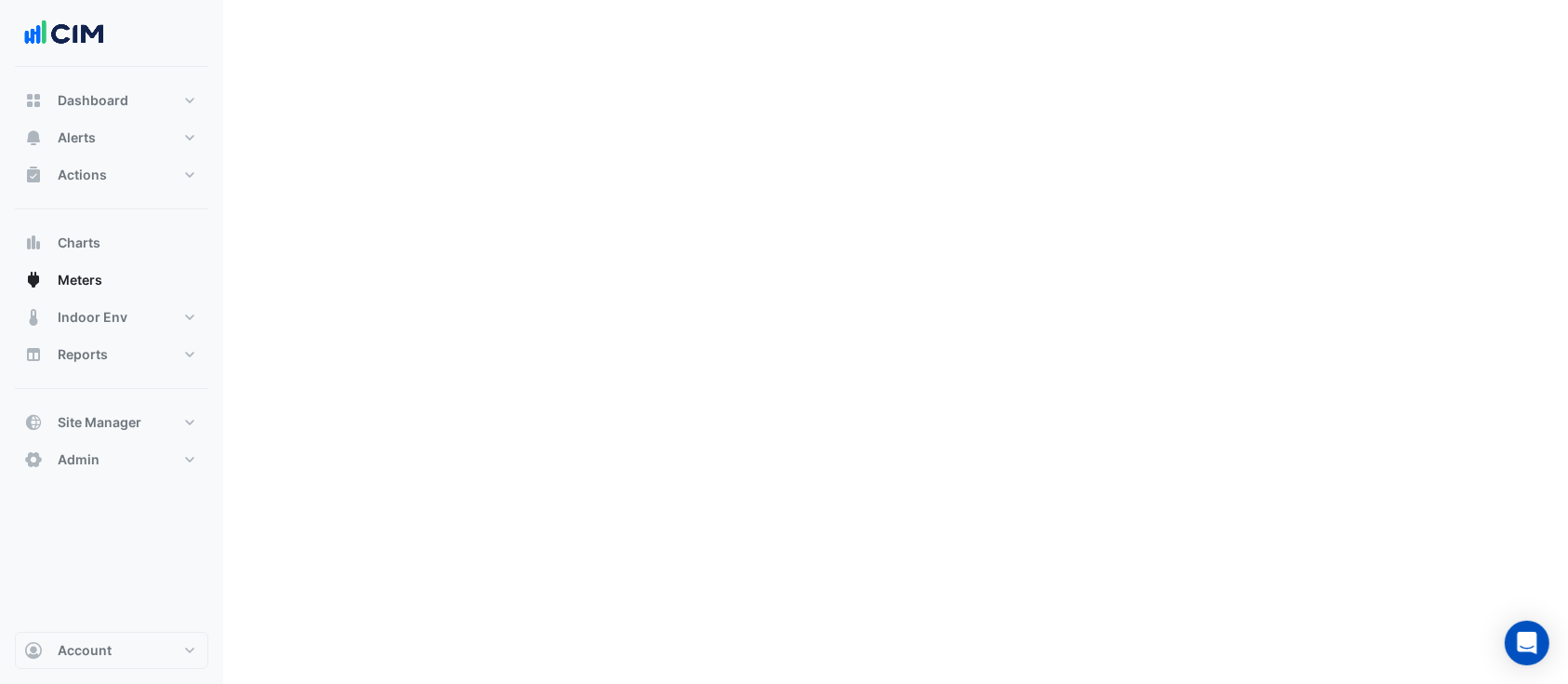 scroll, scrollTop: 0, scrollLeft: 0, axis: both 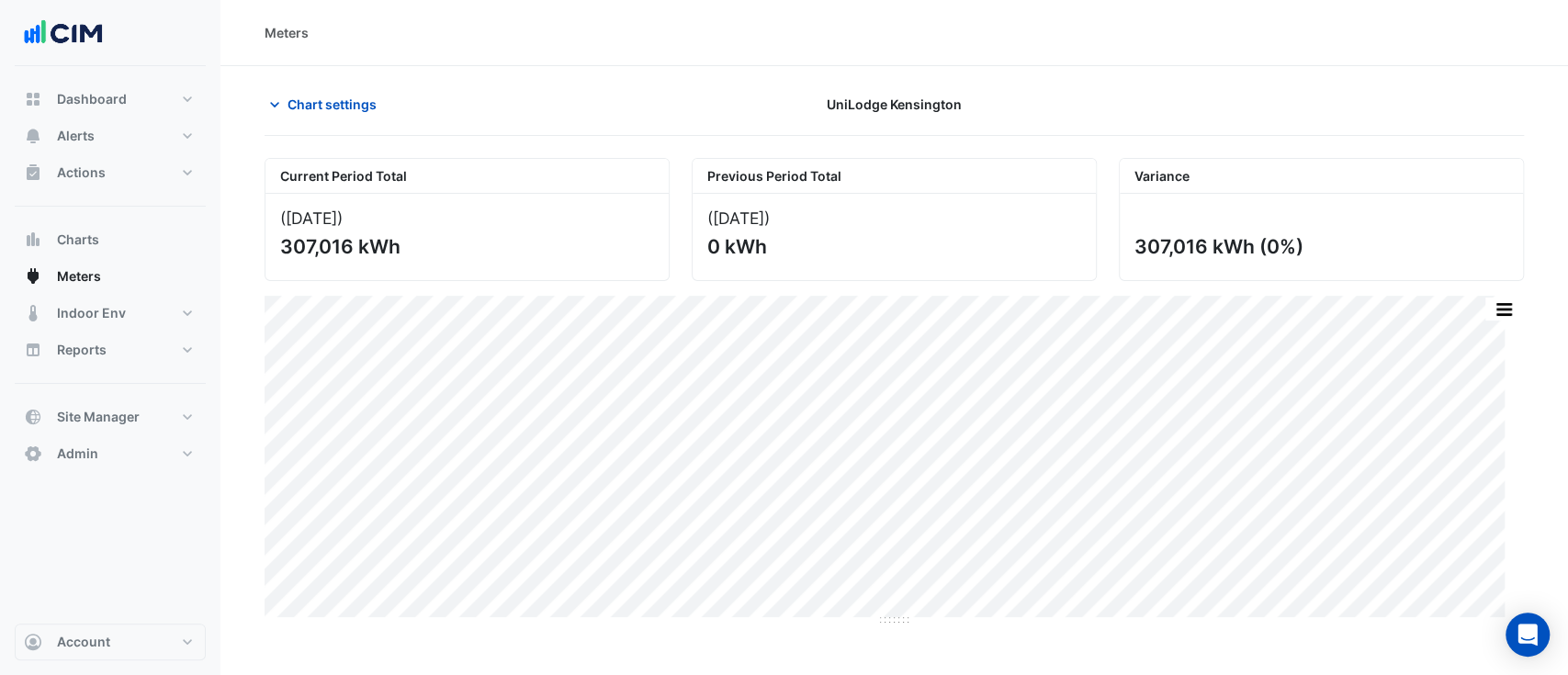 drag, startPoint x: 320, startPoint y: 112, endPoint x: 332, endPoint y: 121, distance: 15 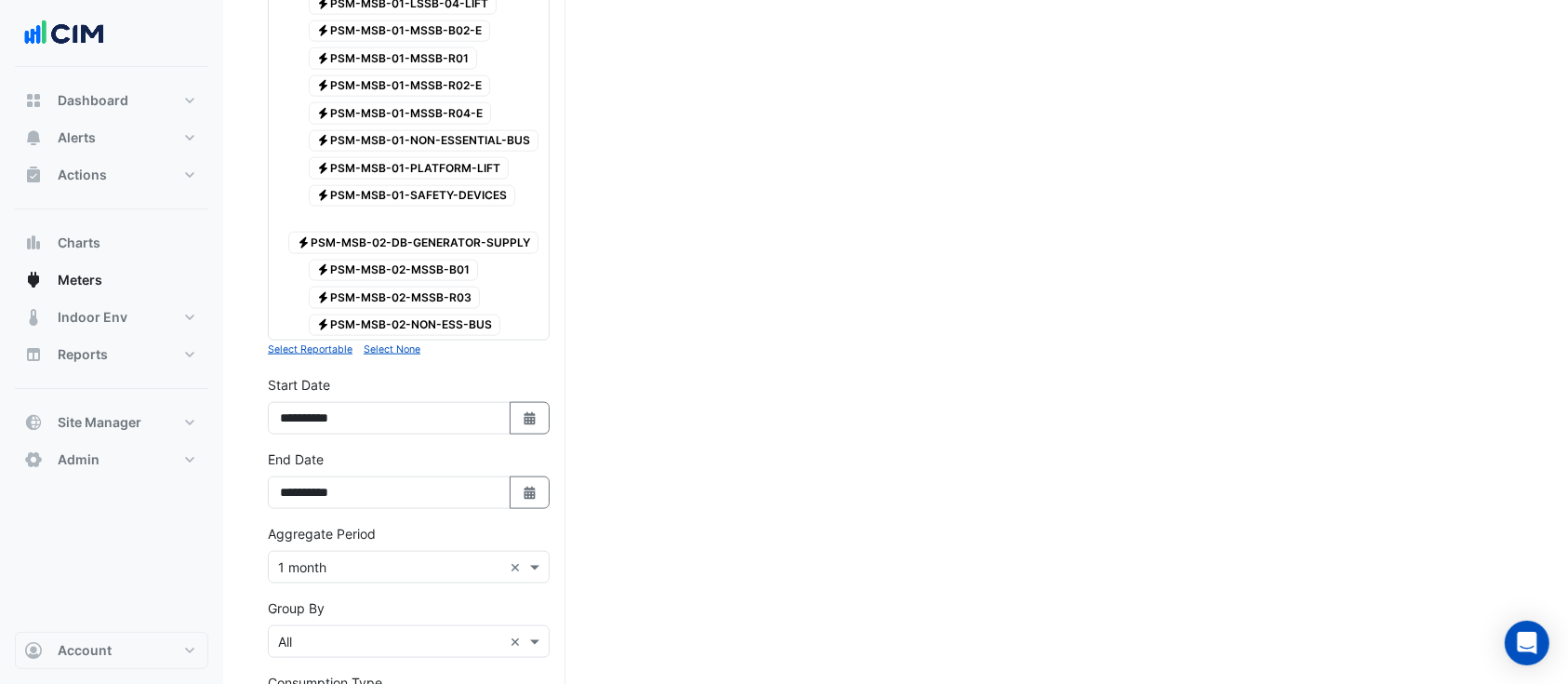 scroll, scrollTop: 2495, scrollLeft: 0, axis: vertical 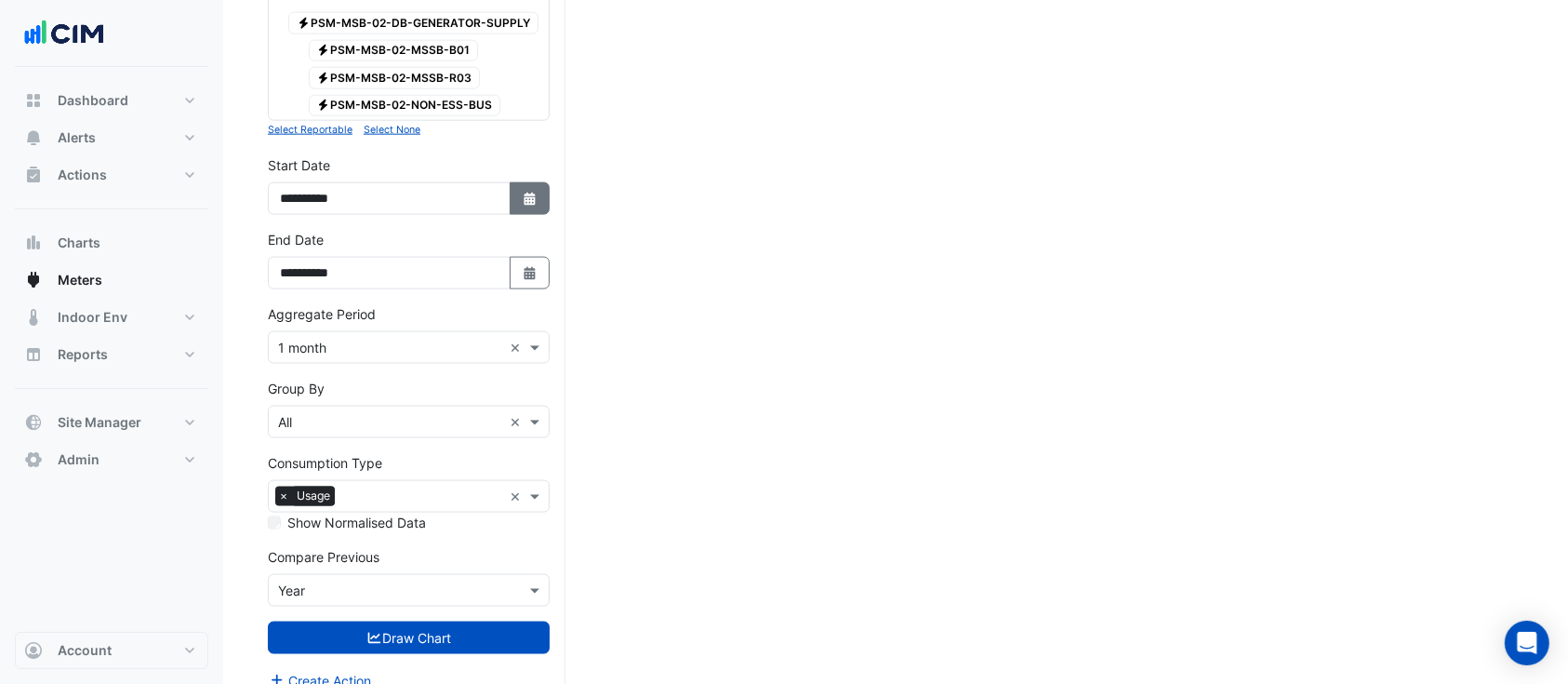 click on "Select Date" at bounding box center (530, 198) 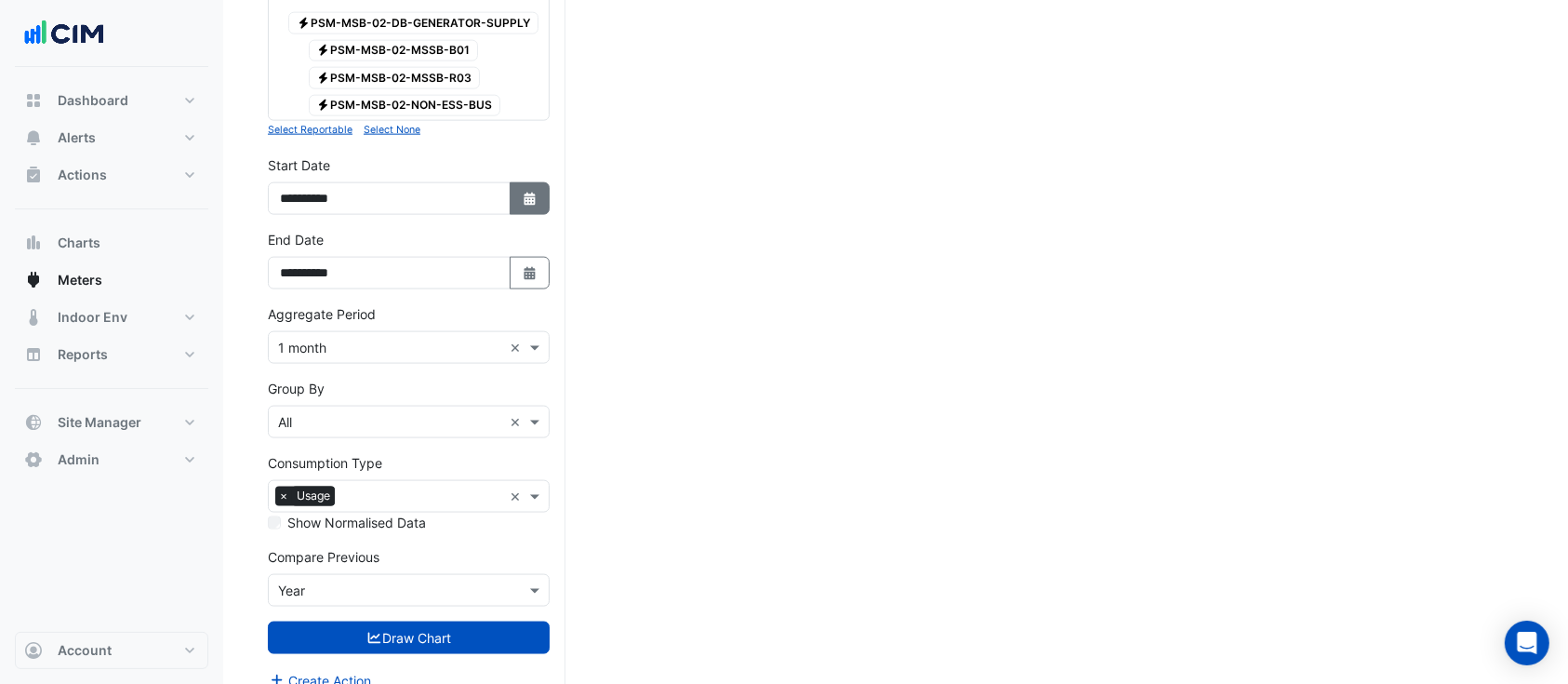 select on "*" 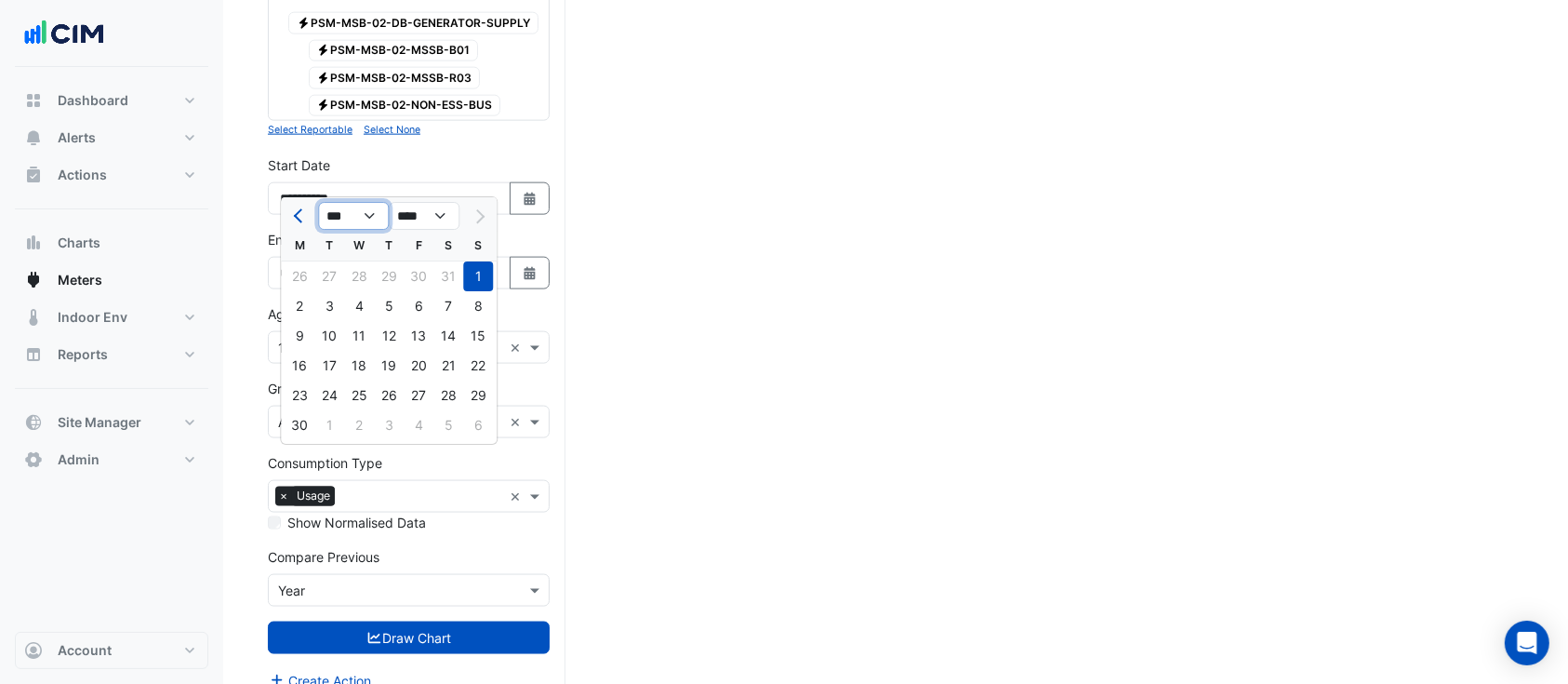 click on "*** *** *** *** *** ***" 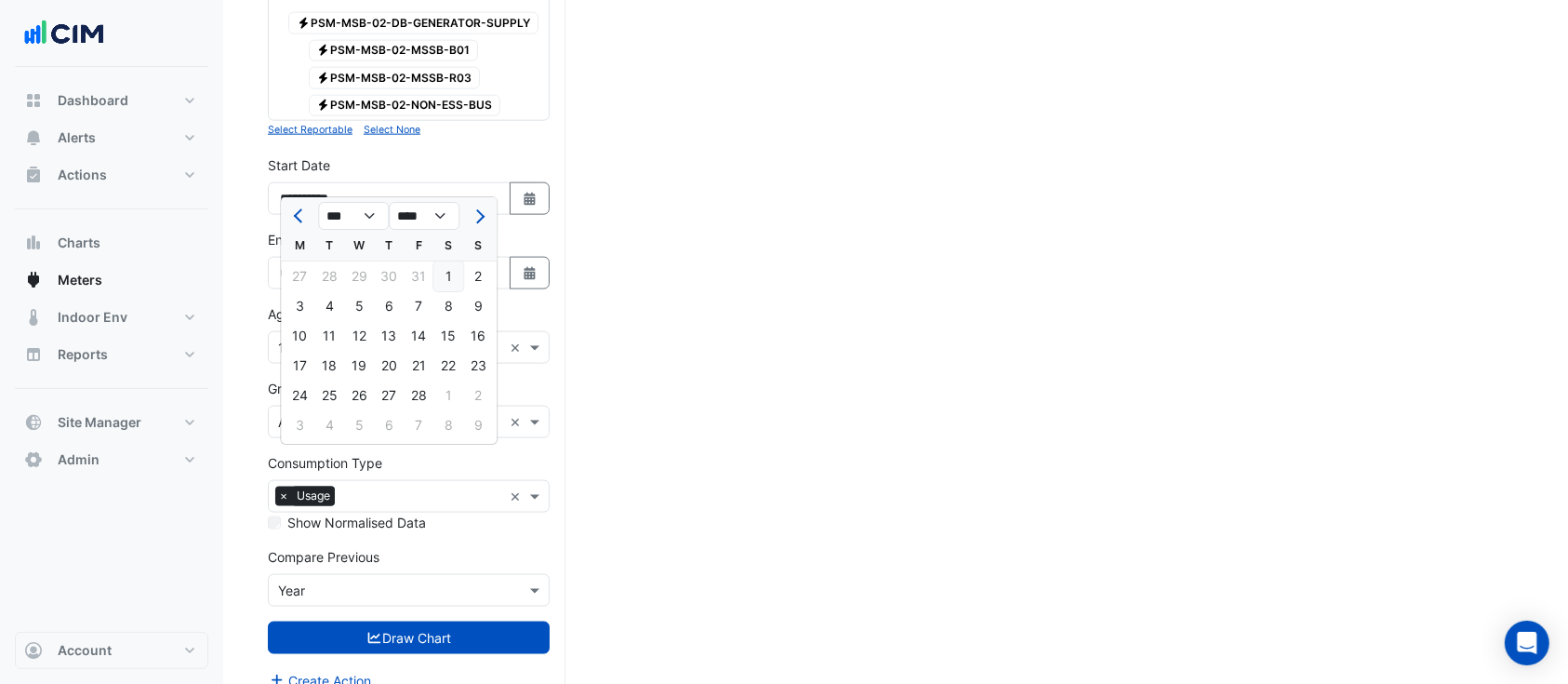 click on "1" 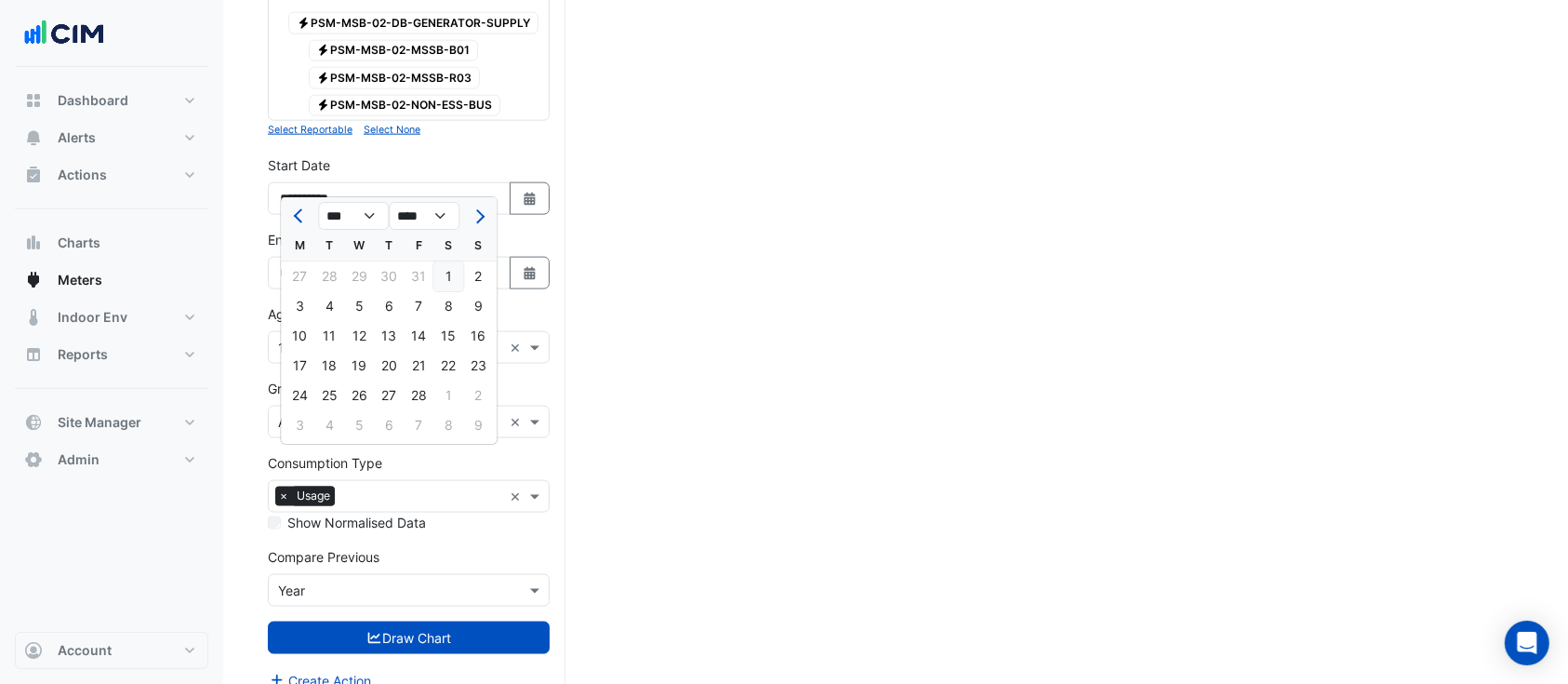 type on "**********" 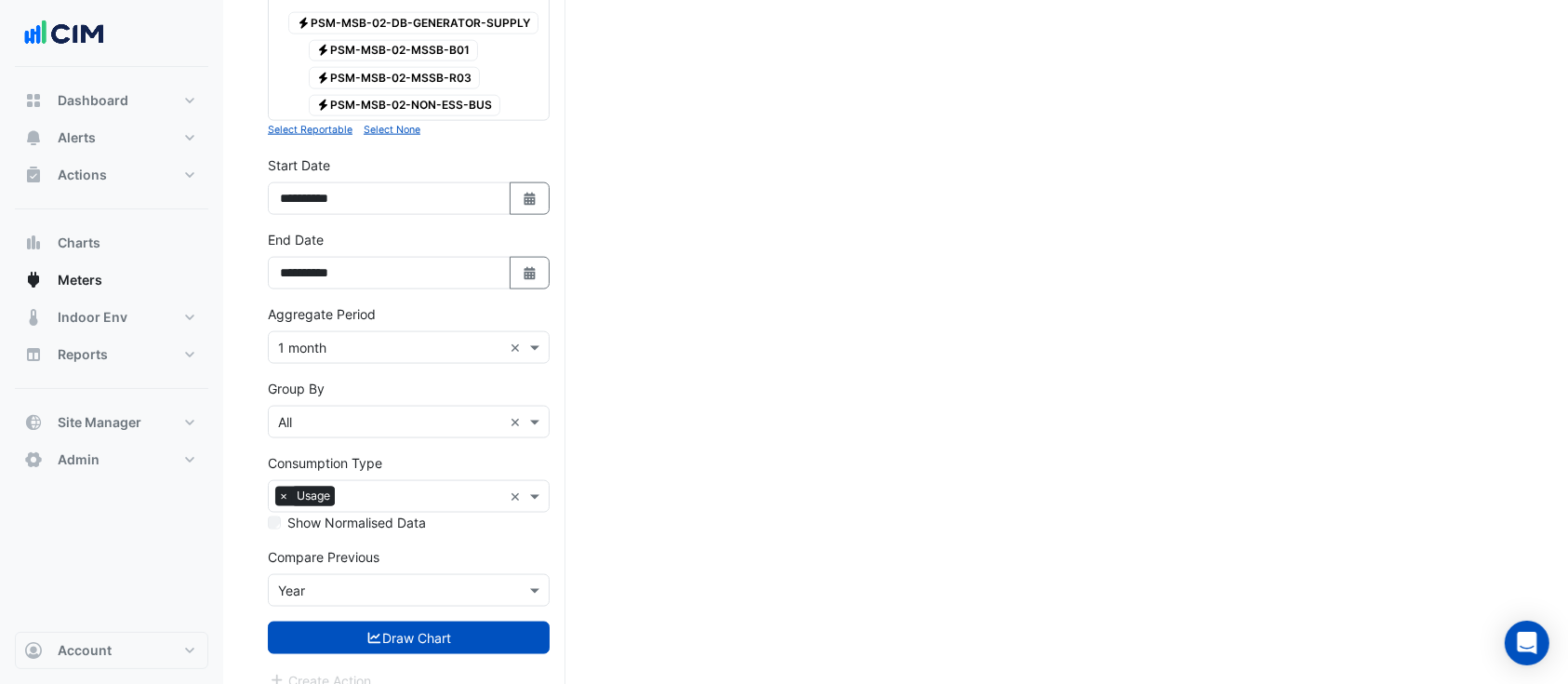 click on "Draw Chart" at bounding box center [408, 637] 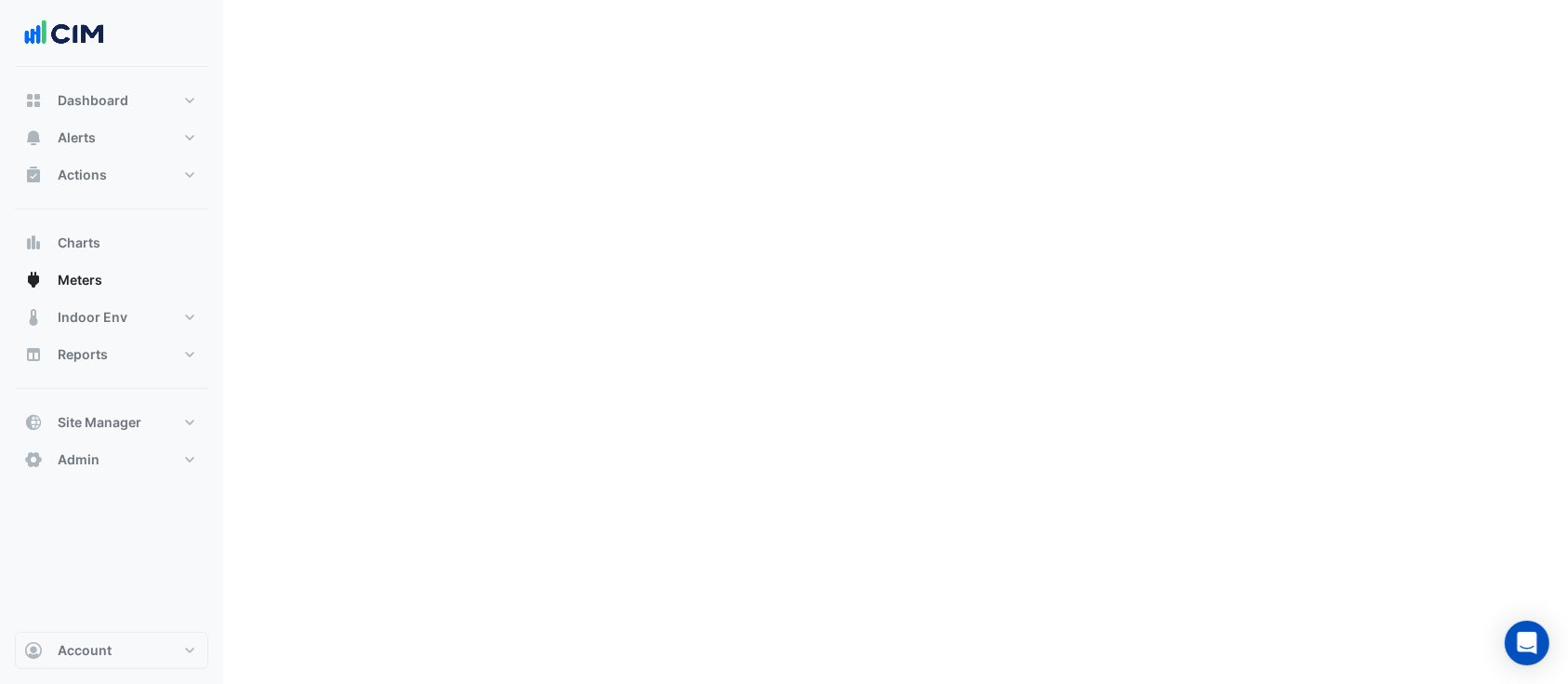 scroll, scrollTop: 0, scrollLeft: 0, axis: both 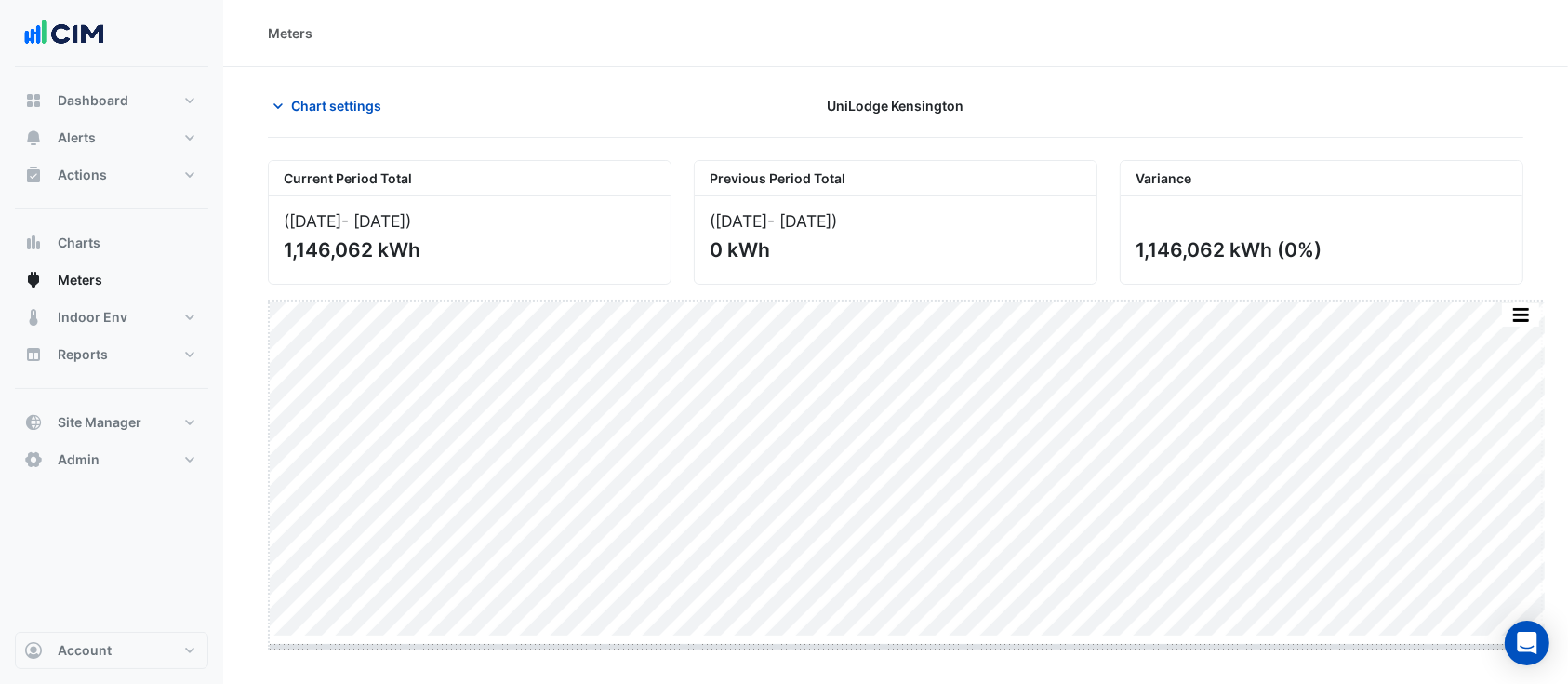 drag, startPoint x: 899, startPoint y: 636, endPoint x: 904, endPoint y: 681, distance: 45.27693 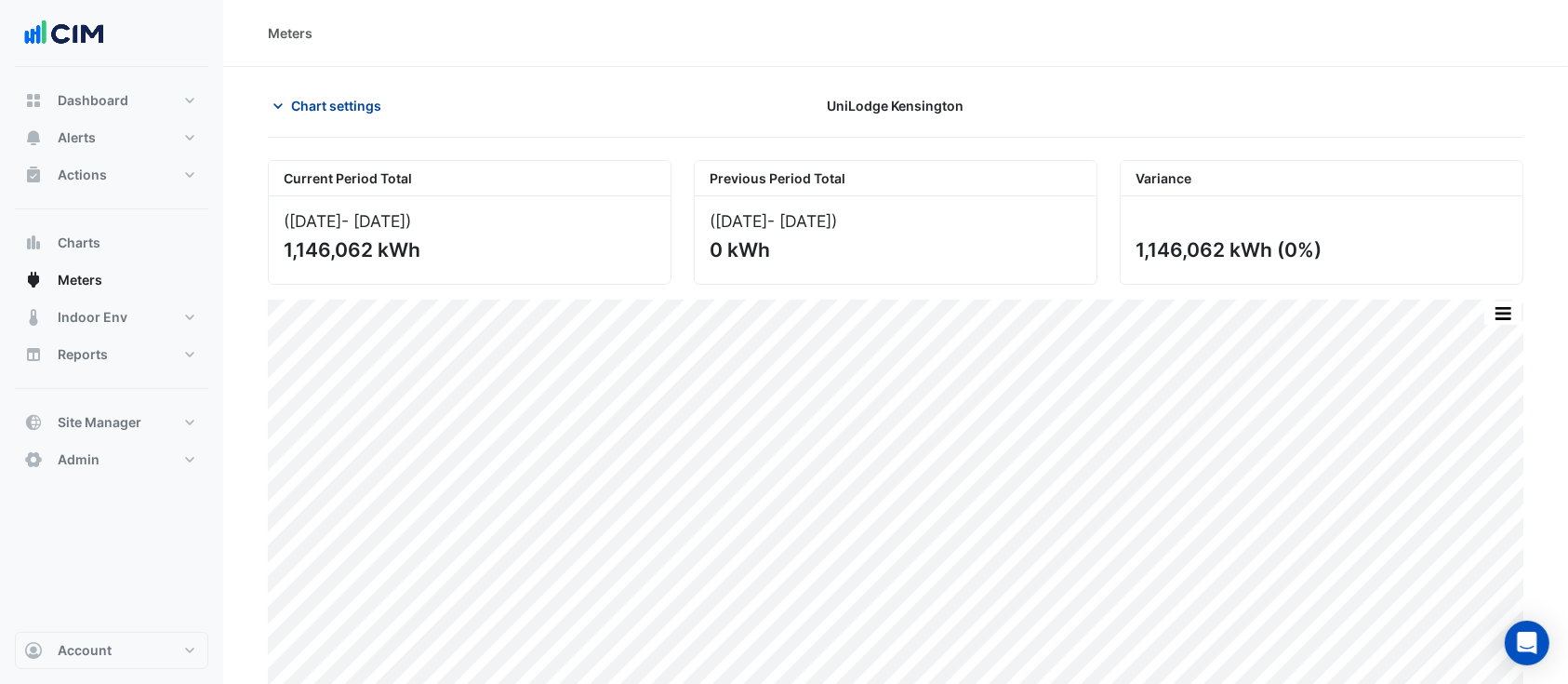 click on "Chart settings" 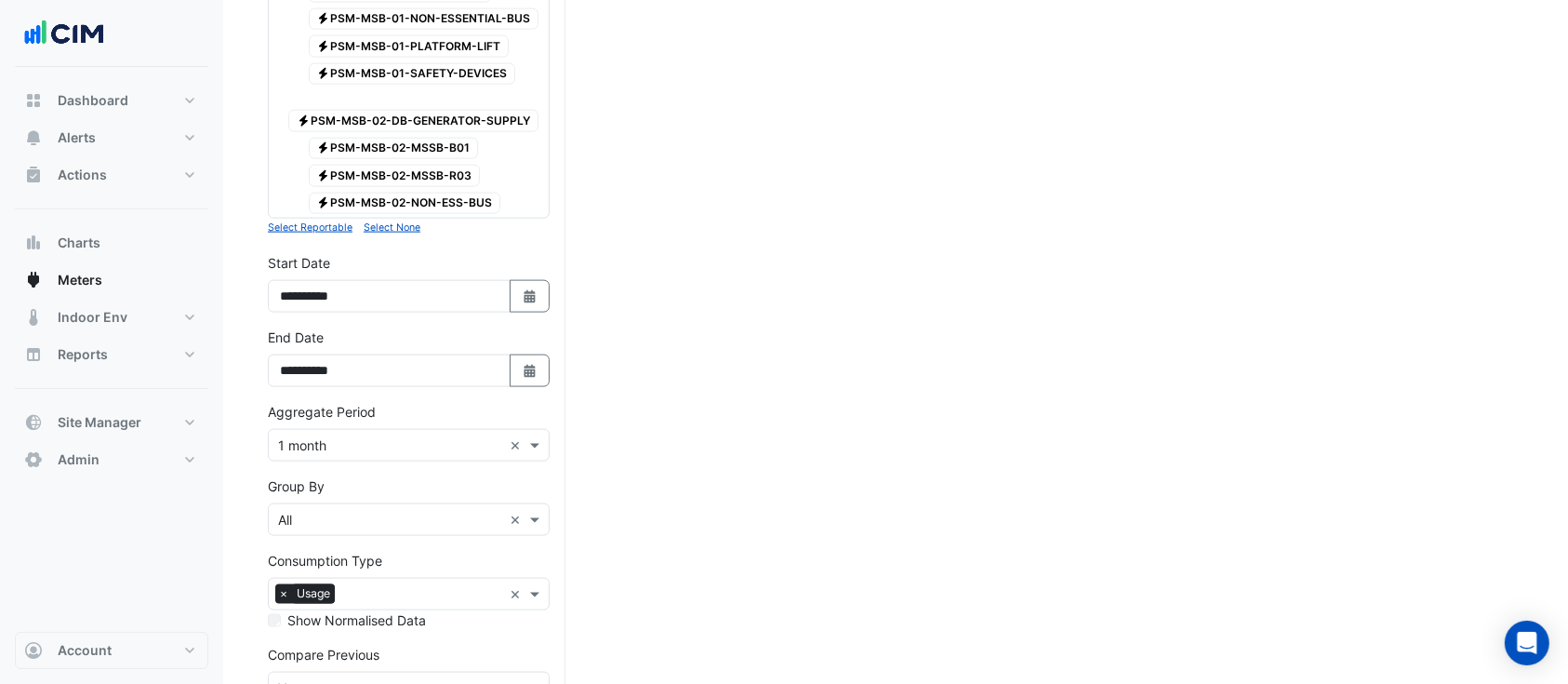 scroll, scrollTop: 2495, scrollLeft: 0, axis: vertical 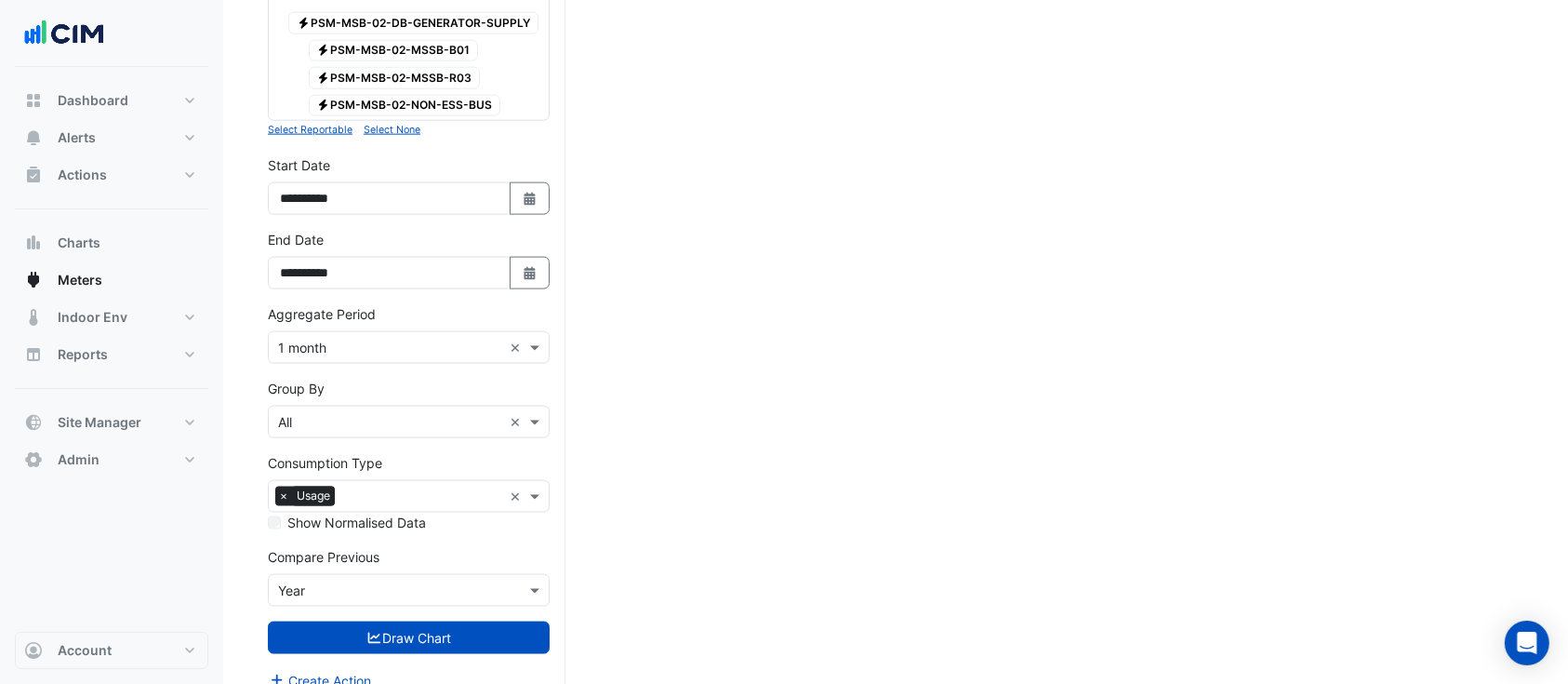 click at bounding box center (390, 591) 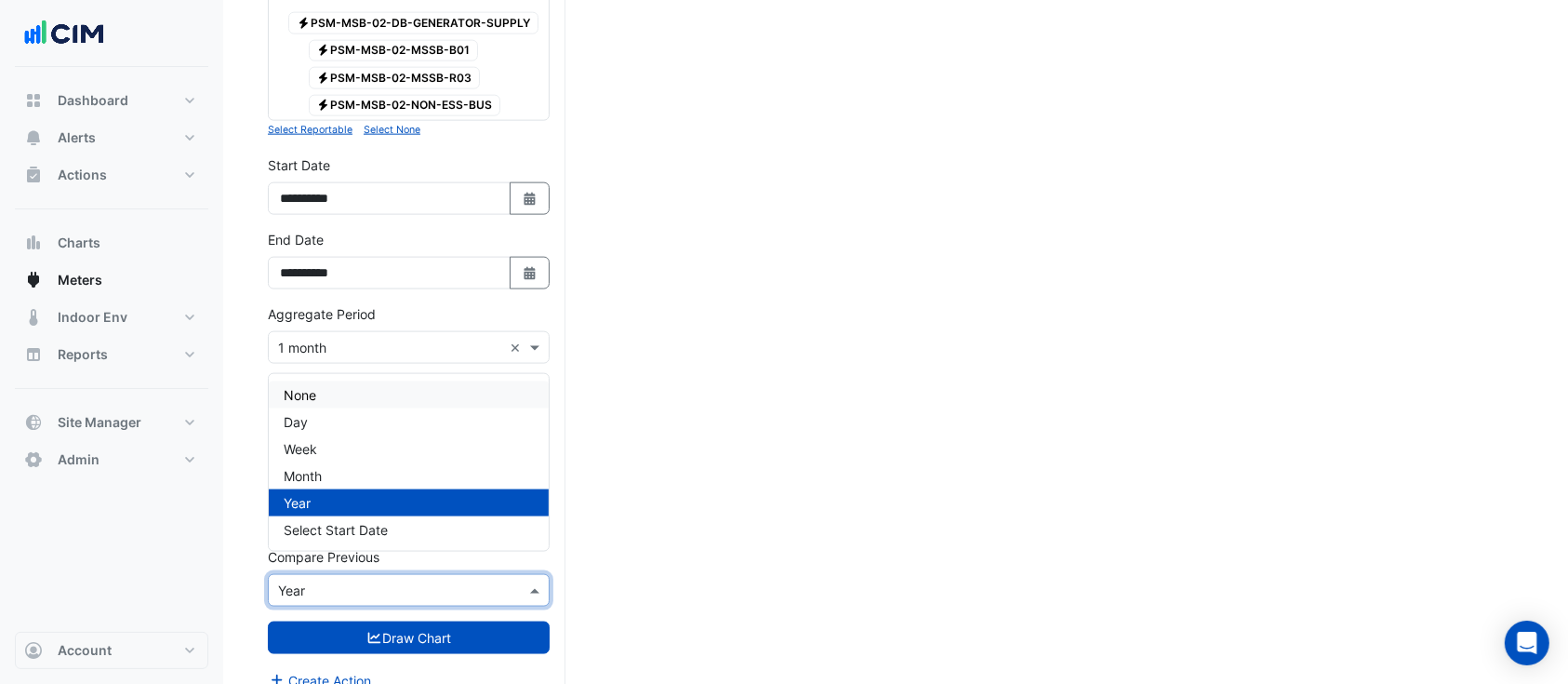 click on "None" at bounding box center (408, 395) 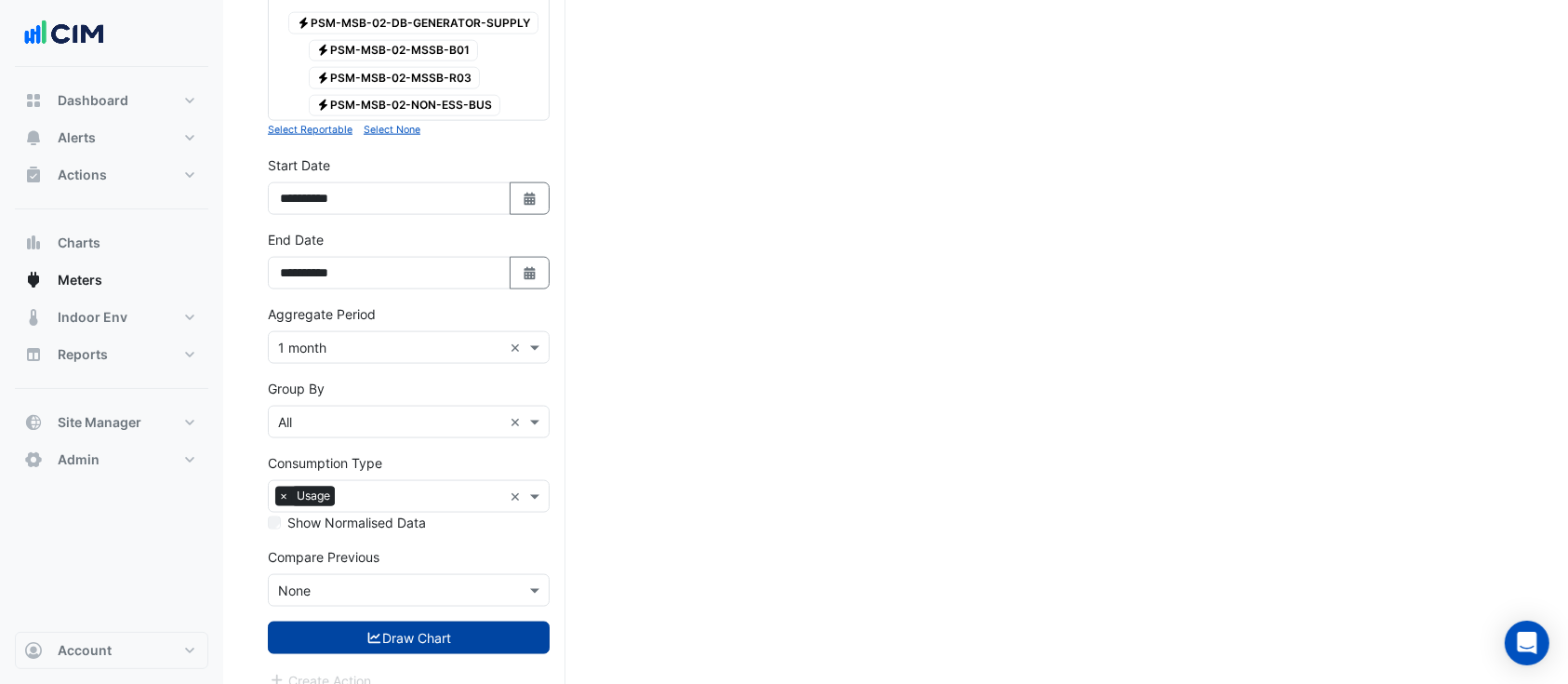 click on "Draw Chart" at bounding box center [408, 637] 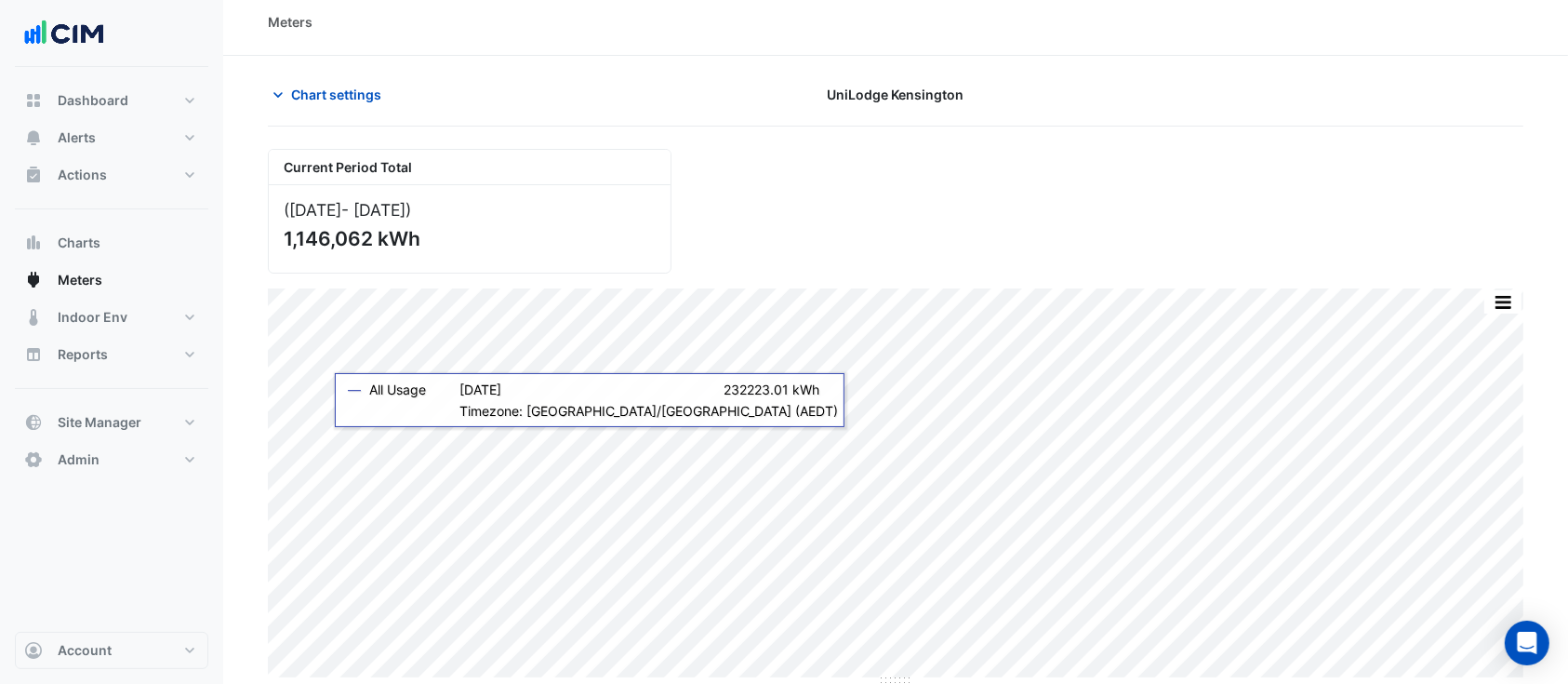 scroll, scrollTop: 13, scrollLeft: 0, axis: vertical 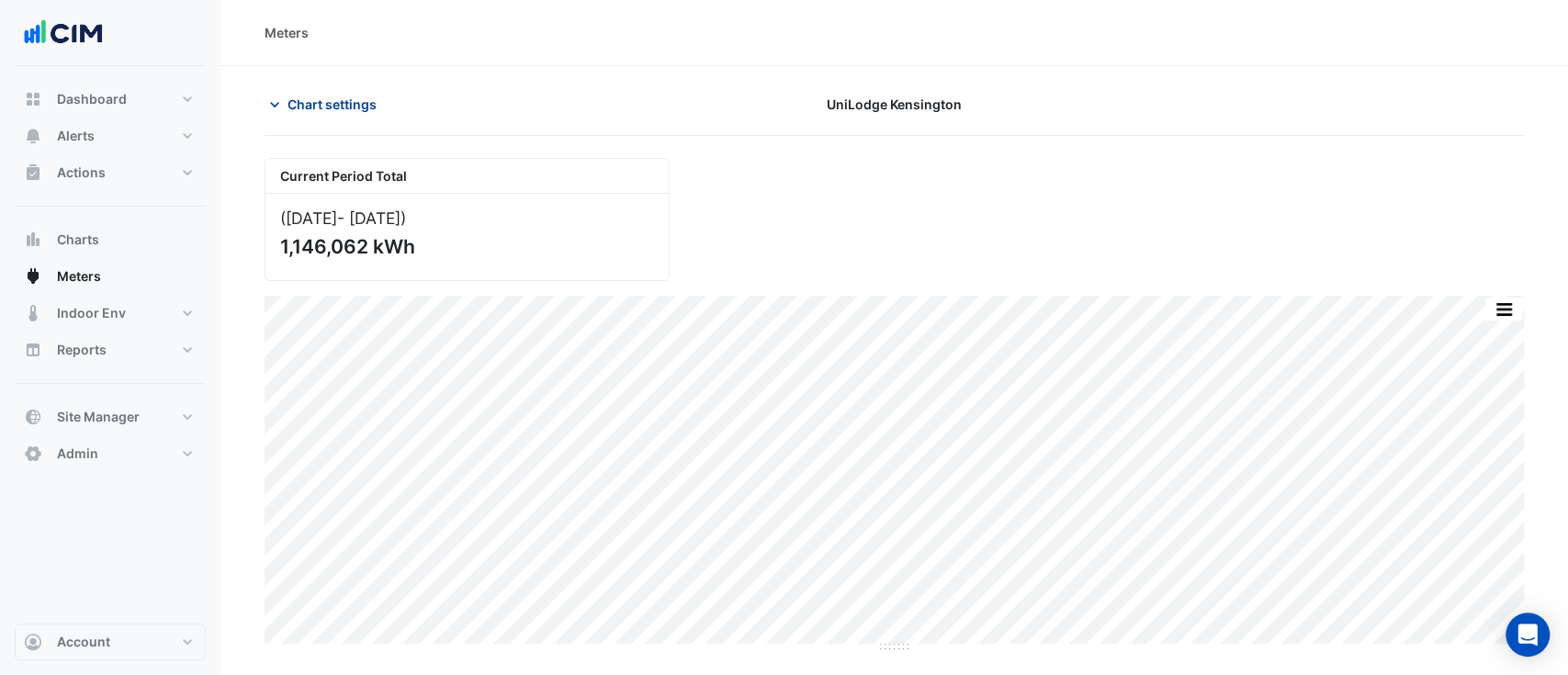 click on "Chart settings" 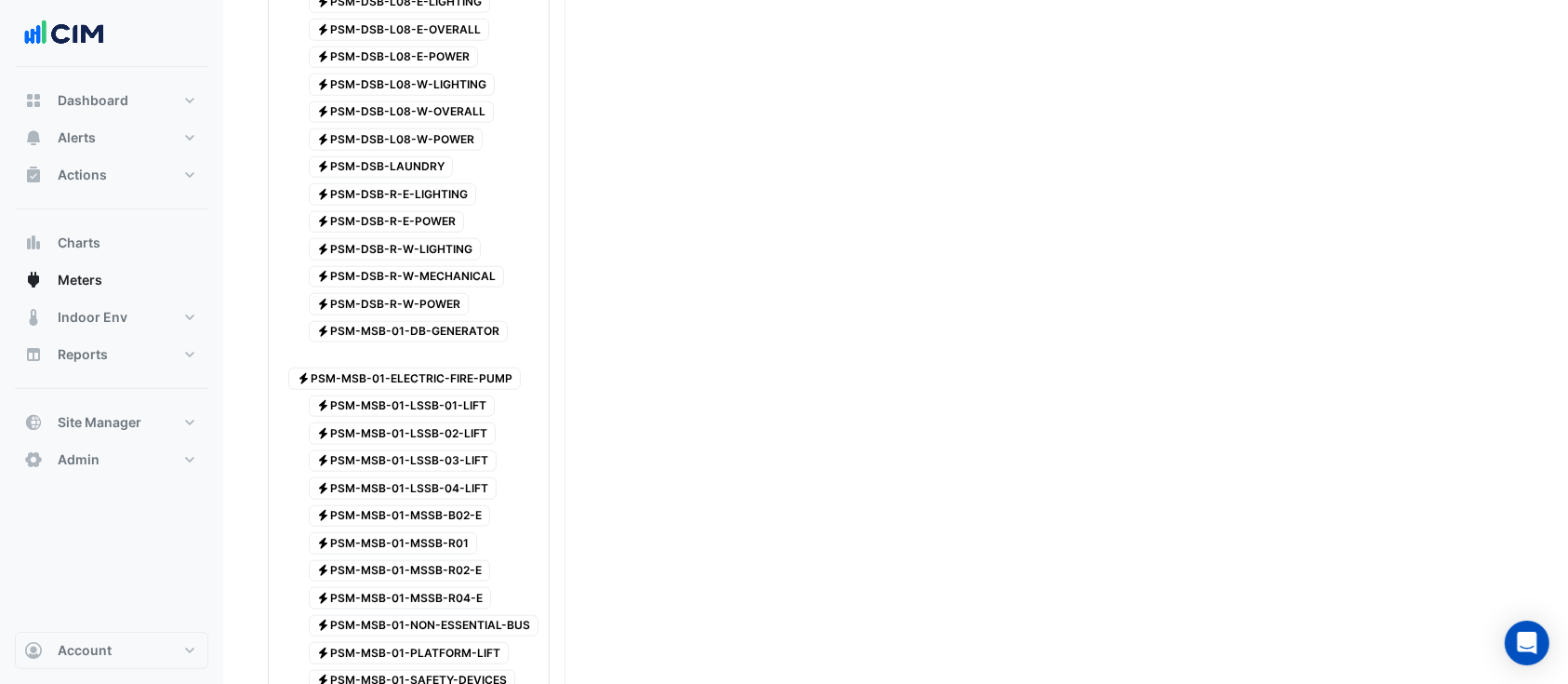 scroll, scrollTop: 1819, scrollLeft: 0, axis: vertical 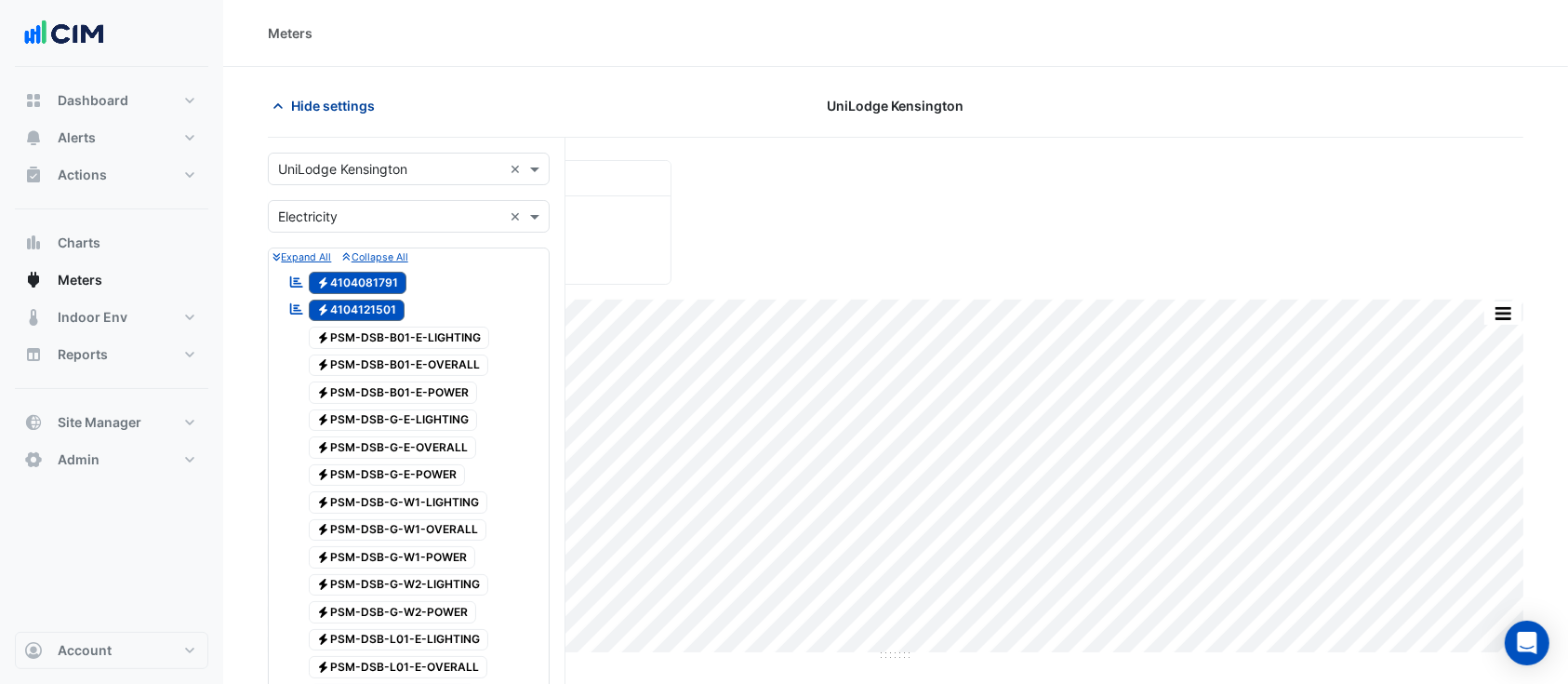 click on "Hide settings" 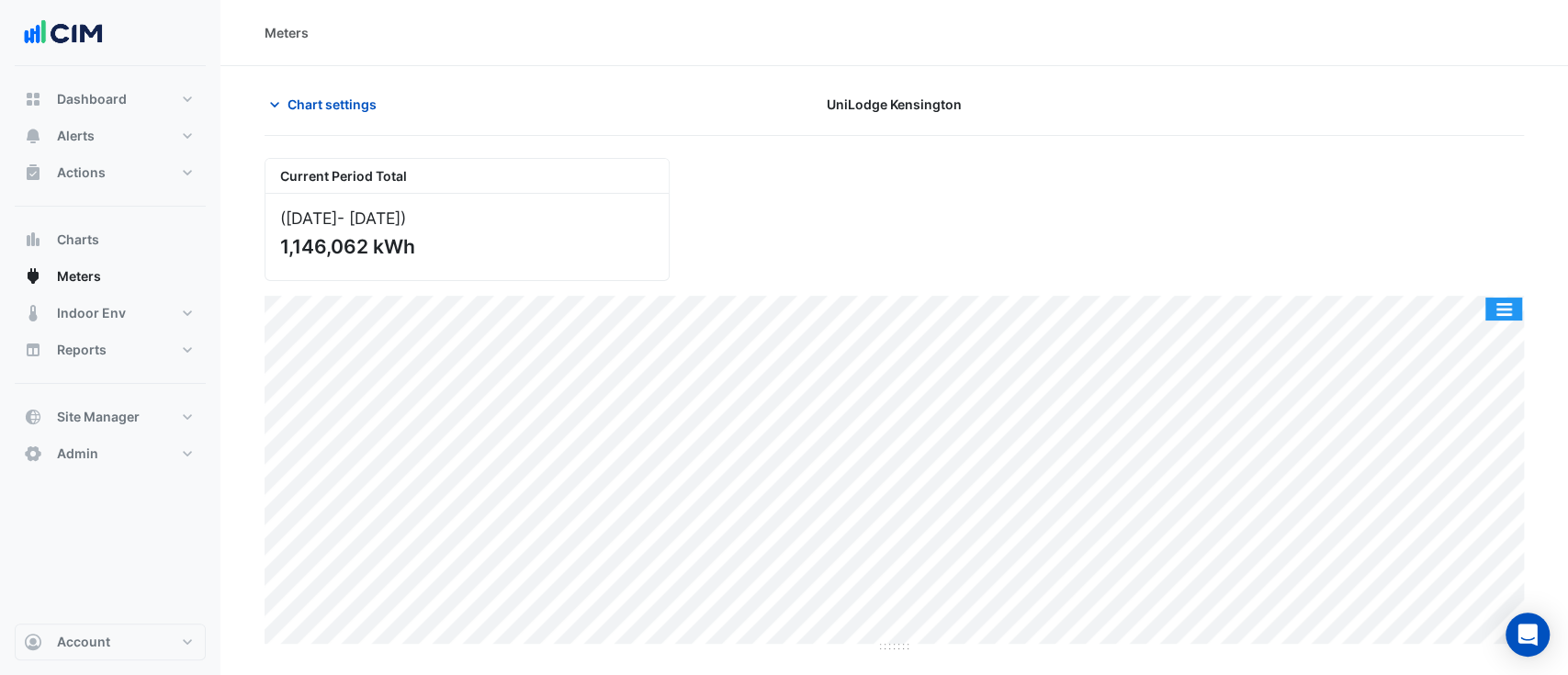 click 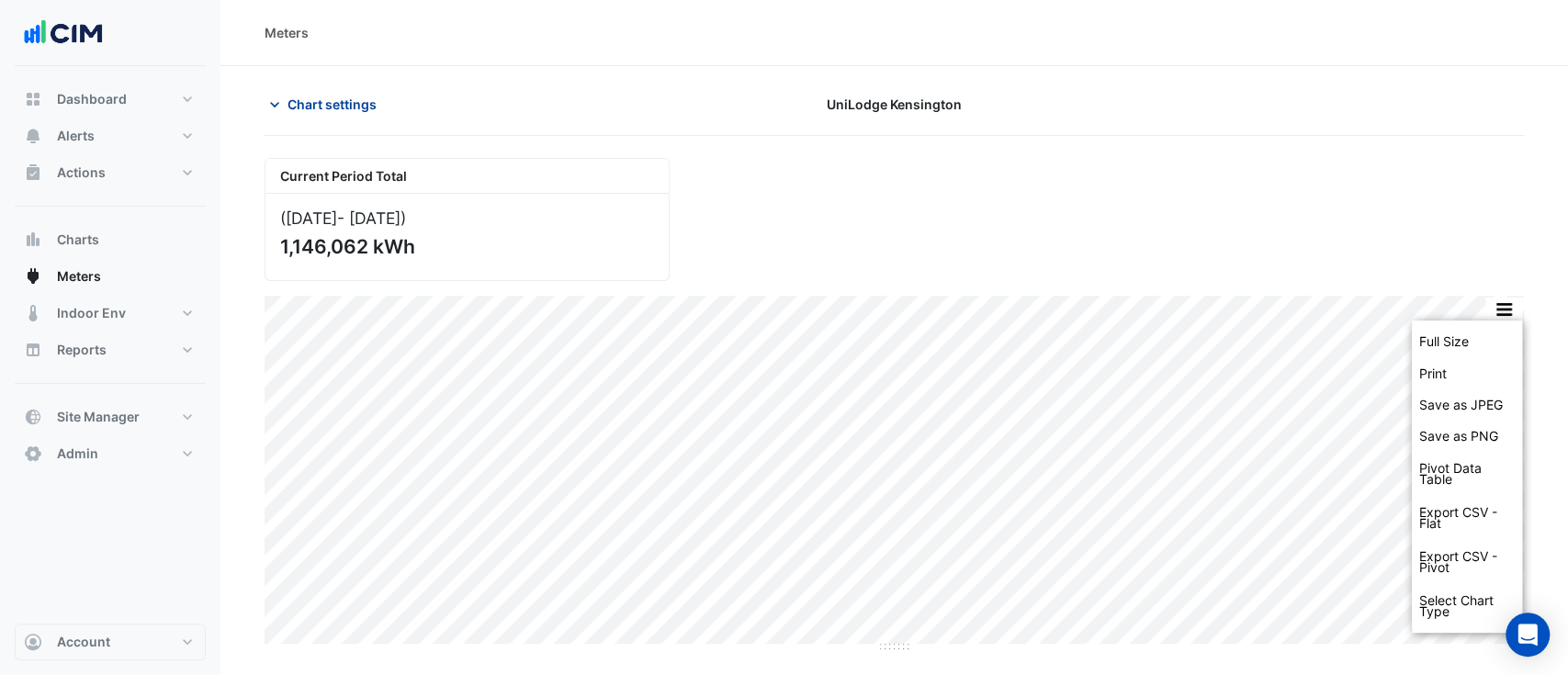 click on "Chart settings" 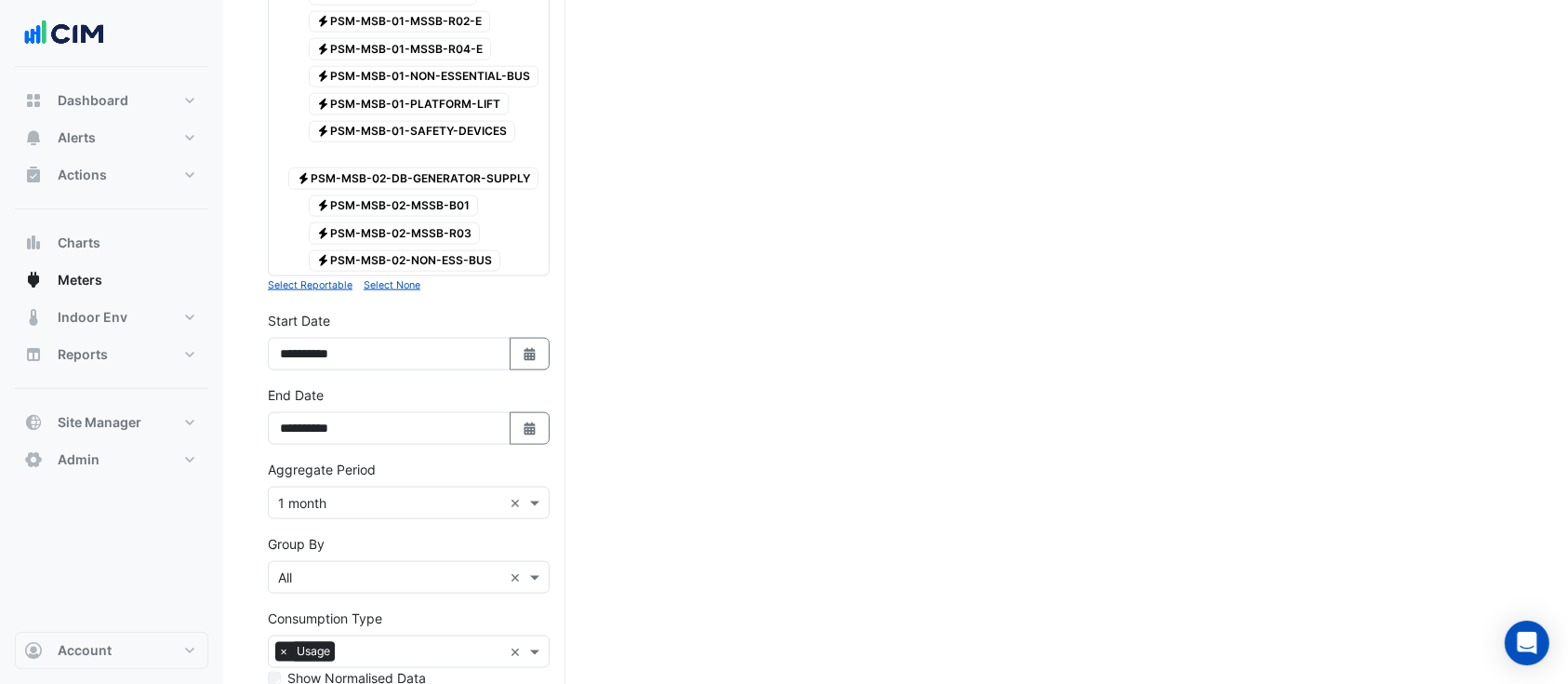 scroll, scrollTop: 2495, scrollLeft: 0, axis: vertical 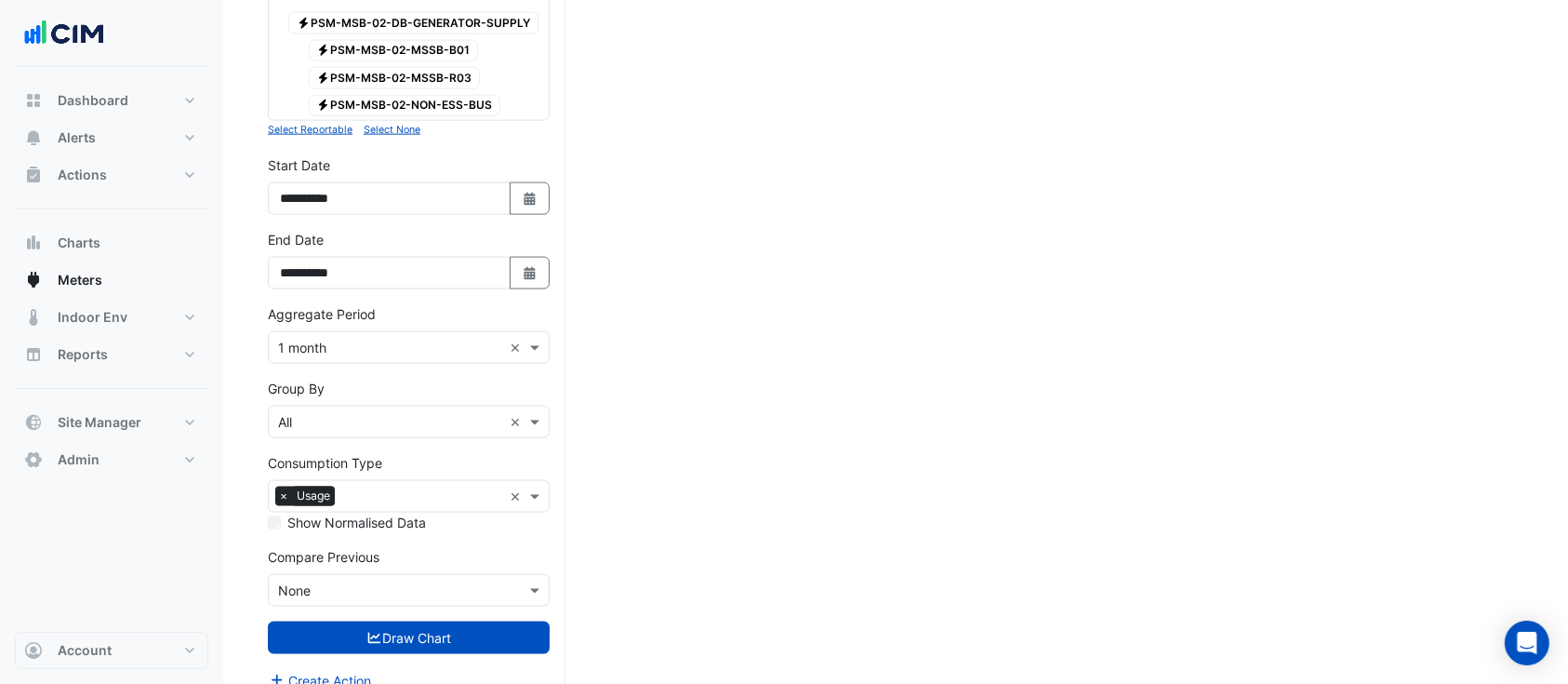 drag, startPoint x: 398, startPoint y: 361, endPoint x: 398, endPoint y: 327, distance: 34 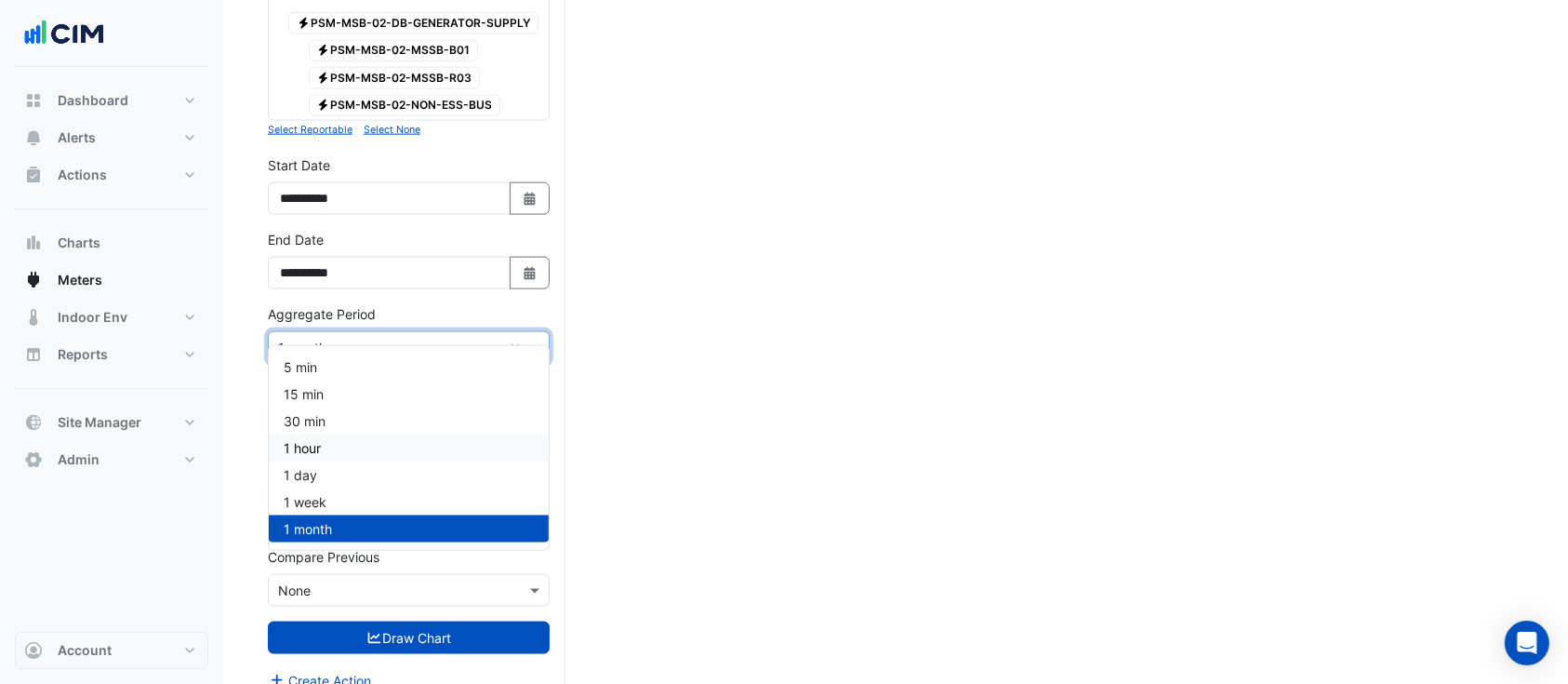 click on "1 hour" at bounding box center (408, 448) 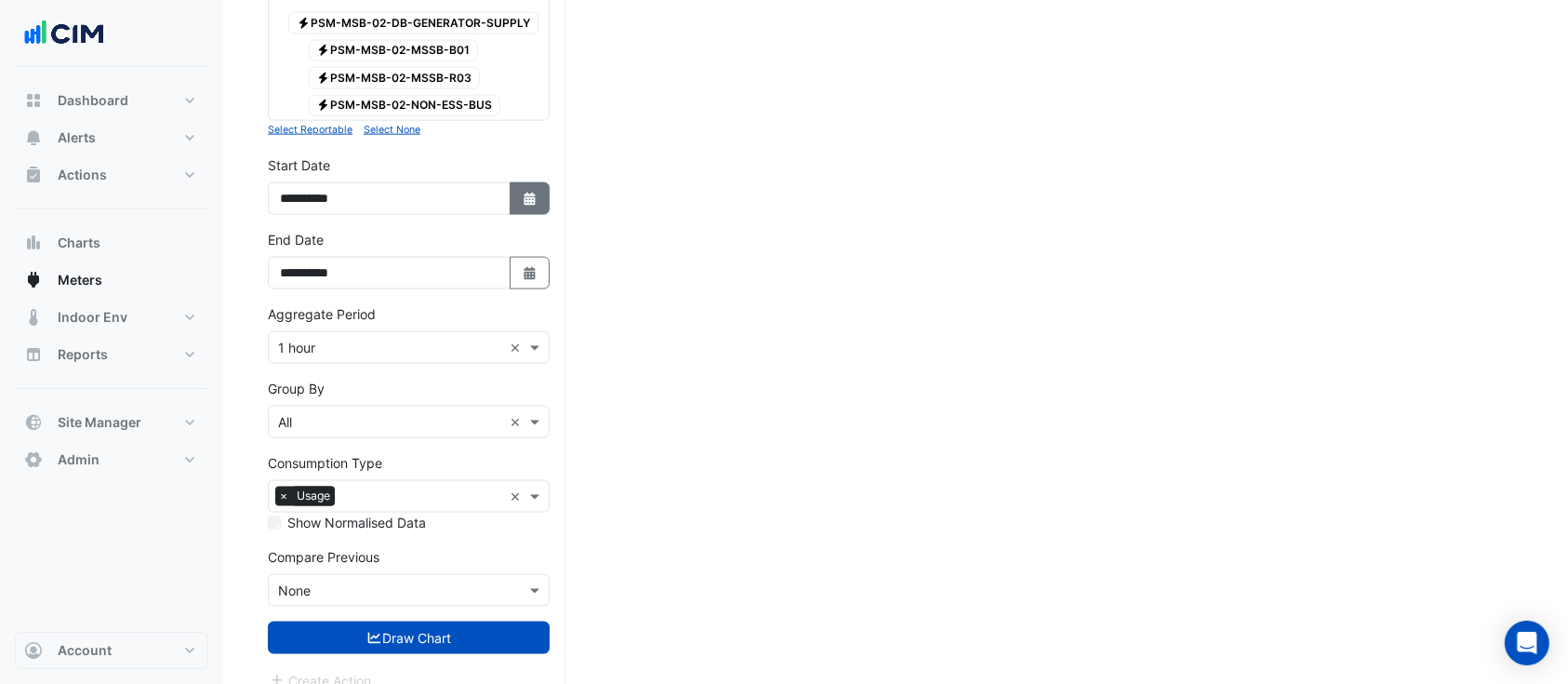 click on "Select Date" at bounding box center [530, 198] 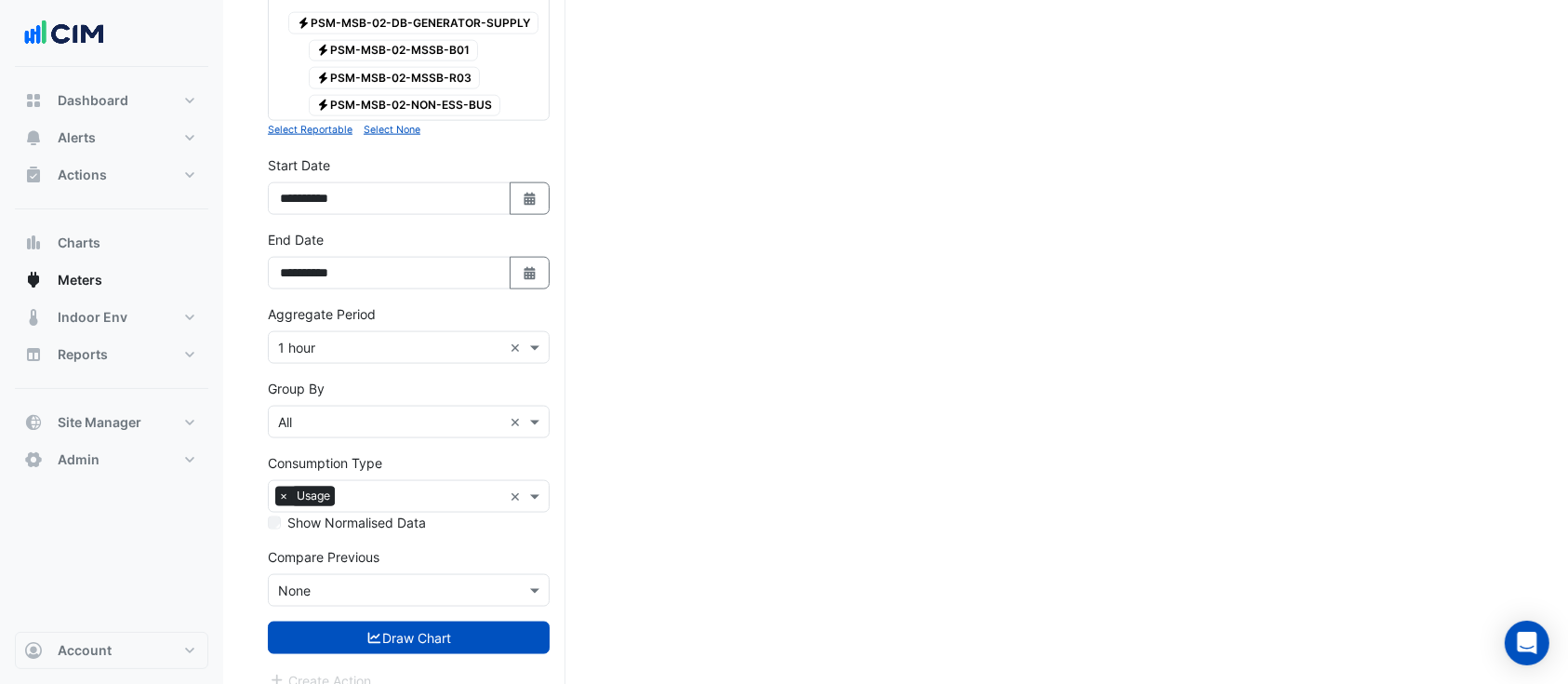 select on "*" 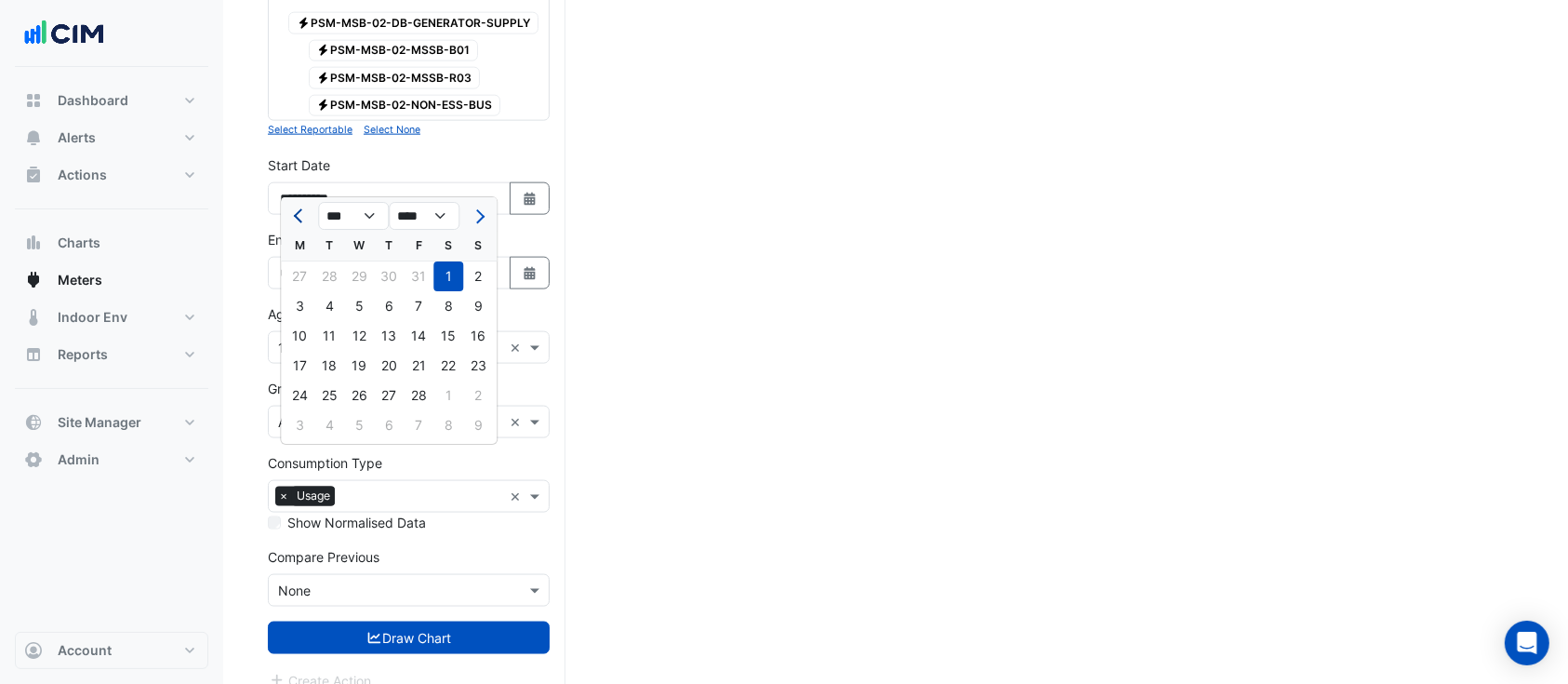 click 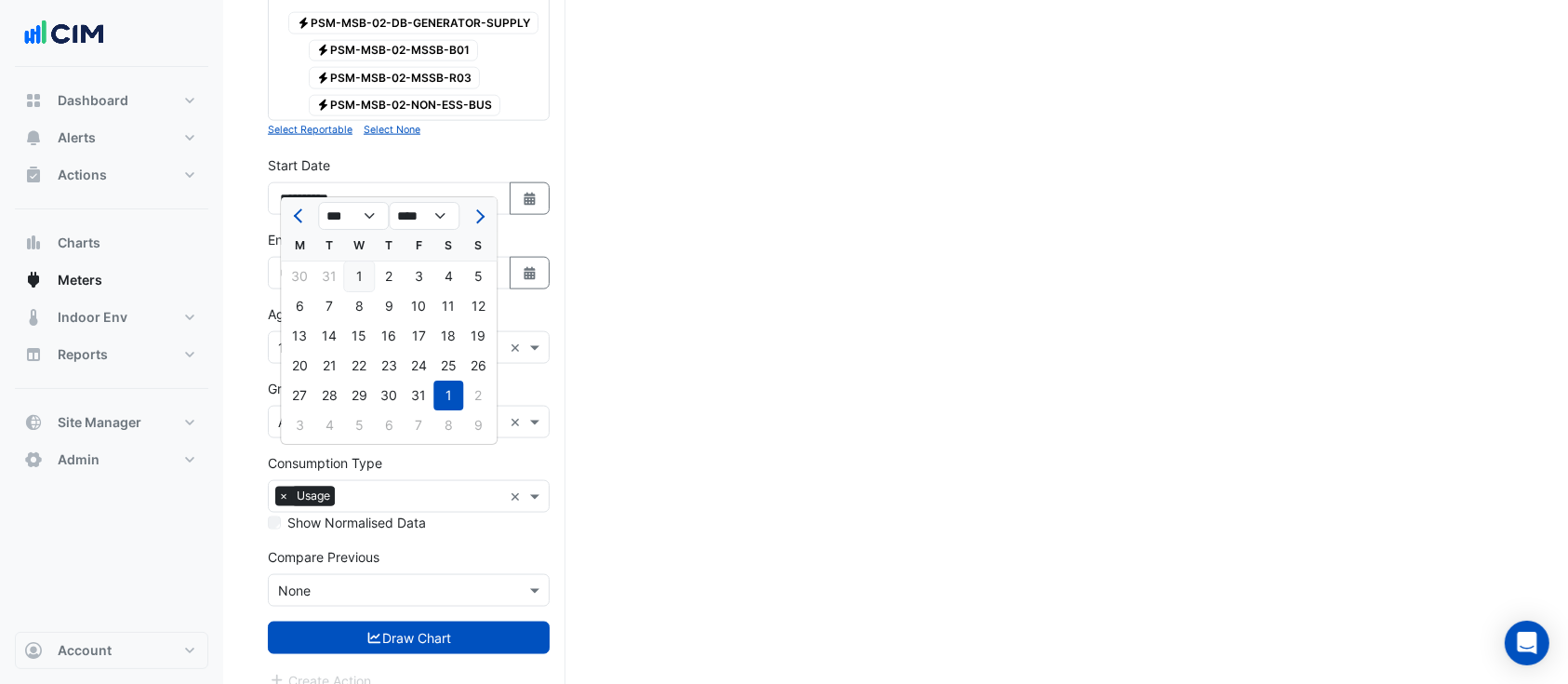 click on "30 31 1 2 3 4 5" 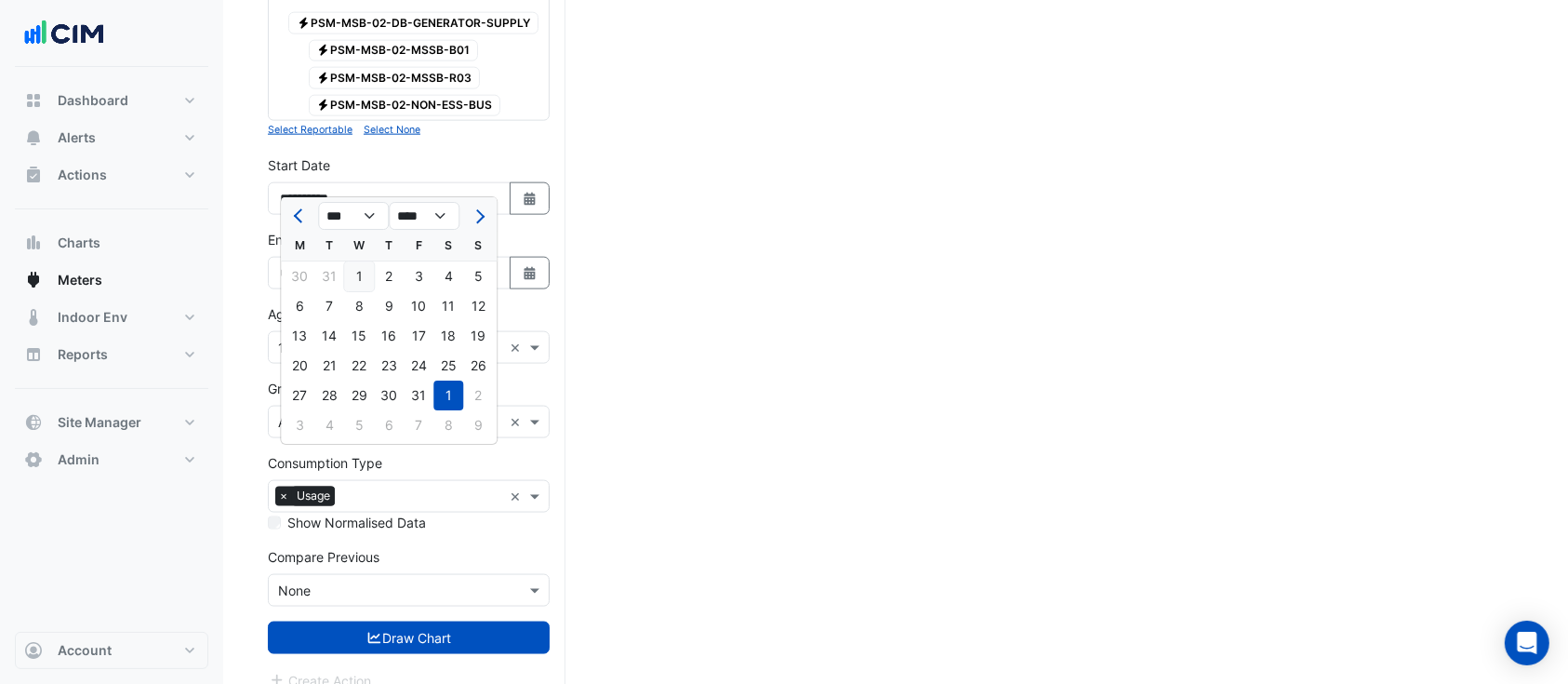 type on "**********" 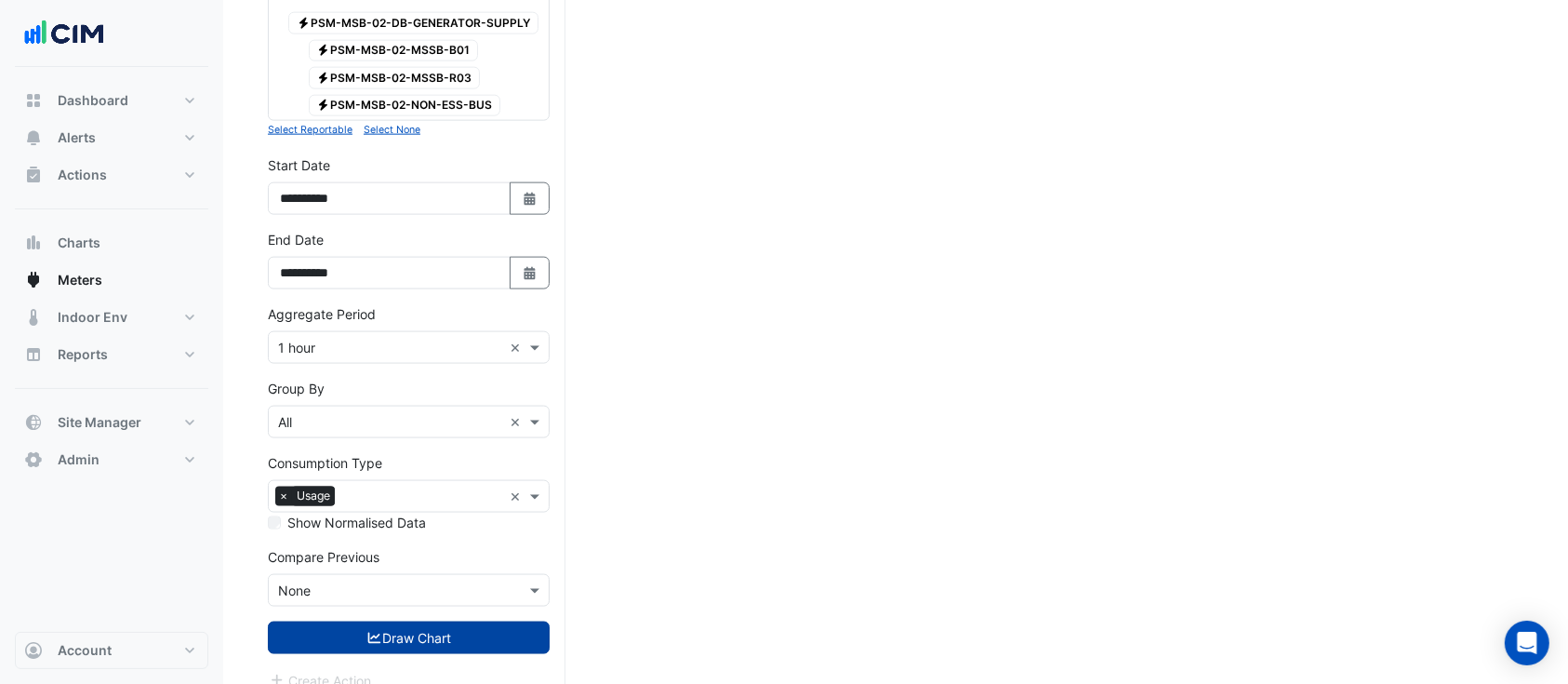 click on "Draw Chart" at bounding box center (408, 637) 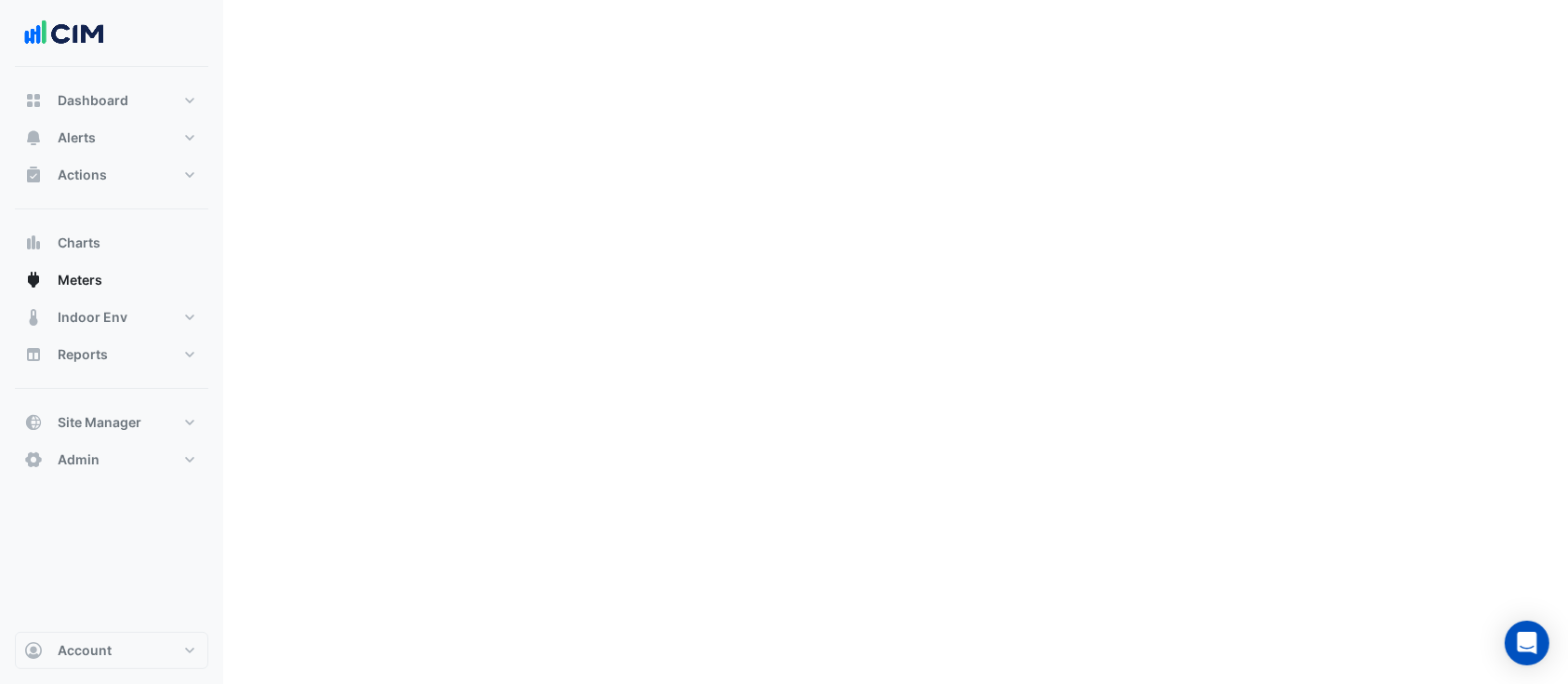 scroll, scrollTop: 0, scrollLeft: 0, axis: both 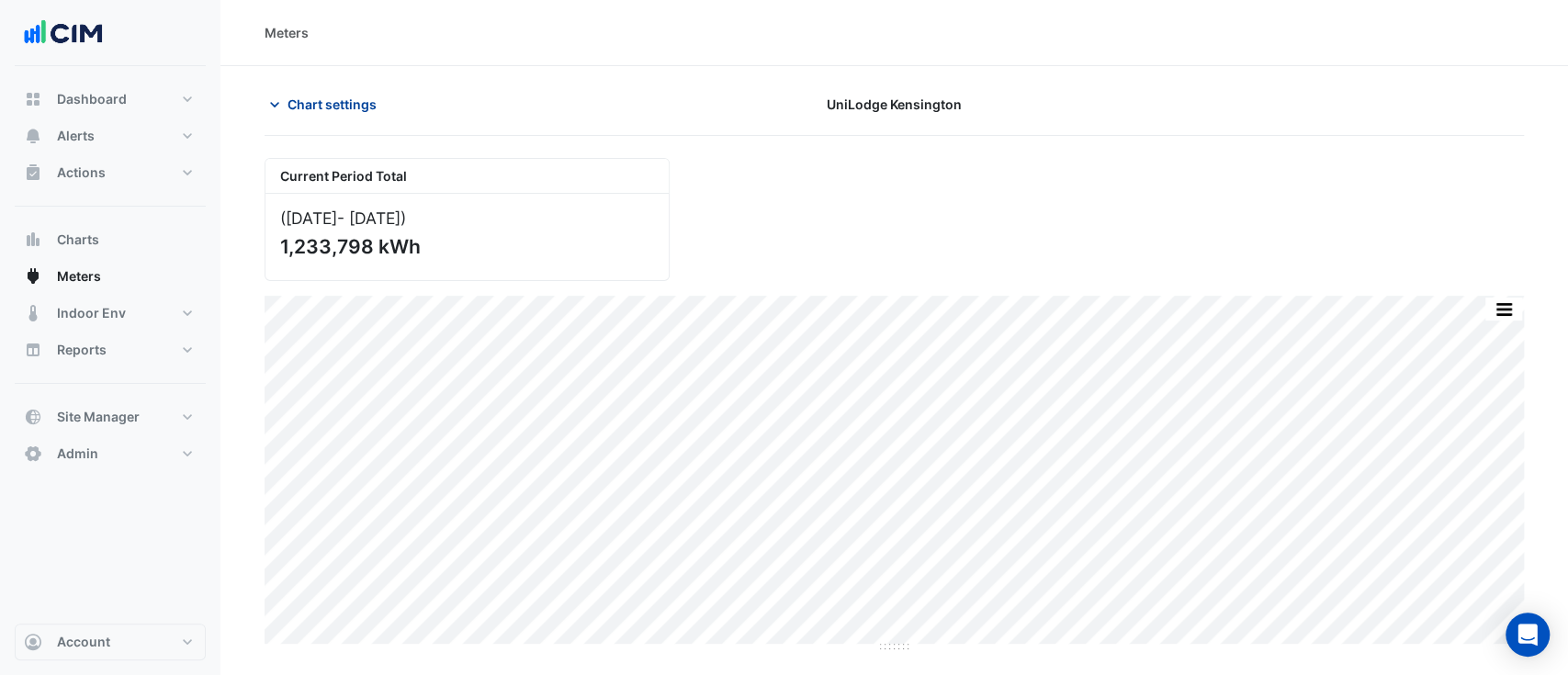 click on "Chart settings" 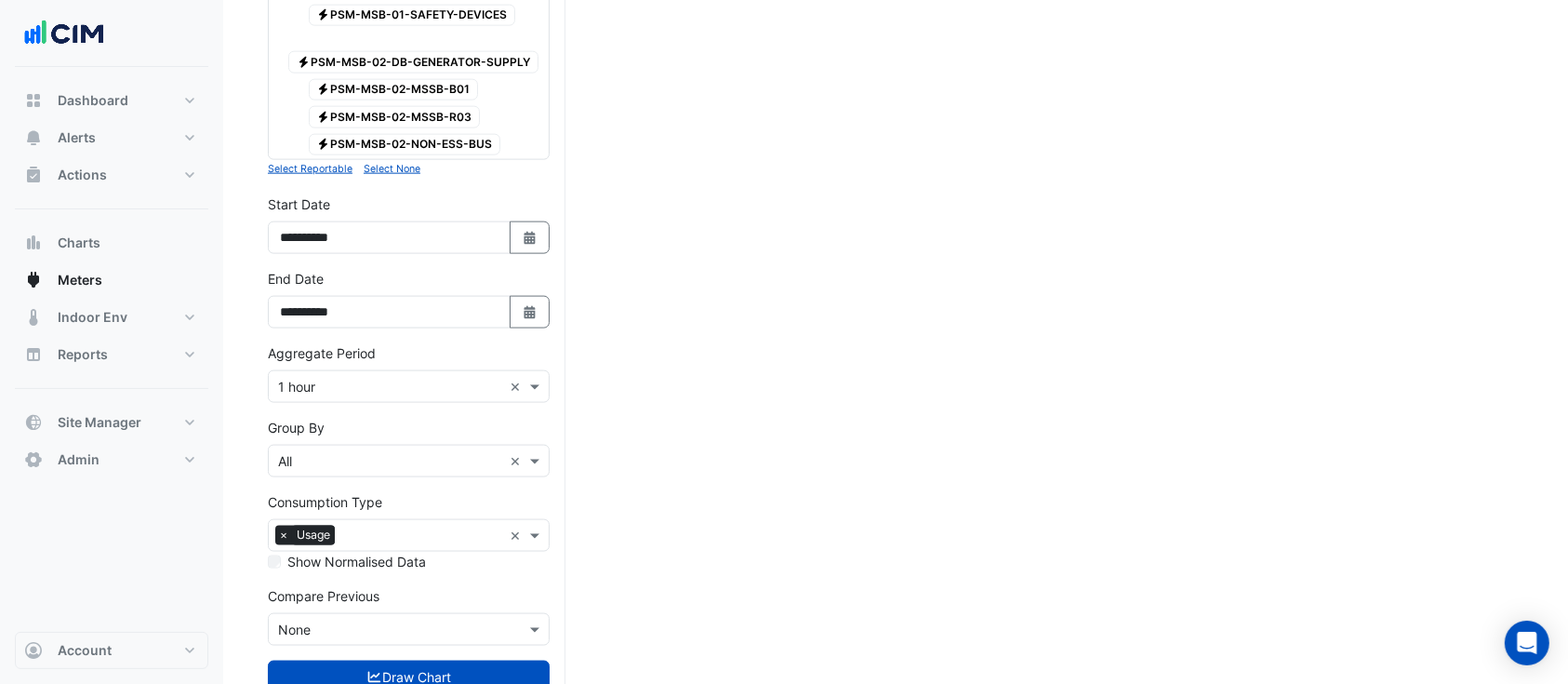 scroll, scrollTop: 2495, scrollLeft: 0, axis: vertical 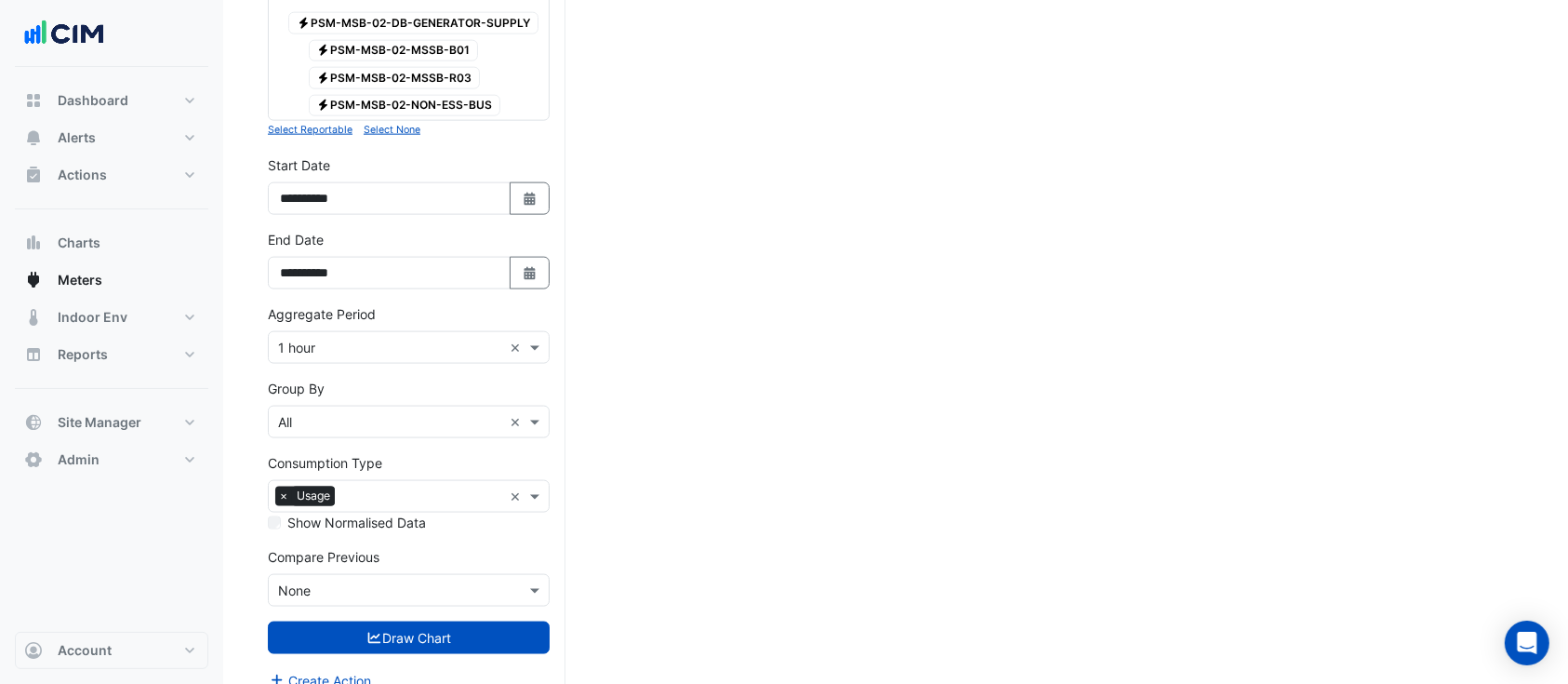click on "Aggregate Period × 1 hour ×" at bounding box center (408, 347) 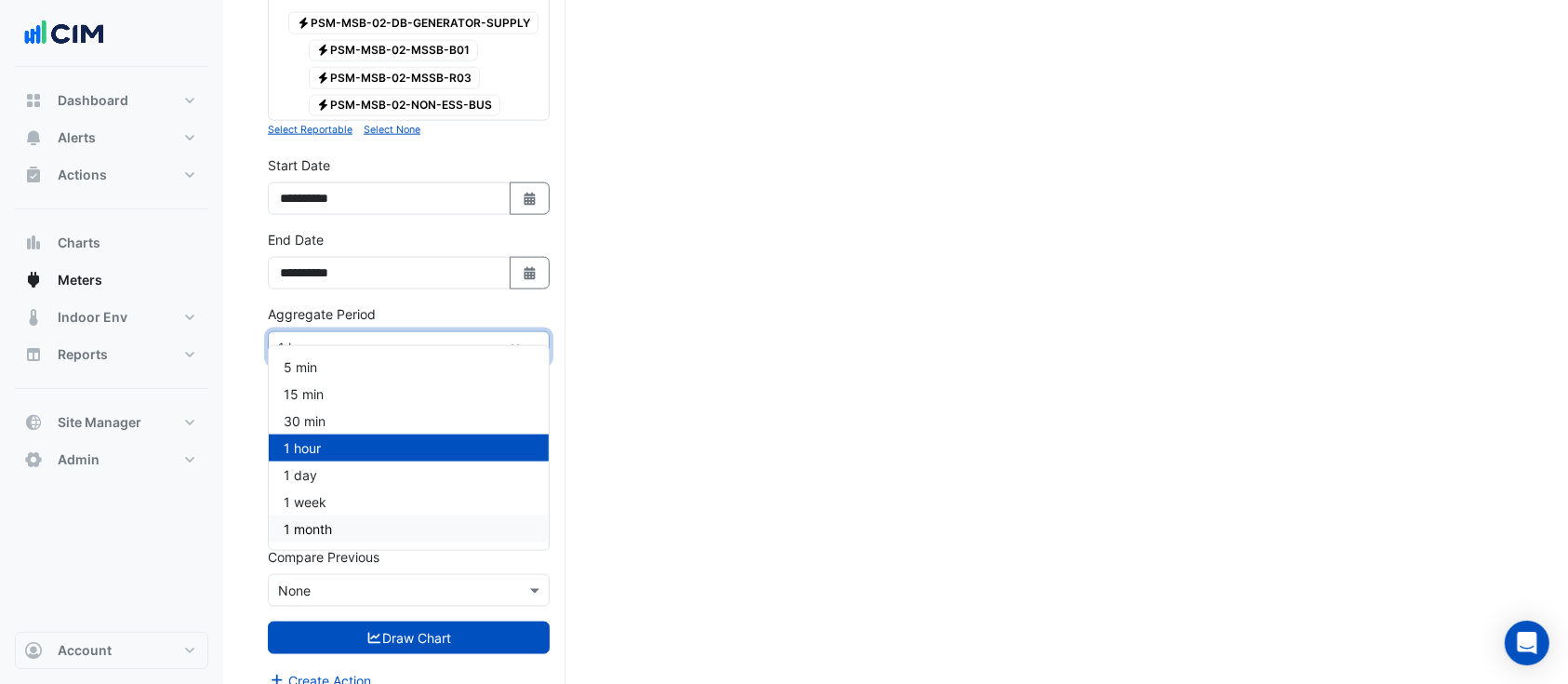 click on "1 month" at bounding box center [408, 529] 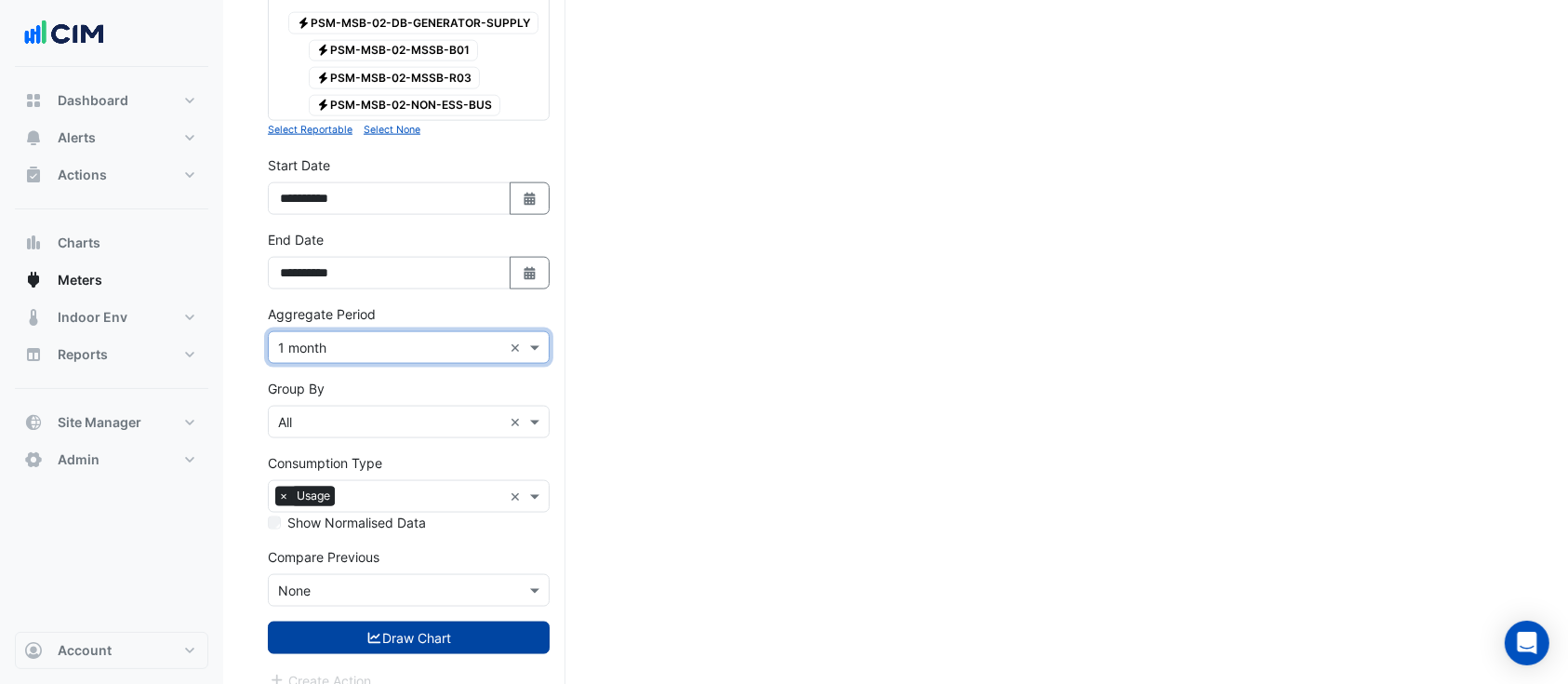 click on "Draw Chart" at bounding box center [408, 637] 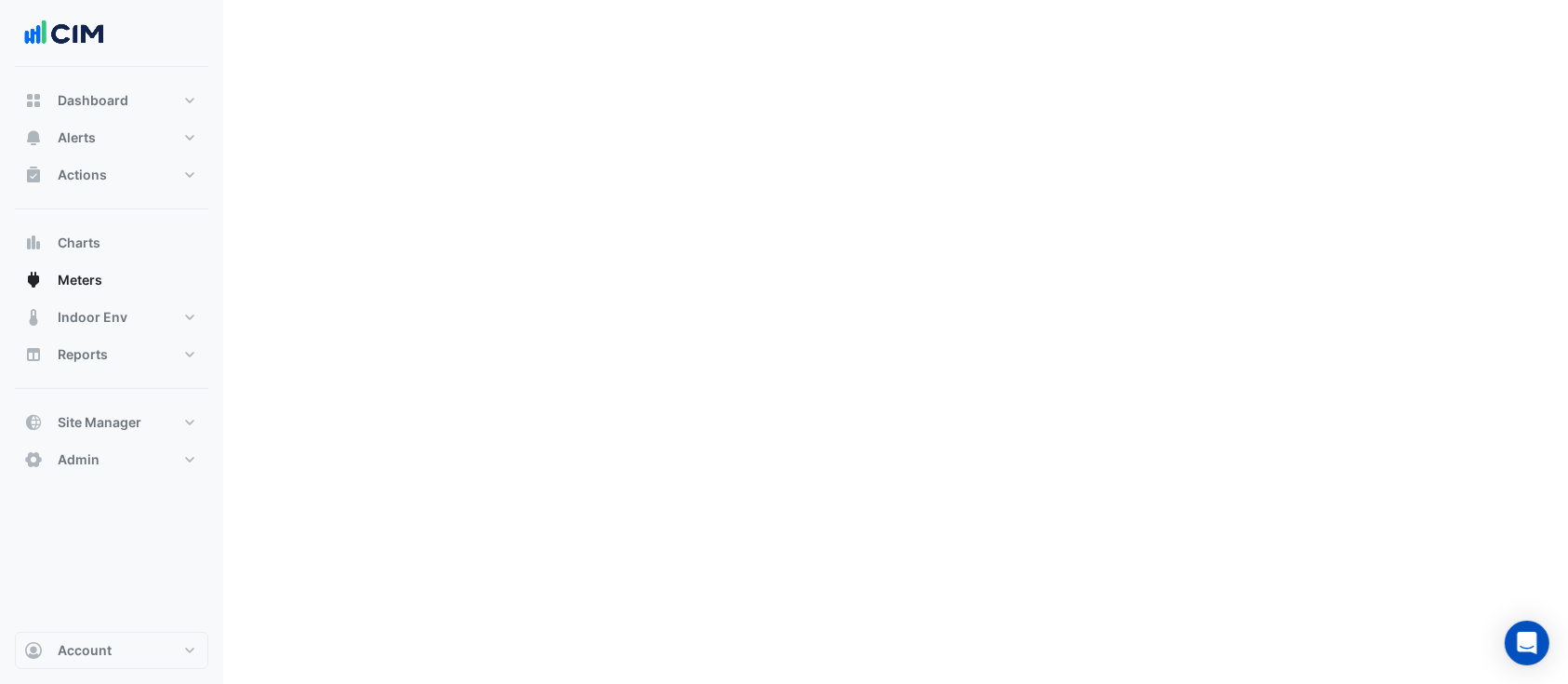 scroll, scrollTop: 0, scrollLeft: 0, axis: both 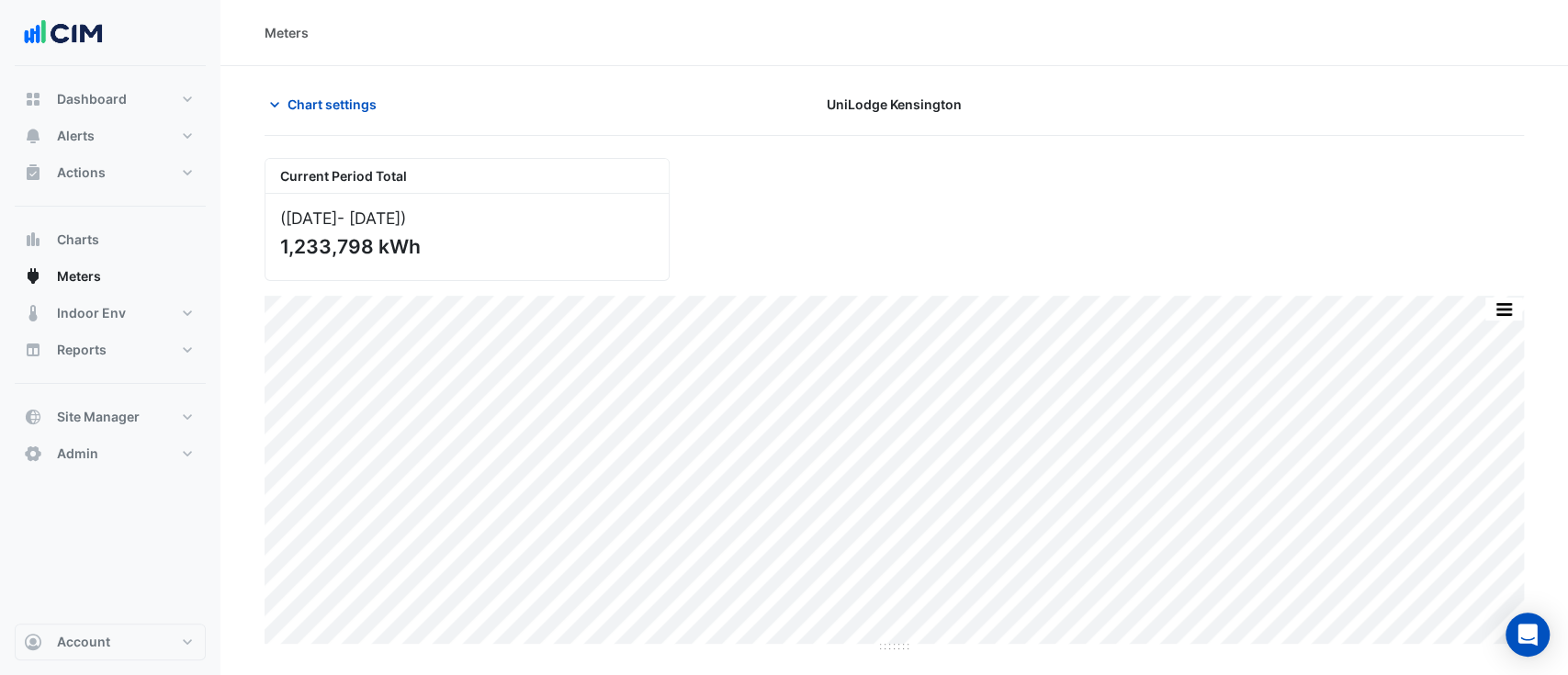 click on "Chart settings
UniLodge Kensington
Current Period Total
(Jan 25  - Jun 25 )
1,233,798 kWh
Full Size Print Save as JPEG Save as PNG Pivot Data Table Export CSV - Flat Export CSV - Pivot Select Chart Type  Sample Tooltip
Select a Site × UniLodge Kensington ×
Utility Type × Electricity ×
Expand All
Collapse All
Reportable
Electricity" 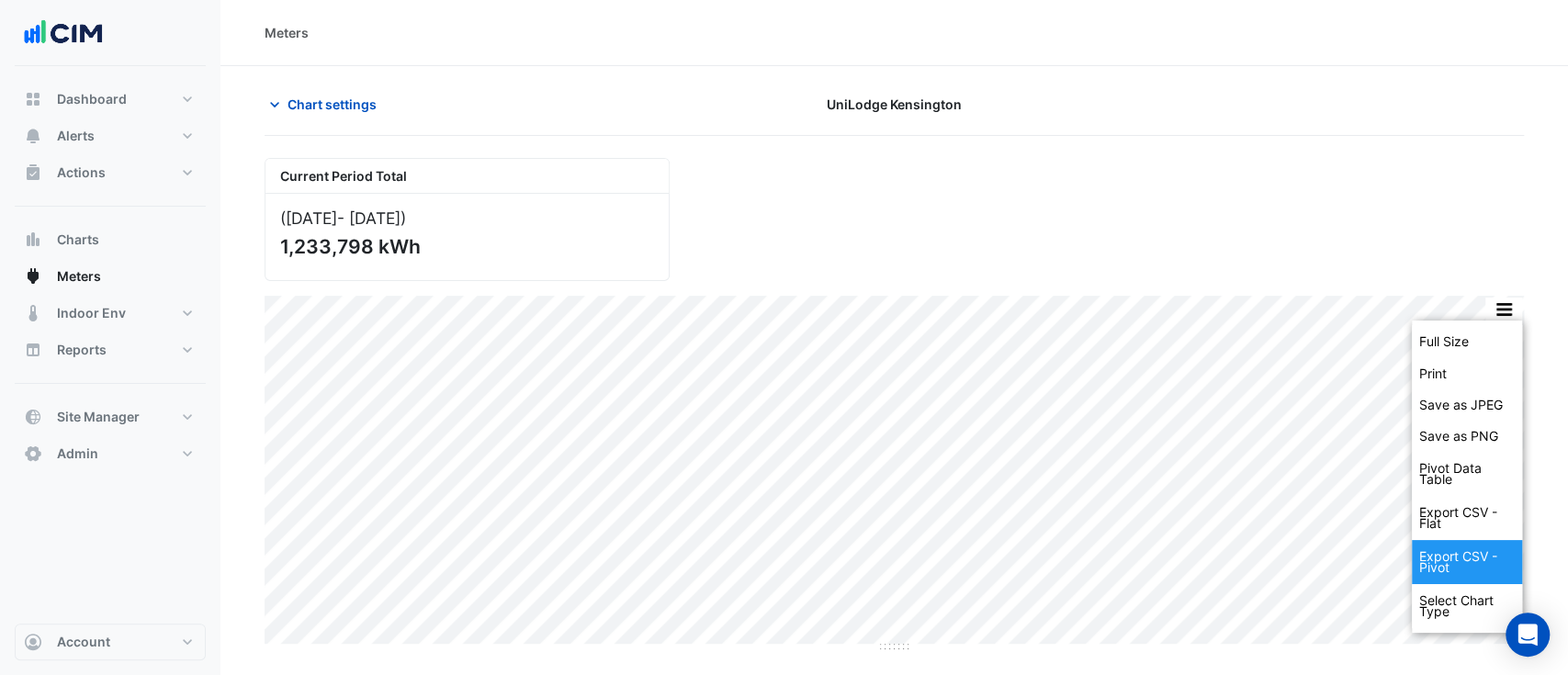 click on "Export CSV - Pivot" 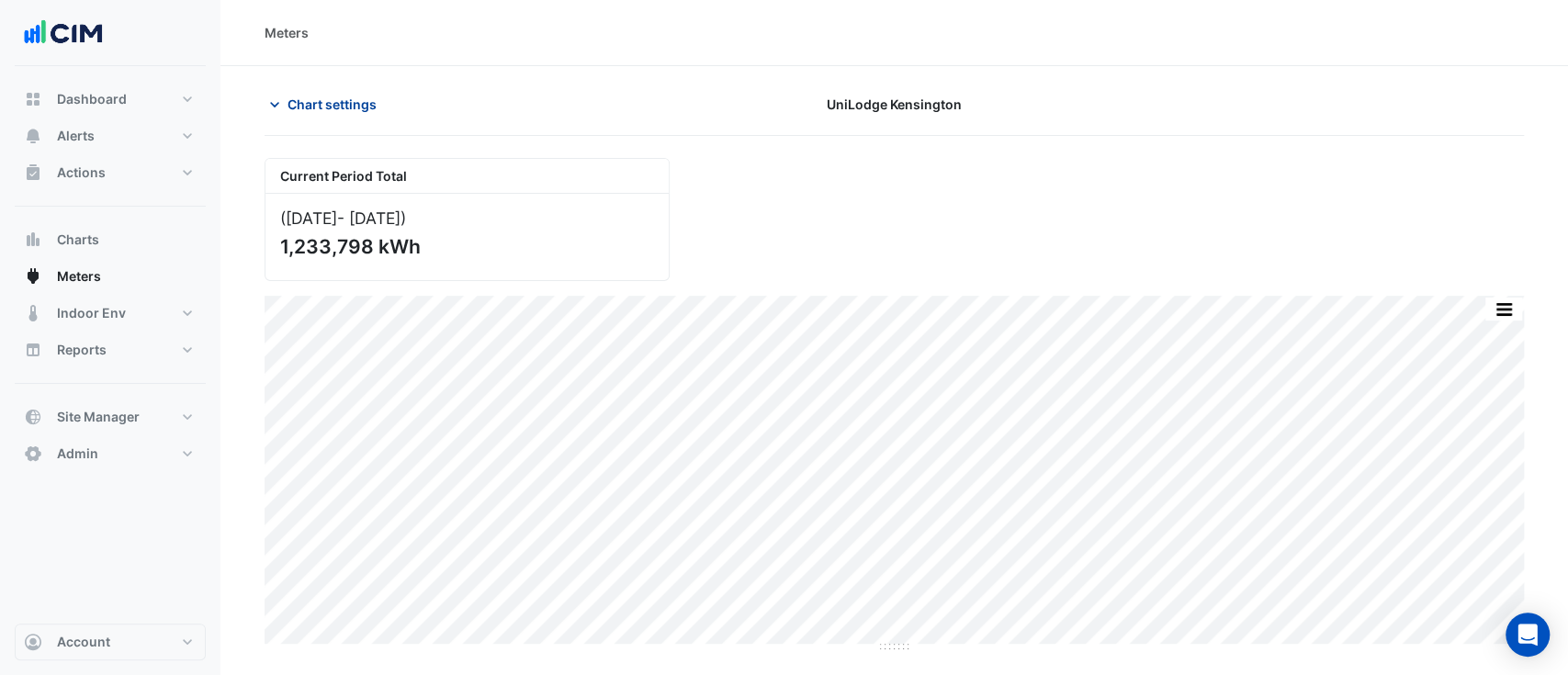 click on "Chart settings" 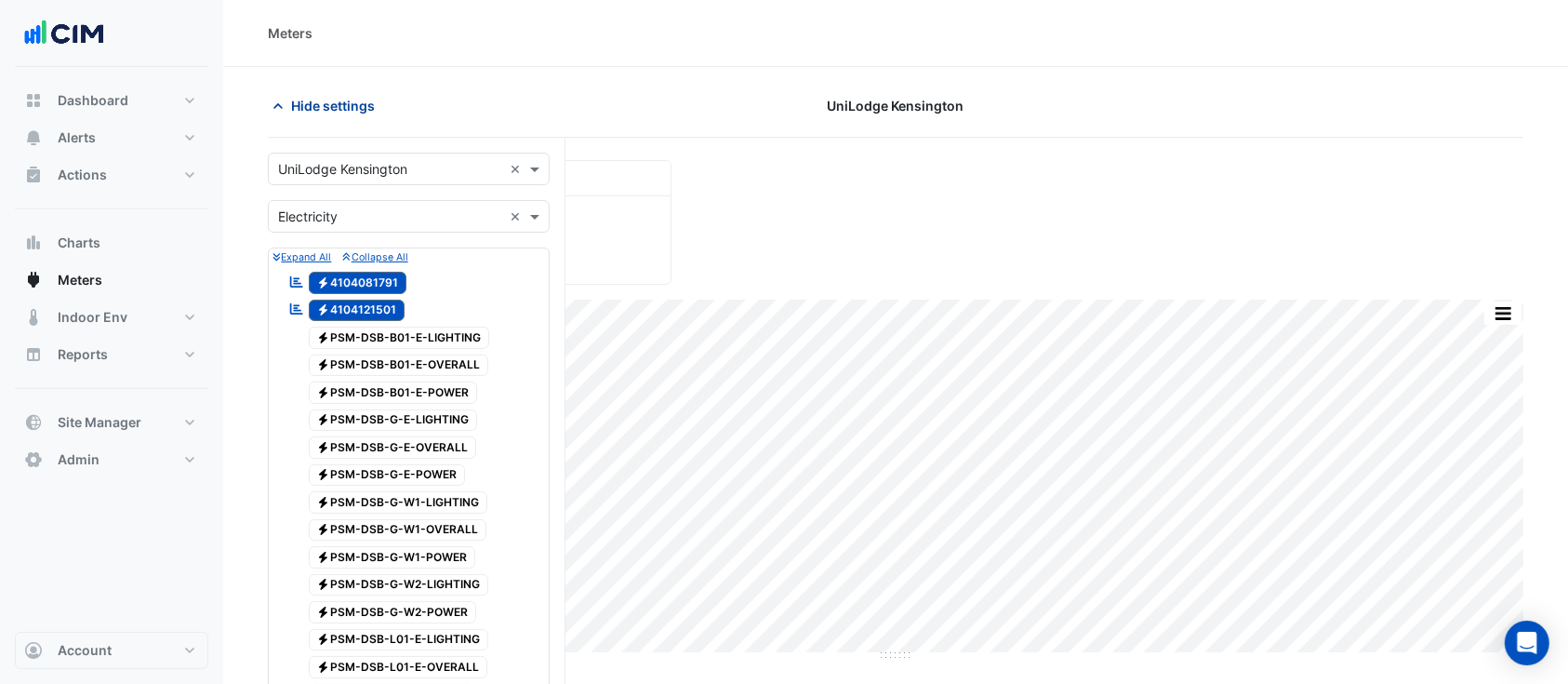 type 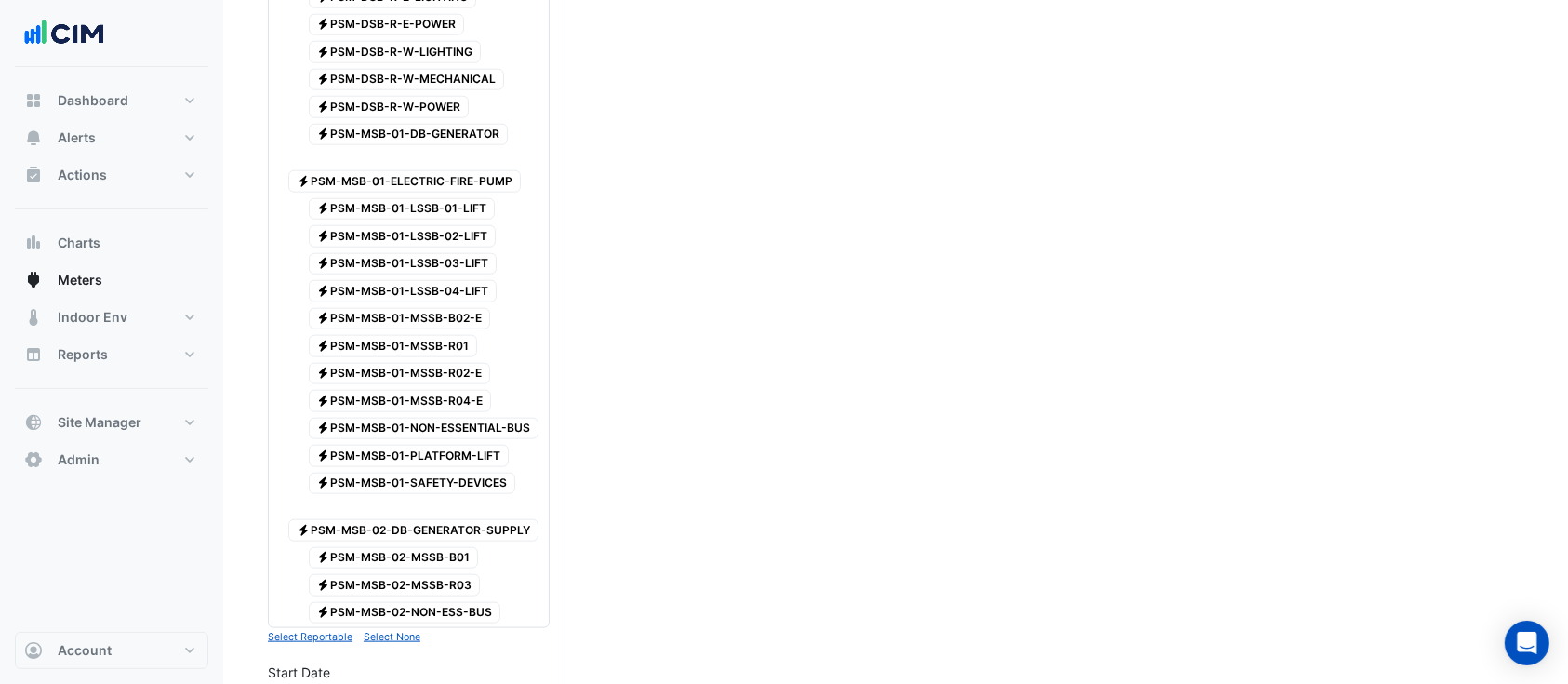 scroll, scrollTop: 2481, scrollLeft: 0, axis: vertical 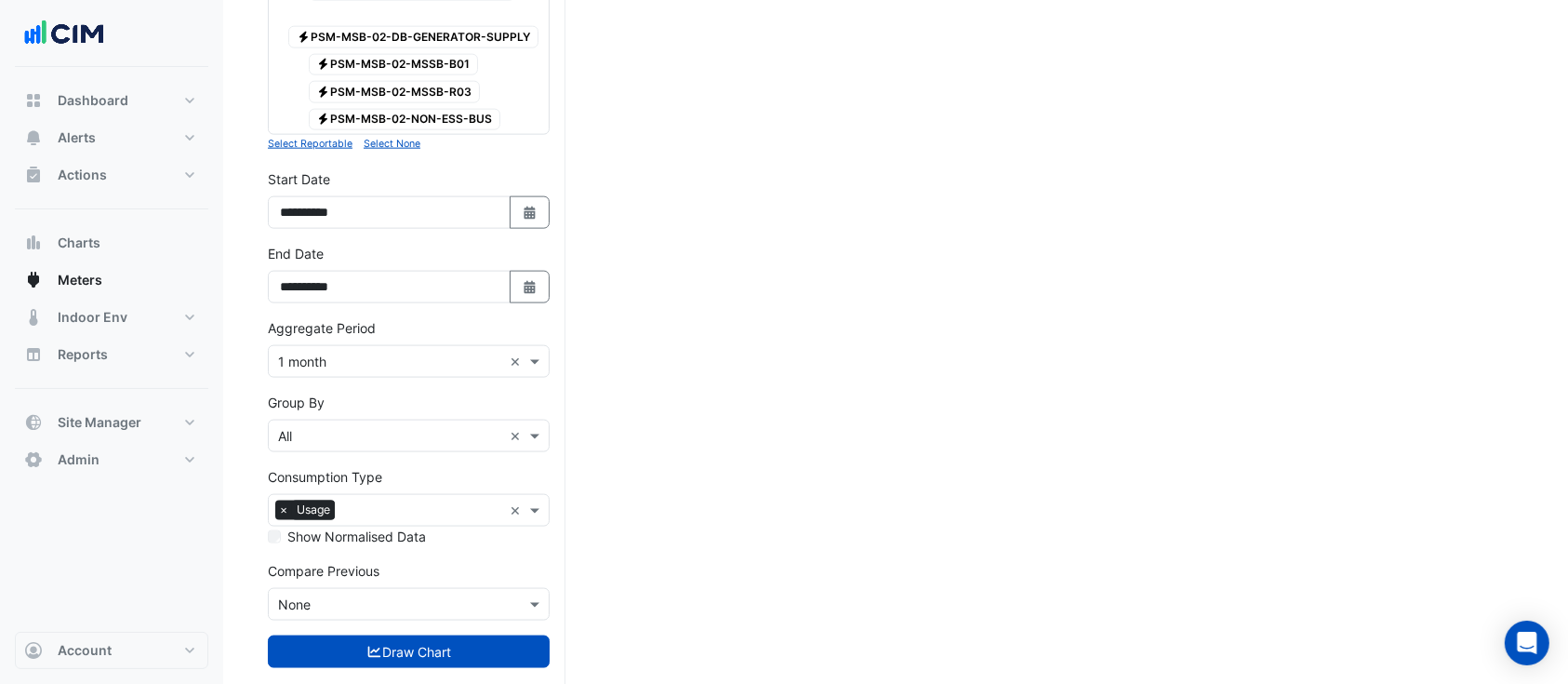 click at bounding box center (390, 362) 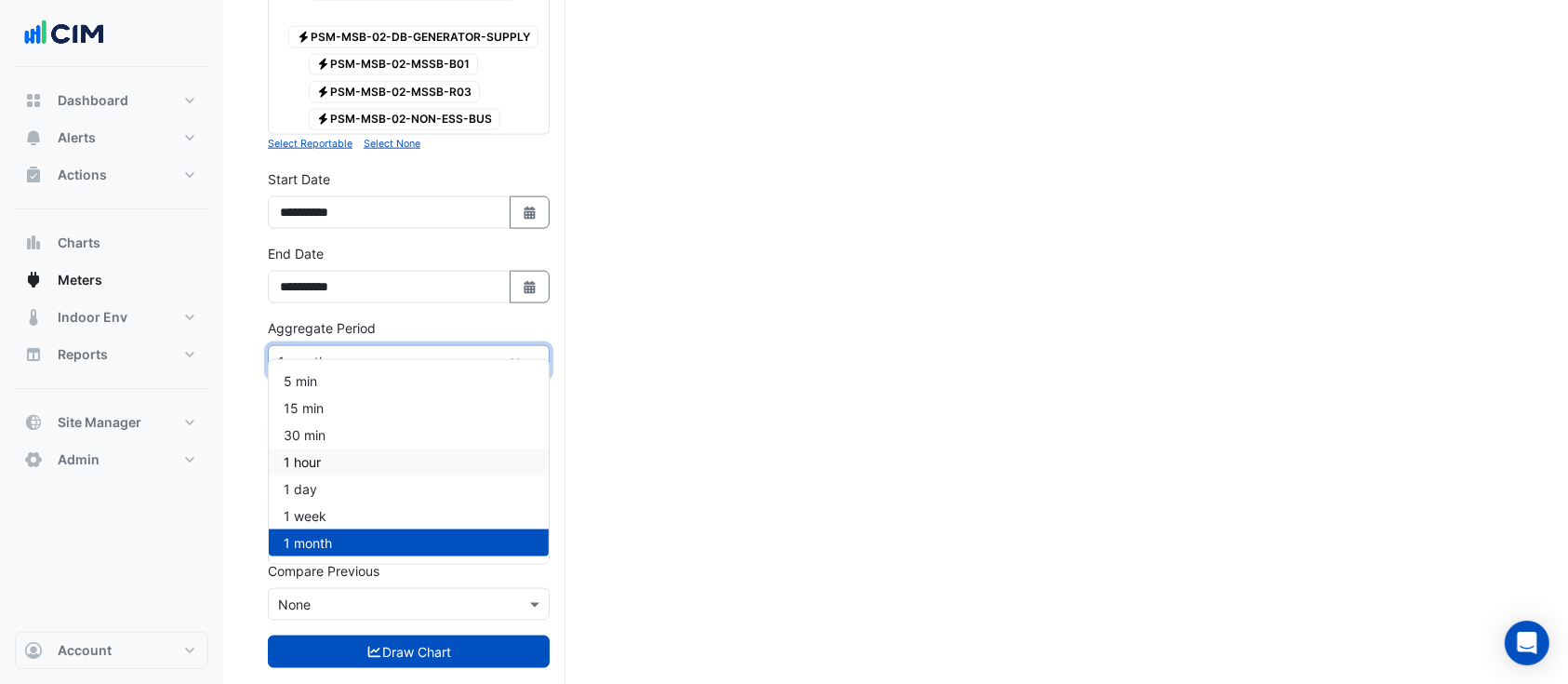 drag, startPoint x: 331, startPoint y: 487, endPoint x: 324, endPoint y: 458, distance: 29.83287 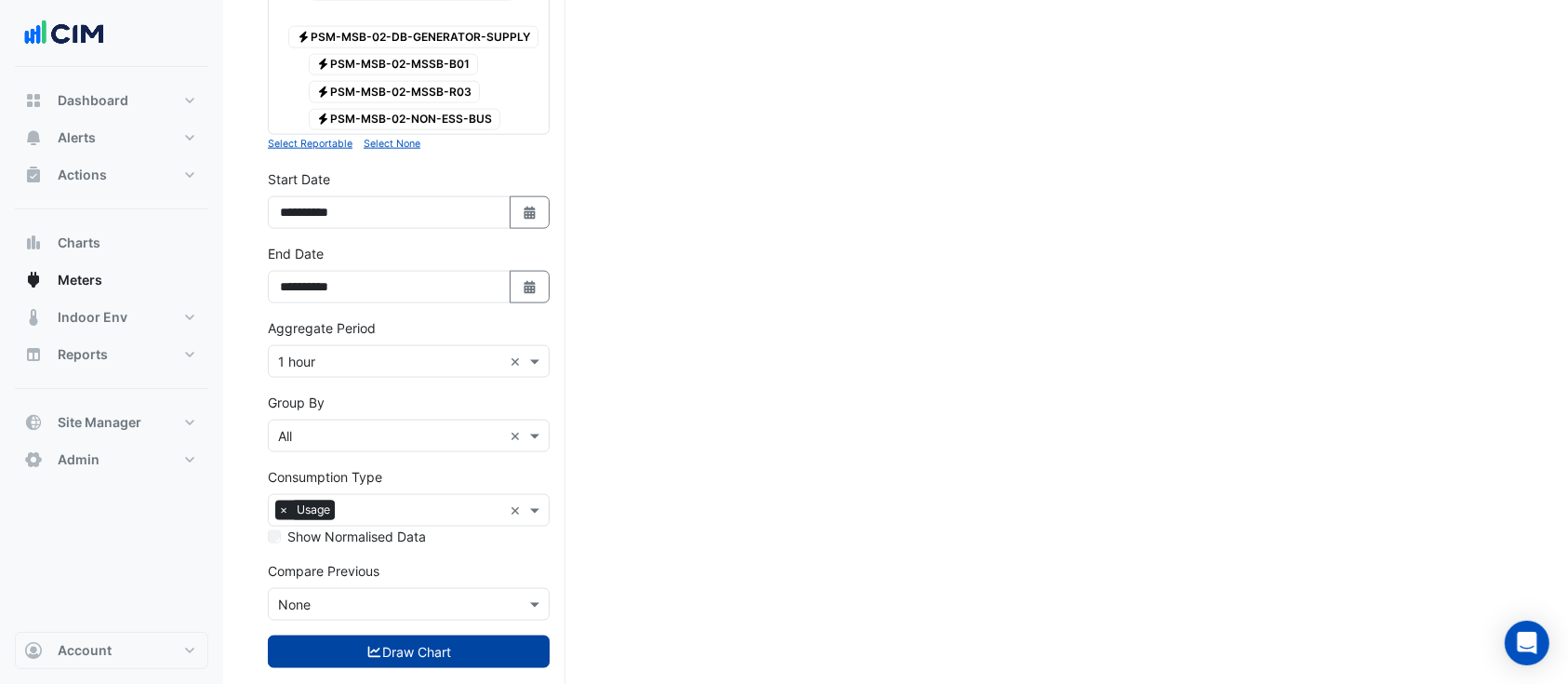 click on "Draw Chart" at bounding box center (408, 651) 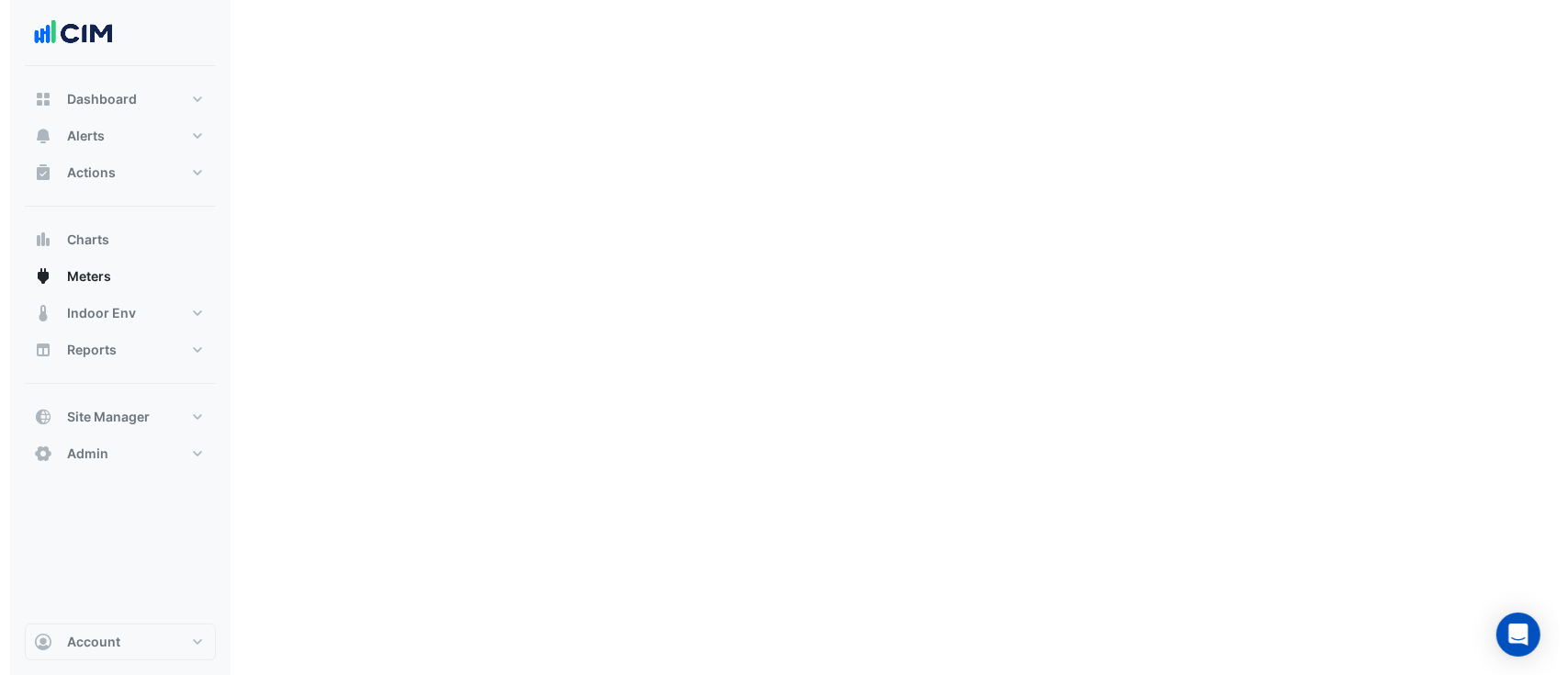 scroll, scrollTop: 0, scrollLeft: 0, axis: both 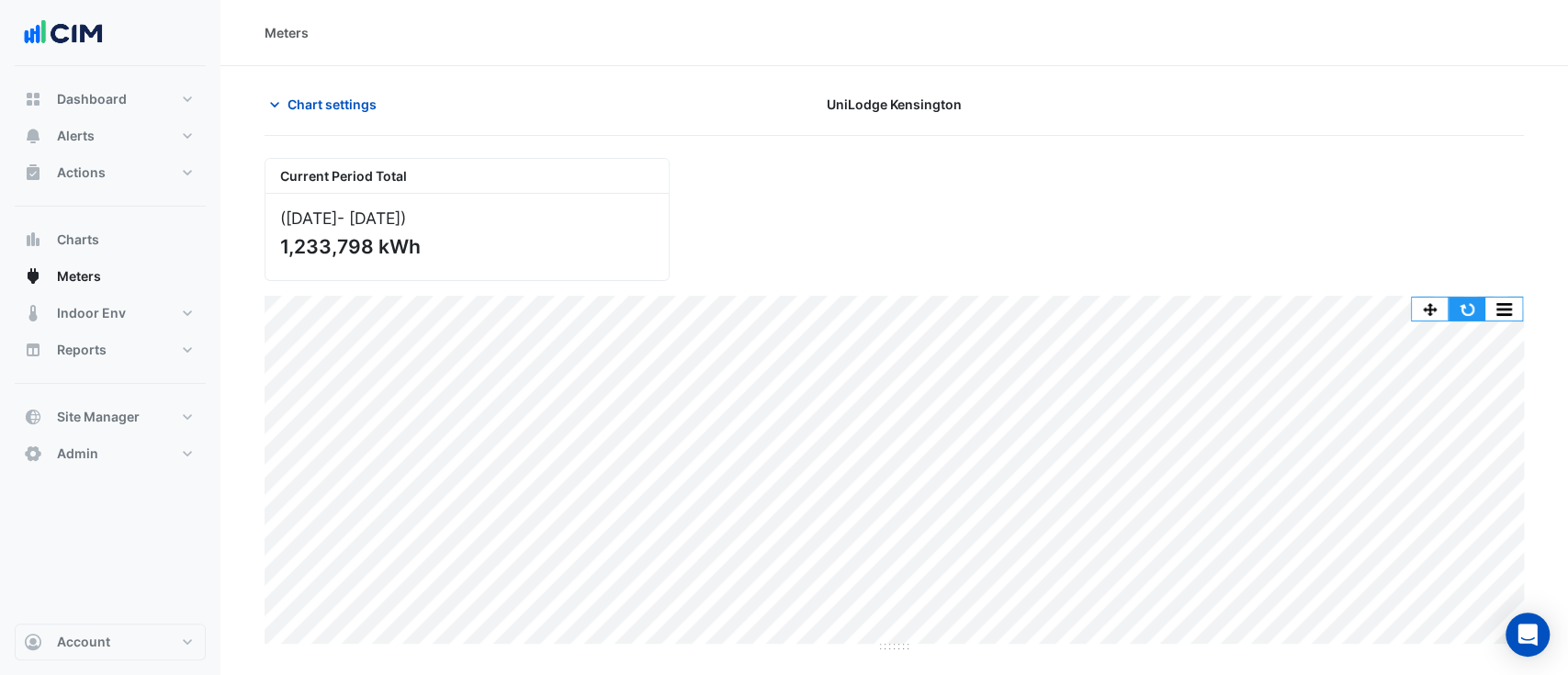 click 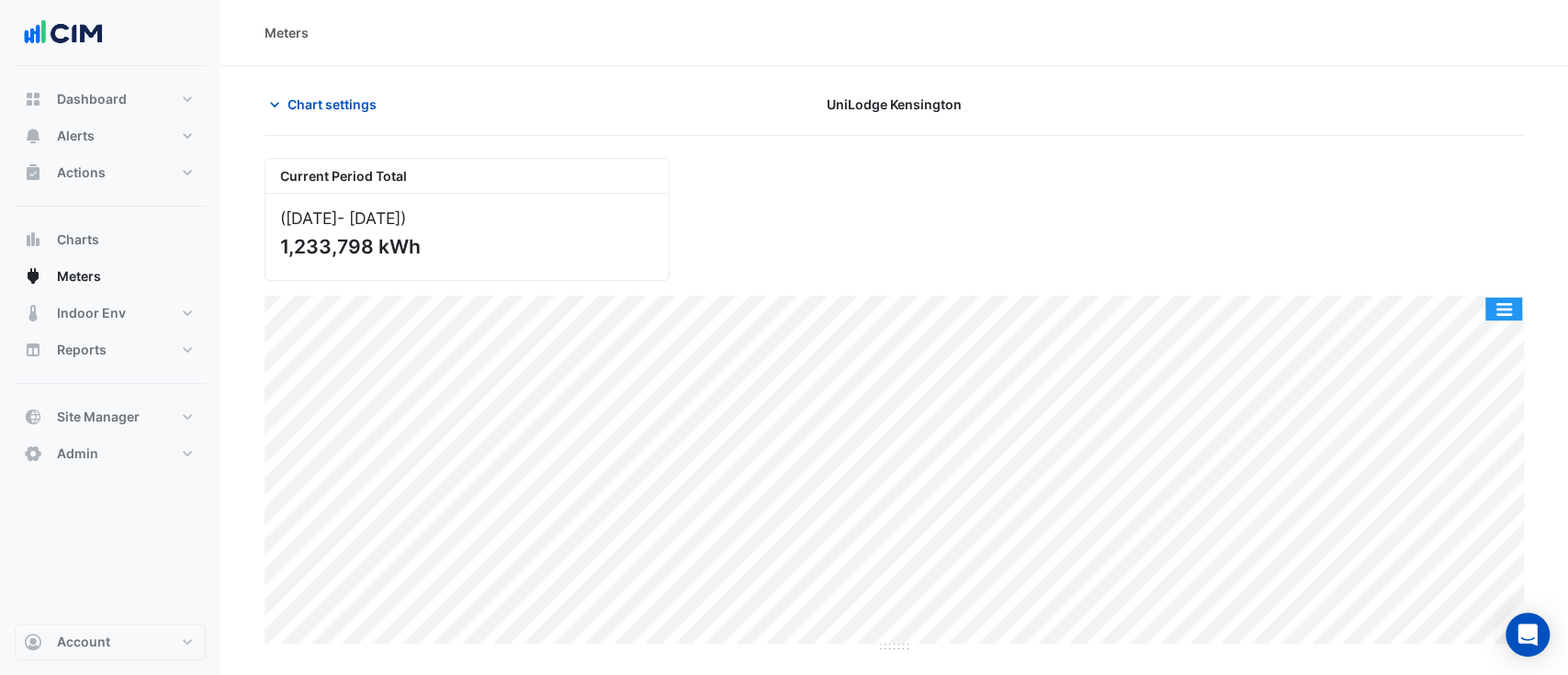 click 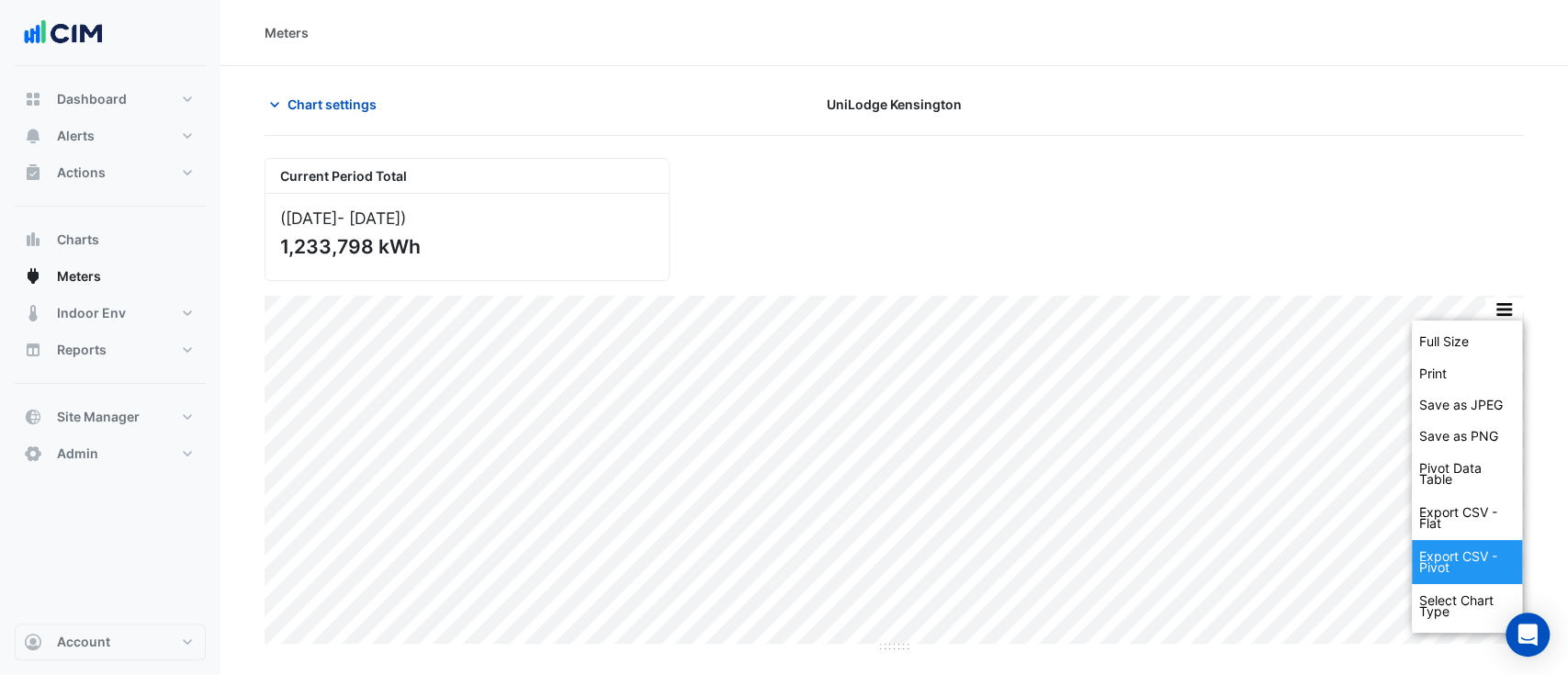 click on "Export CSV - Pivot" 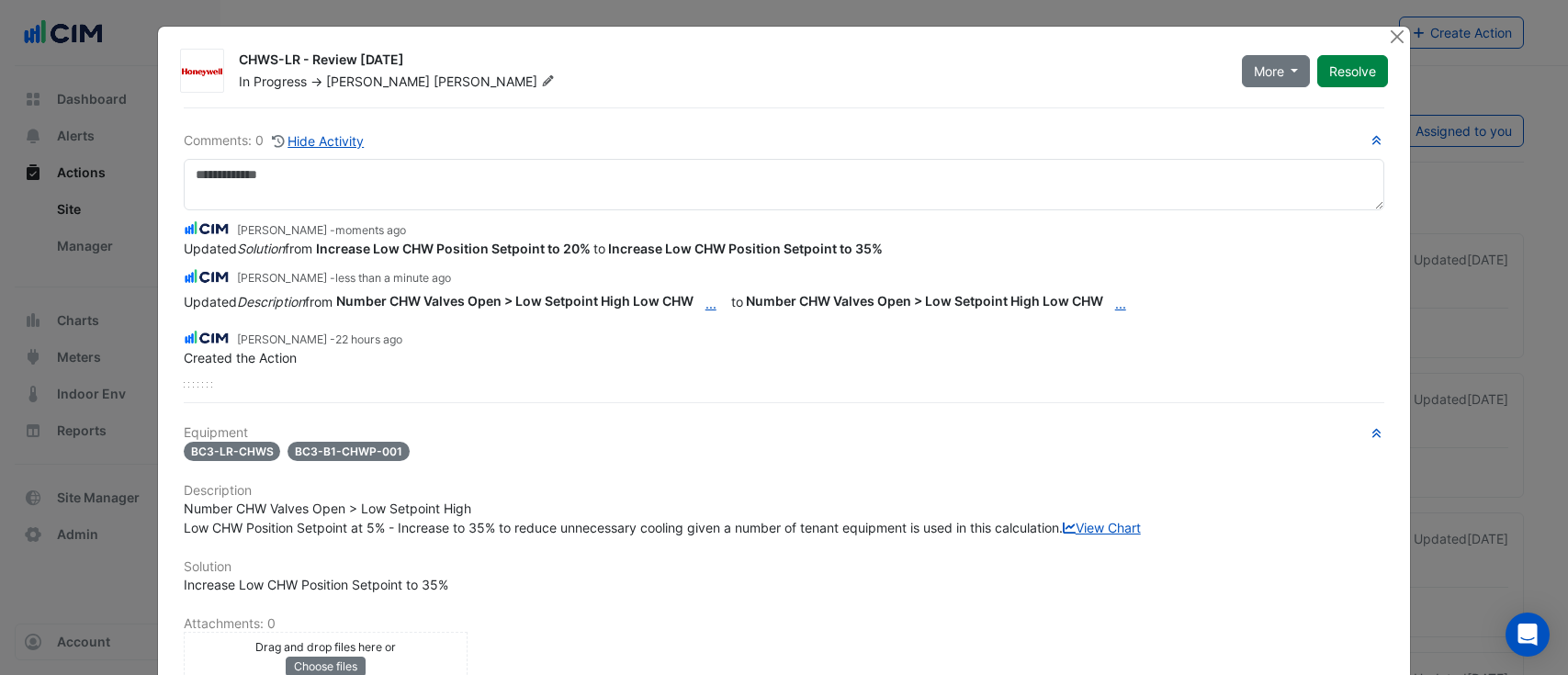 scroll, scrollTop: 0, scrollLeft: 0, axis: both 